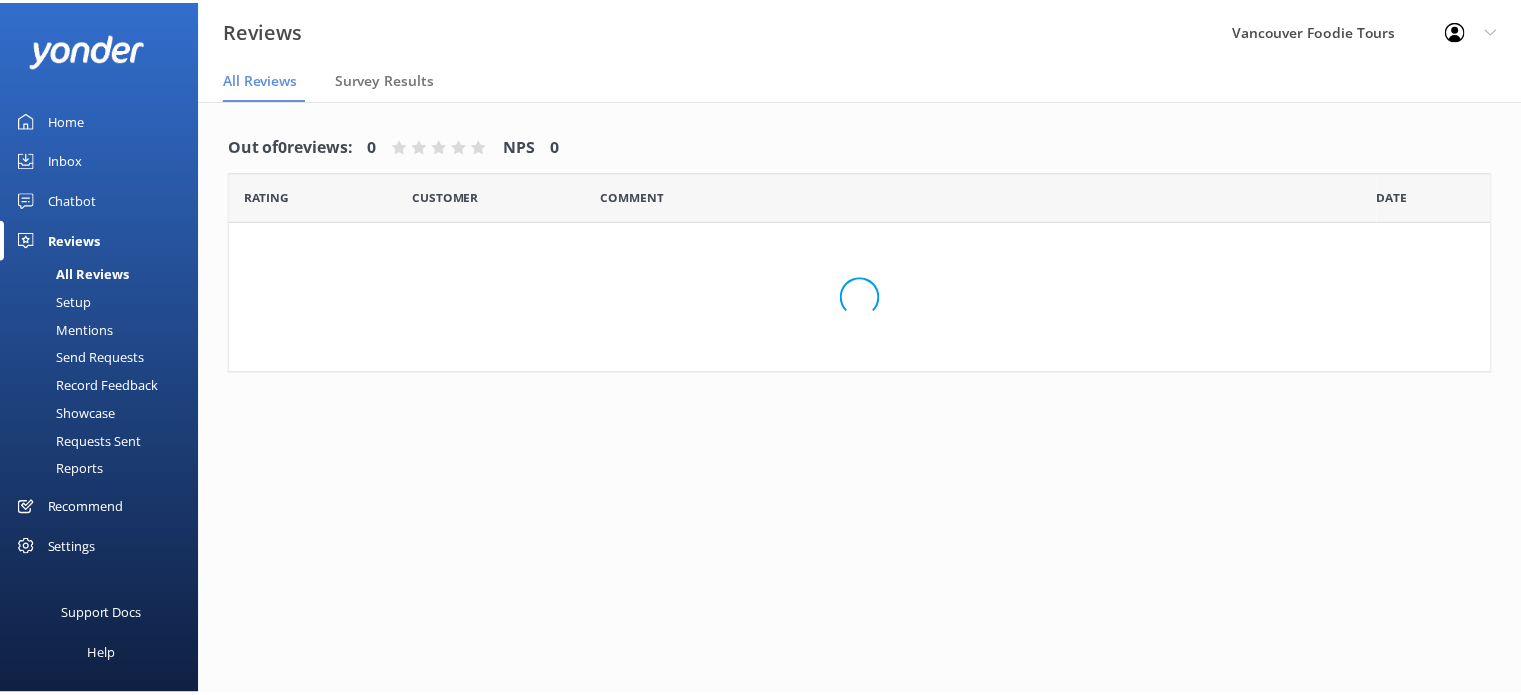 scroll, scrollTop: 0, scrollLeft: 0, axis: both 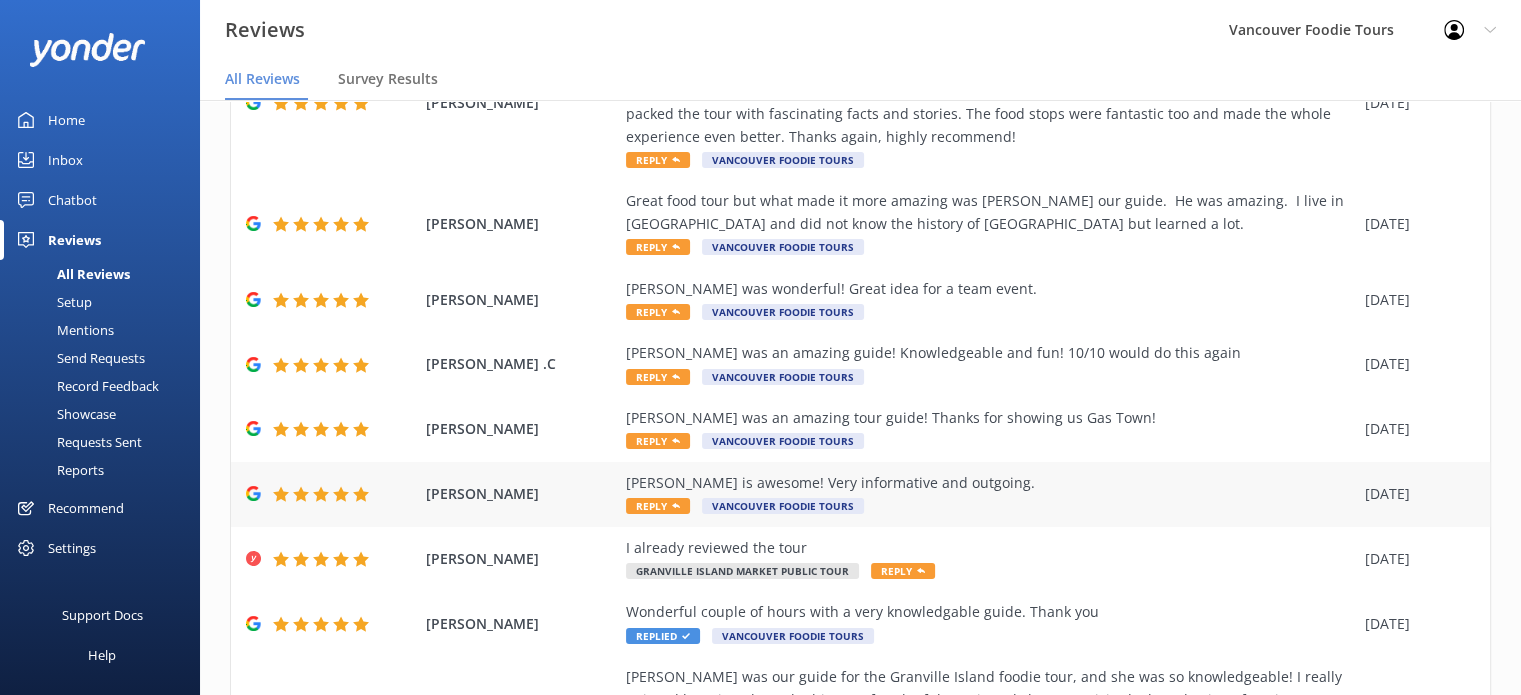 click on "[PERSON_NAME] is awesome! Very informative and outgoing." at bounding box center (990, 483) 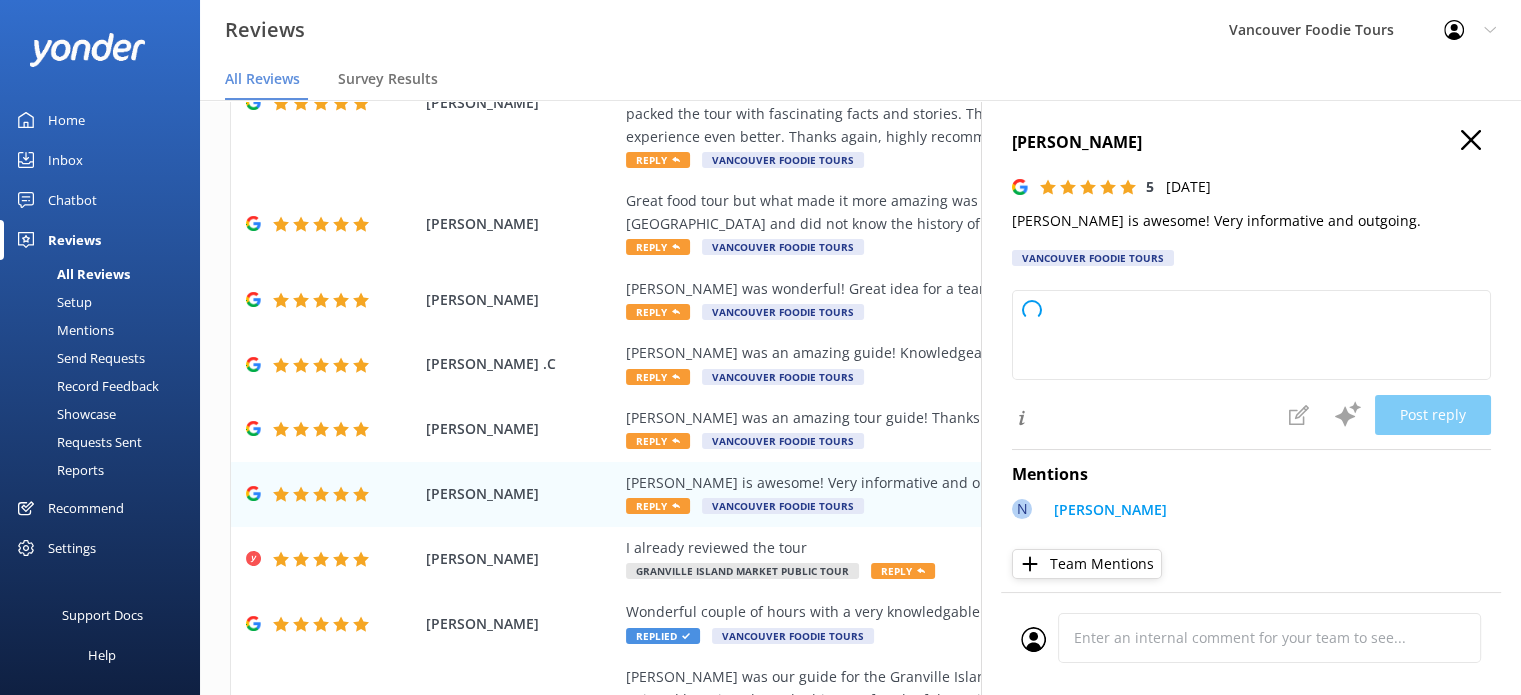 type on "Thank you so much for your kind words! We're thrilled to hear you had a great experience with [PERSON_NAME]. We appreciate your feedback!" 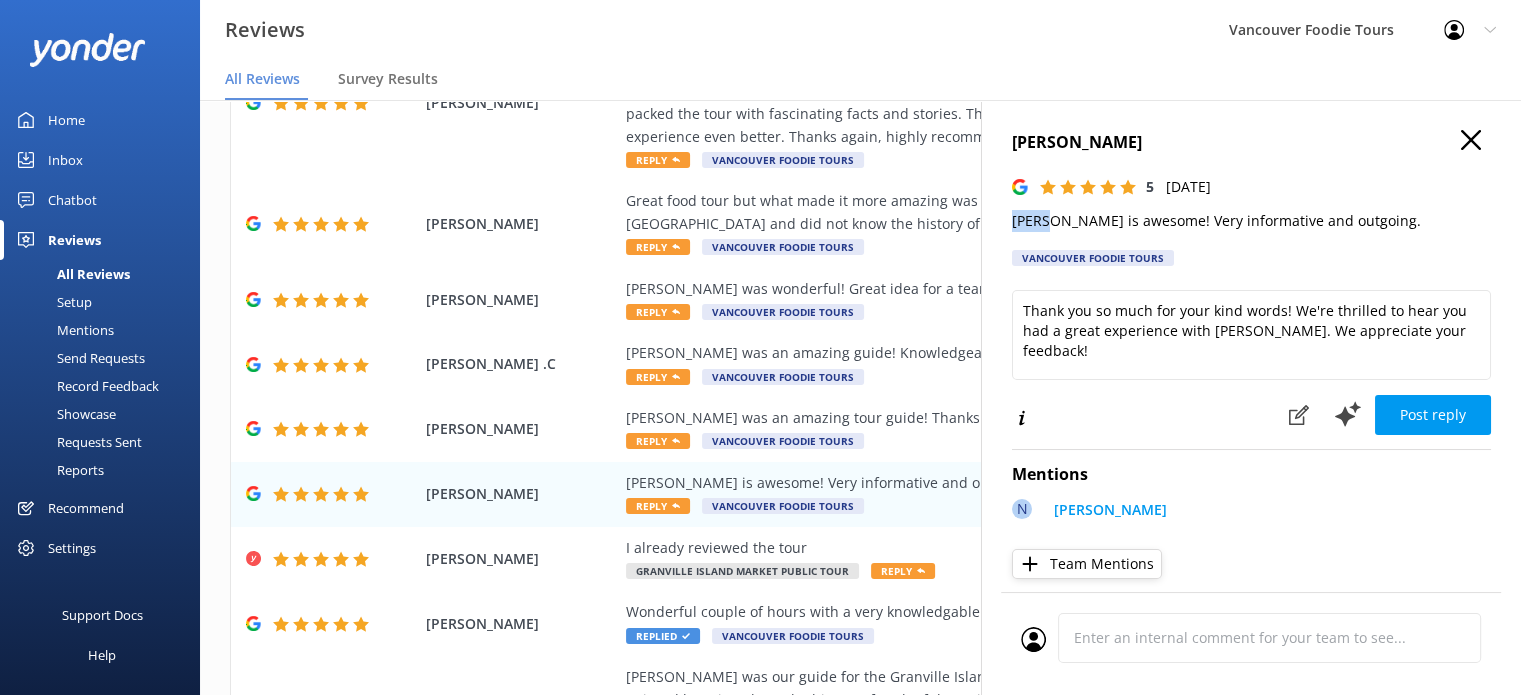 drag, startPoint x: 1012, startPoint y: 220, endPoint x: 1051, endPoint y: 220, distance: 39 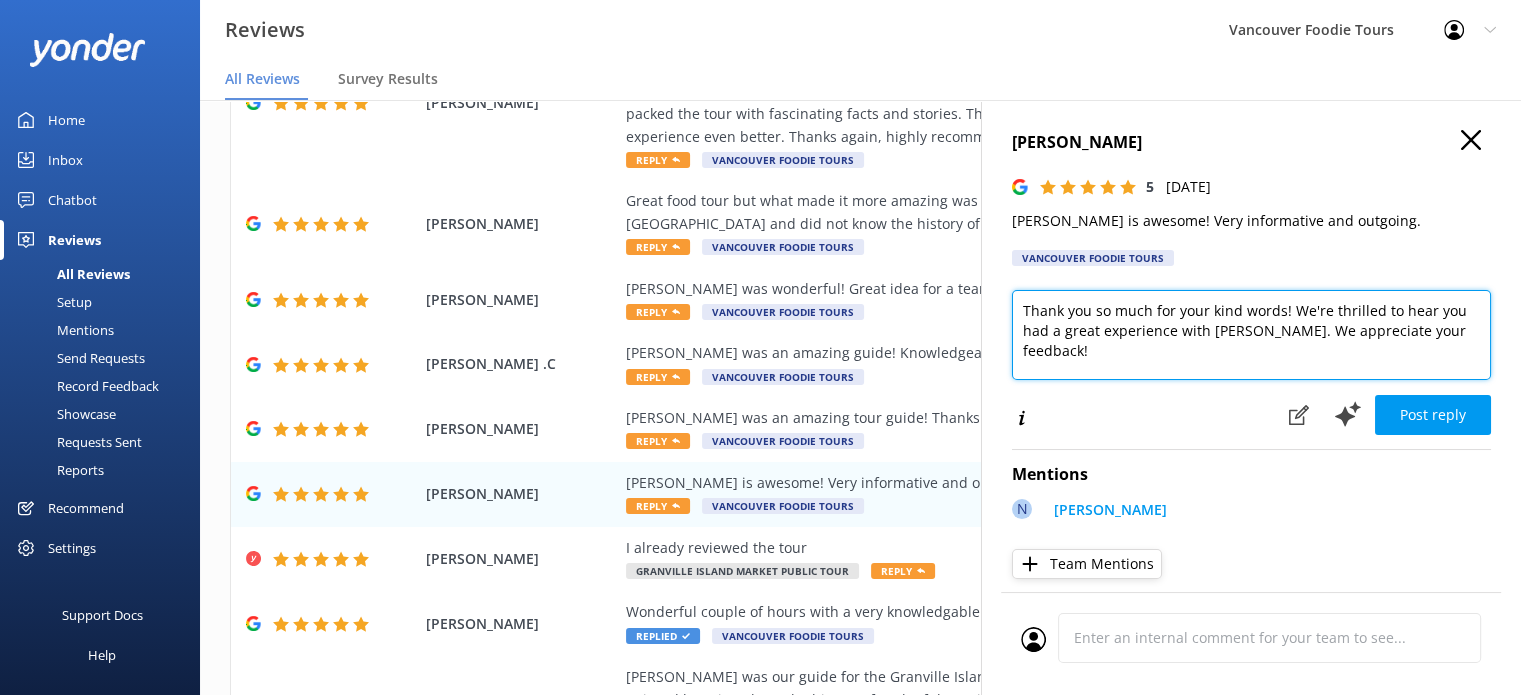 click on "Thank you so much for your kind words! We're thrilled to hear you had a great experience with [PERSON_NAME]. We appreciate your feedback!" at bounding box center [1251, 335] 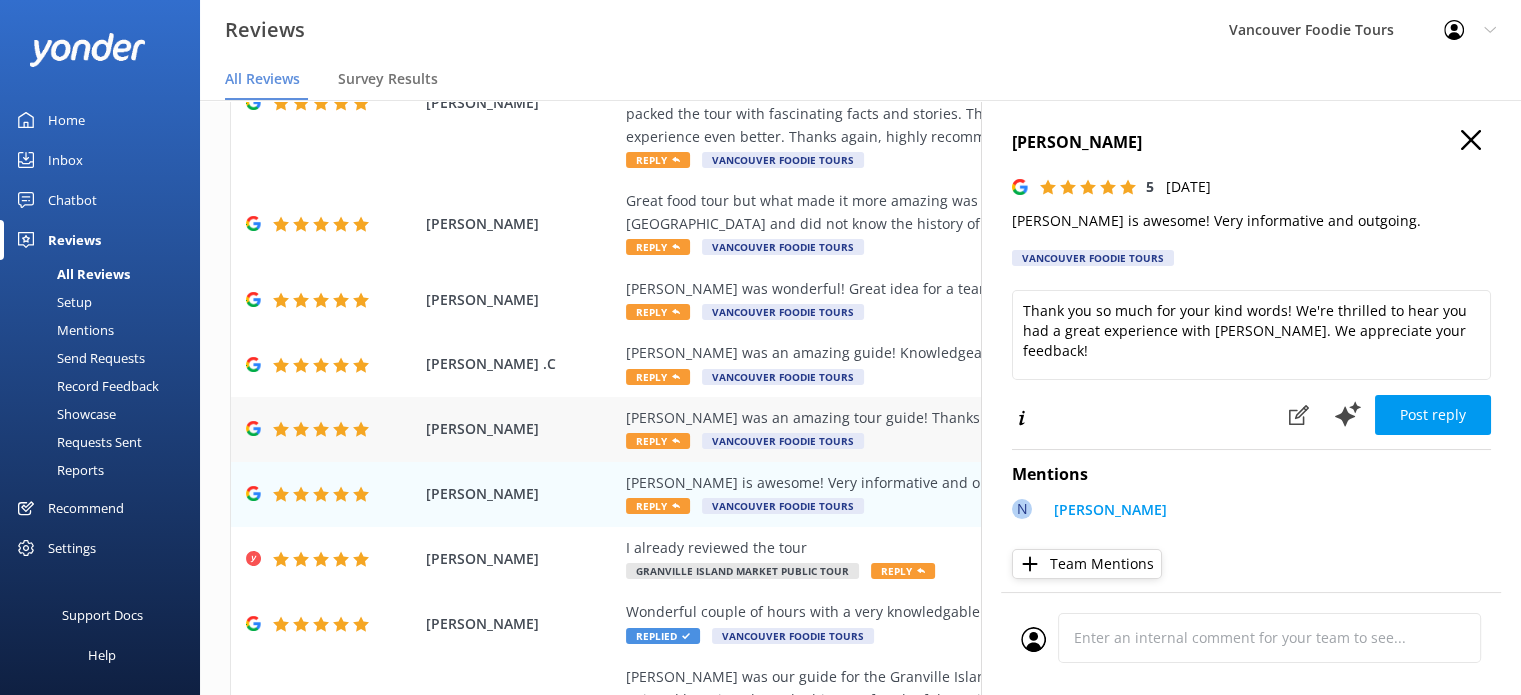 click on "[PERSON_NAME] was an amazing tour guide! Thanks for showing us Gas Town! Reply Vancouver Foodie Tours" at bounding box center (990, 429) 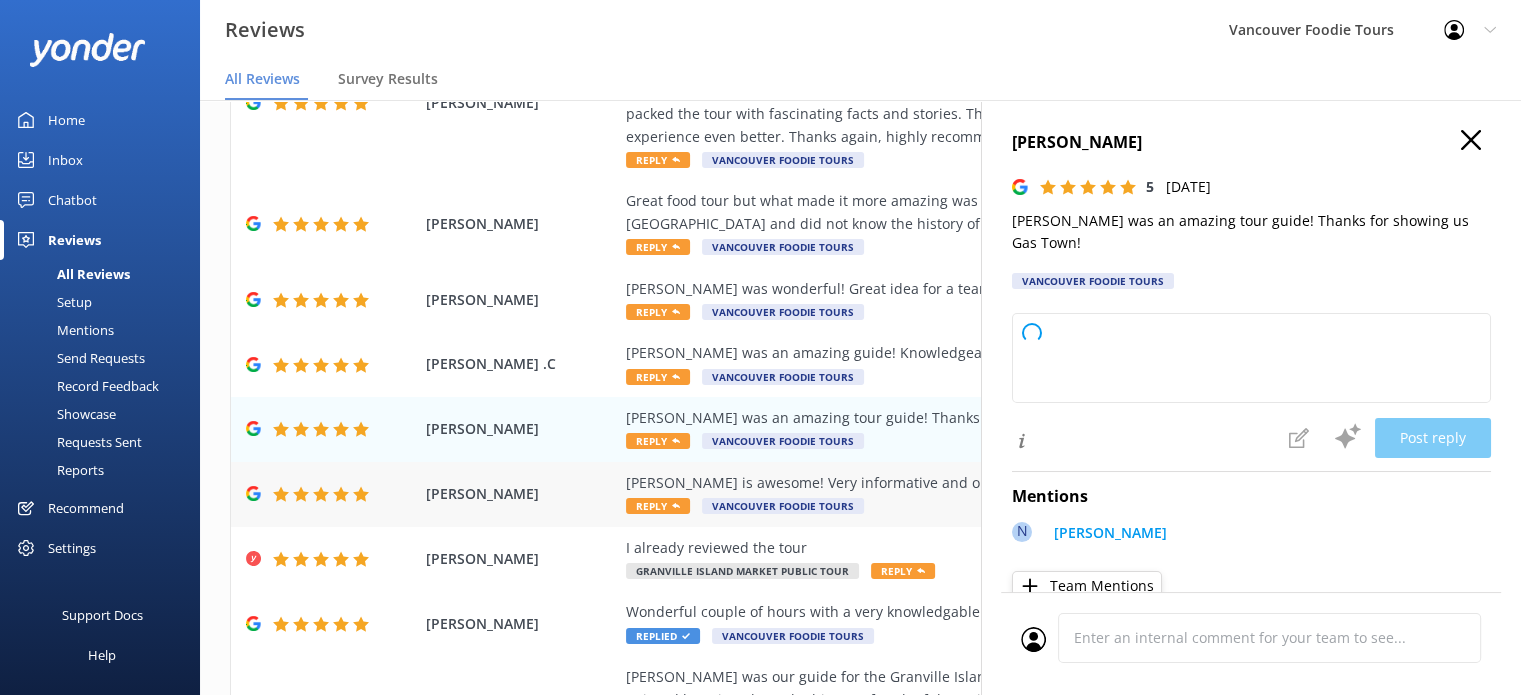 type on "Thank you so much for your wonderful review! We're thrilled to hear you enjoyed your tour of Gastown with [PERSON_NAME]. We hope to welcome you on another adventure soon!" 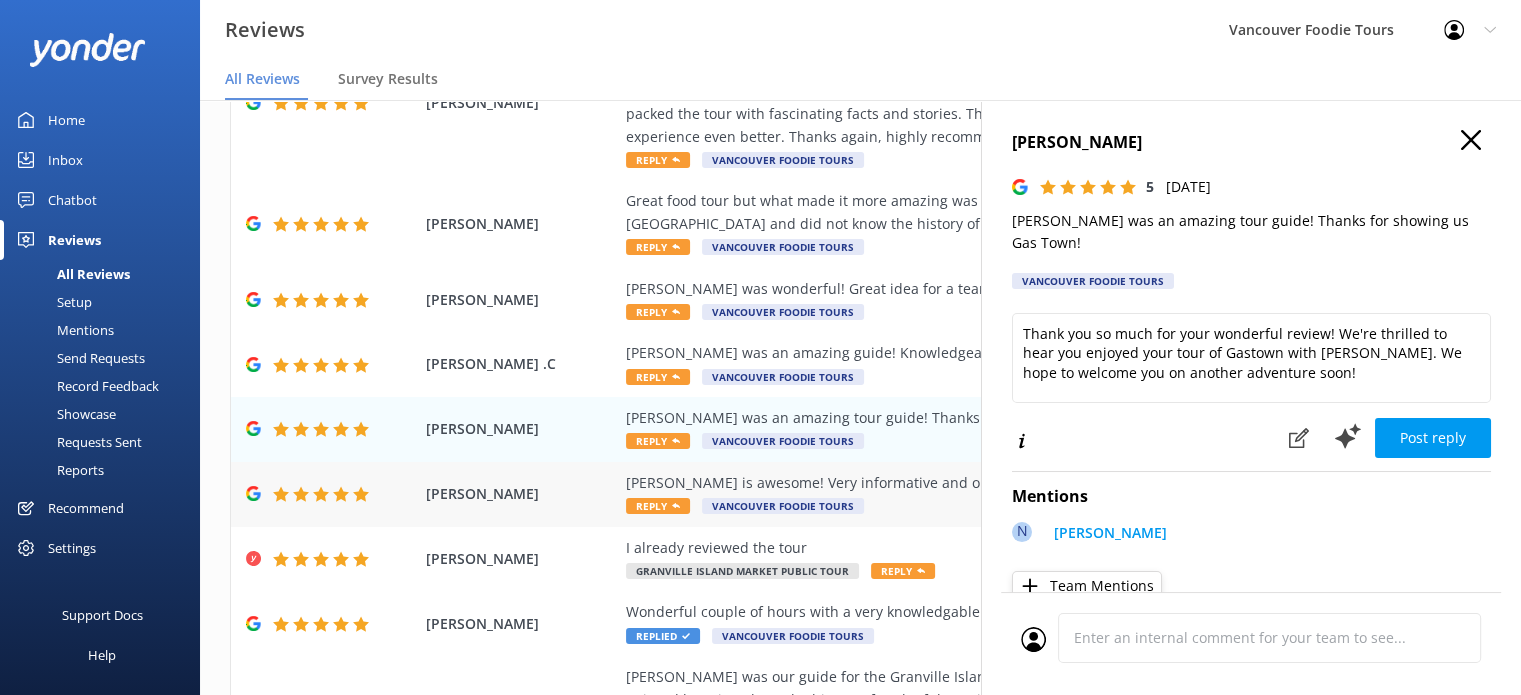 click on "[PERSON_NAME] is awesome! Very informative and outgoing." at bounding box center (990, 483) 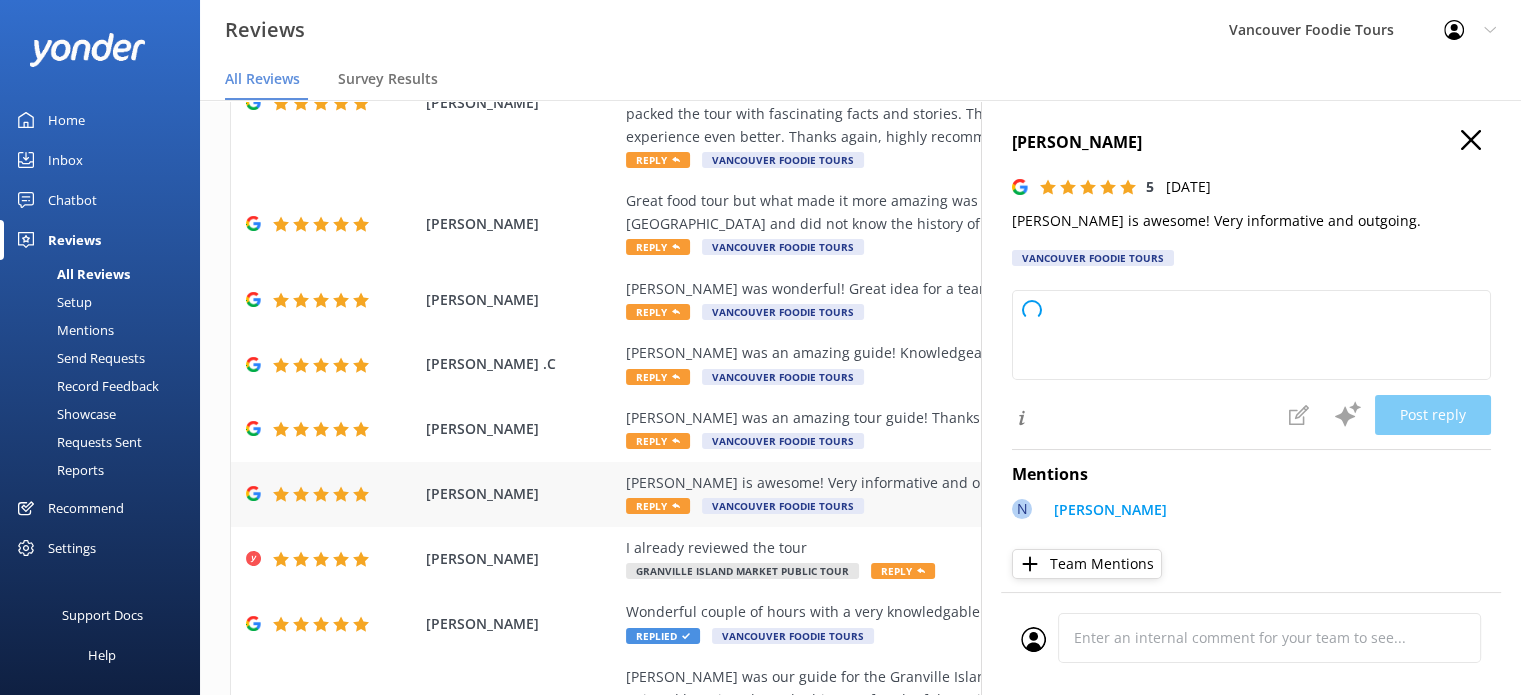 type on "Thank you so much for your kind words! We're thrilled to hear you had a great experience with [PERSON_NAME]. We appreciate your feedback!" 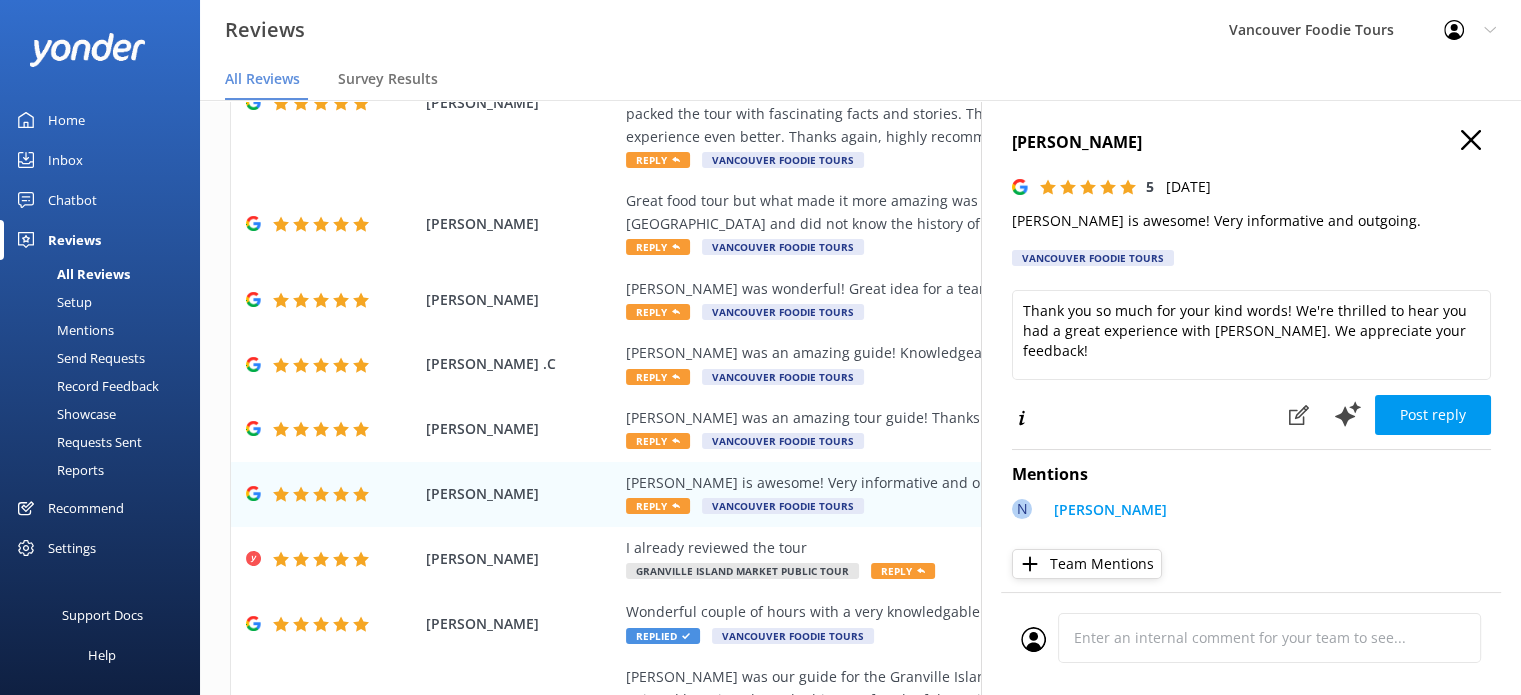 click on "[PERSON_NAME] 5 [DATE] [PERSON_NAME] is awesome! Very informative and outgoing. Vancouver Foodie Tours Thank you so much for your kind words! We're thrilled to hear you had a great experience with [PERSON_NAME]. We appreciate your feedback! Post reply Mentions N [PERSON_NAME] Team Mentions Completed [DATE] 4:59pm Cancel Comment" at bounding box center [1251, 447] 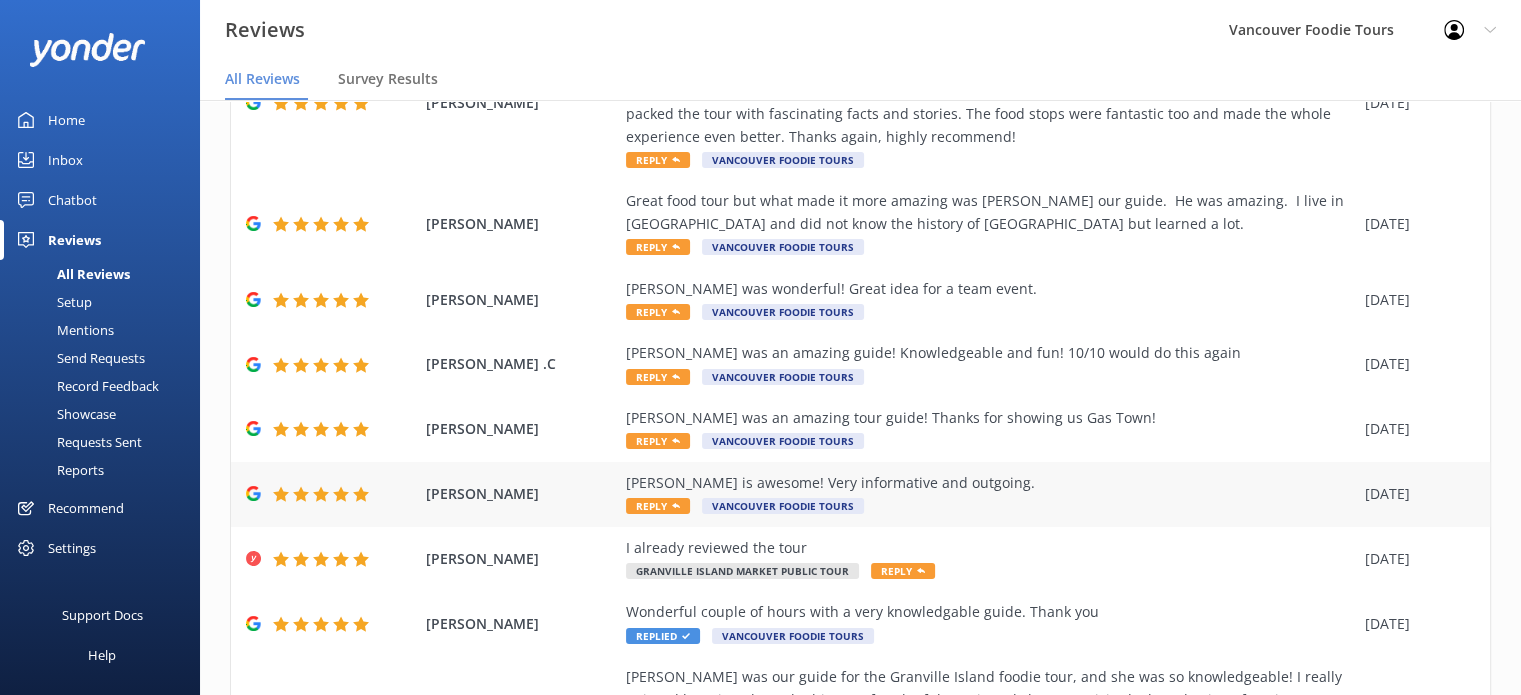 click on "[PERSON_NAME] is awesome! Very informative and outgoing." at bounding box center [990, 483] 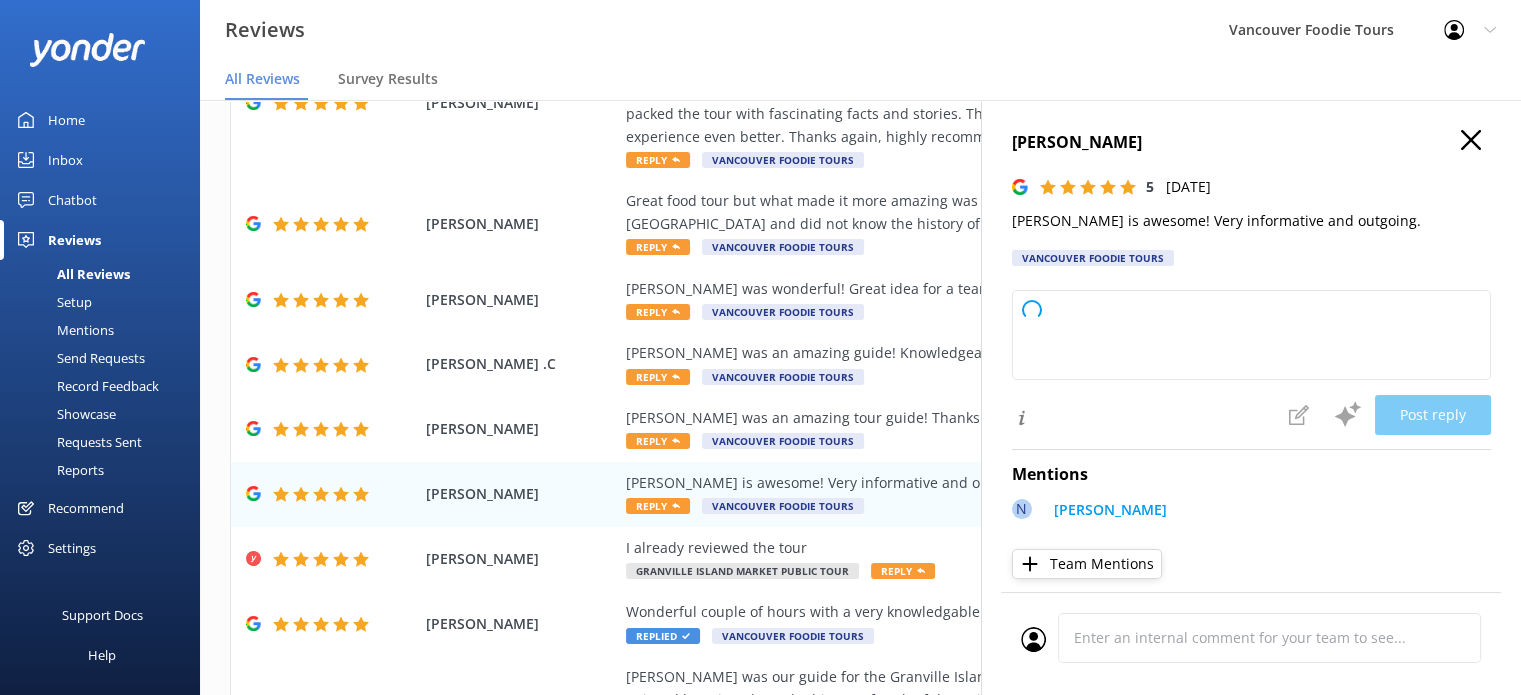 type on "Thank you so much for your kind words! We're thrilled to hear you had a great experience with [PERSON_NAME]. We appreciate your feedback!" 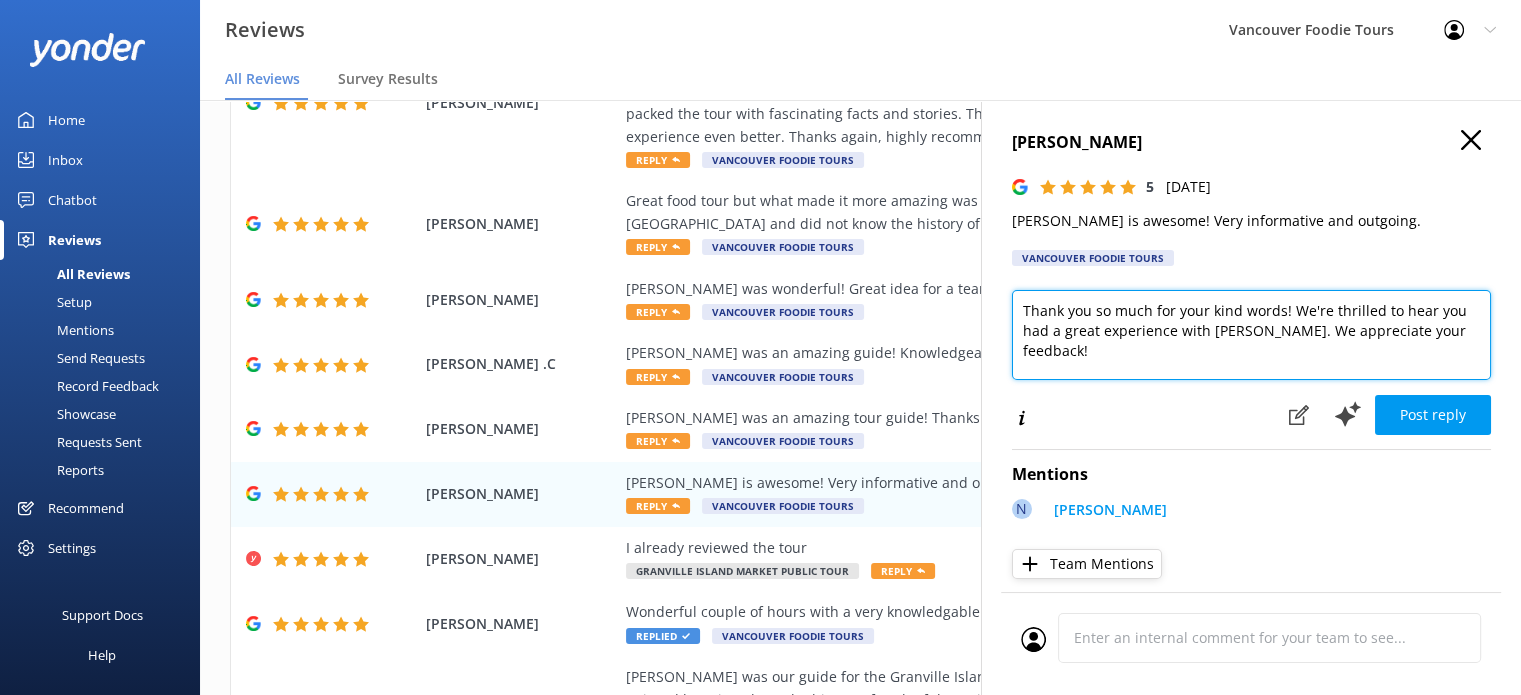click on "Thank you so much for your kind words! We're thrilled to hear you had a great experience with [PERSON_NAME]. We appreciate your feedback!" at bounding box center [1251, 335] 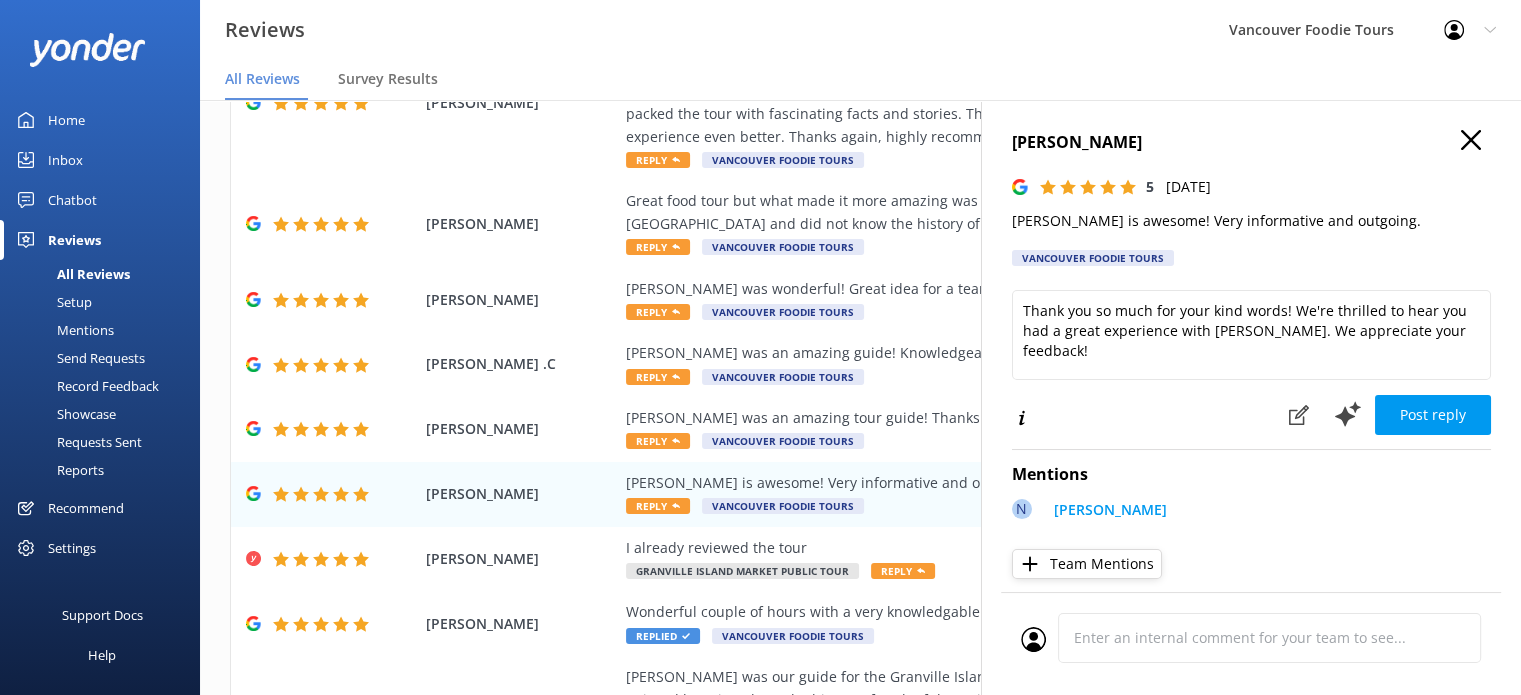 click on "[PERSON_NAME] 5 [DATE] [PERSON_NAME] is awesome! Very informative and outgoing. Vancouver Foodie Tours" at bounding box center [1251, 204] 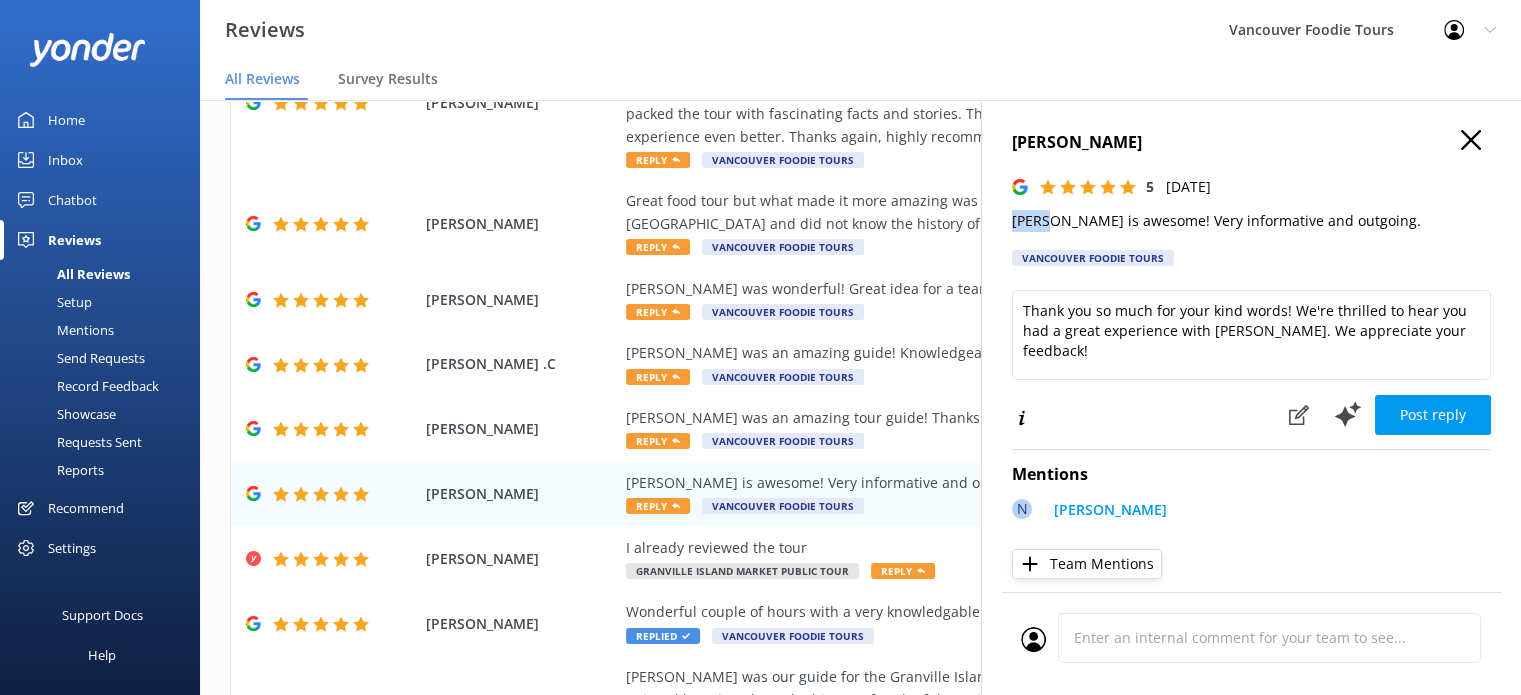 drag, startPoint x: 1011, startPoint y: 219, endPoint x: 1046, endPoint y: 219, distance: 35 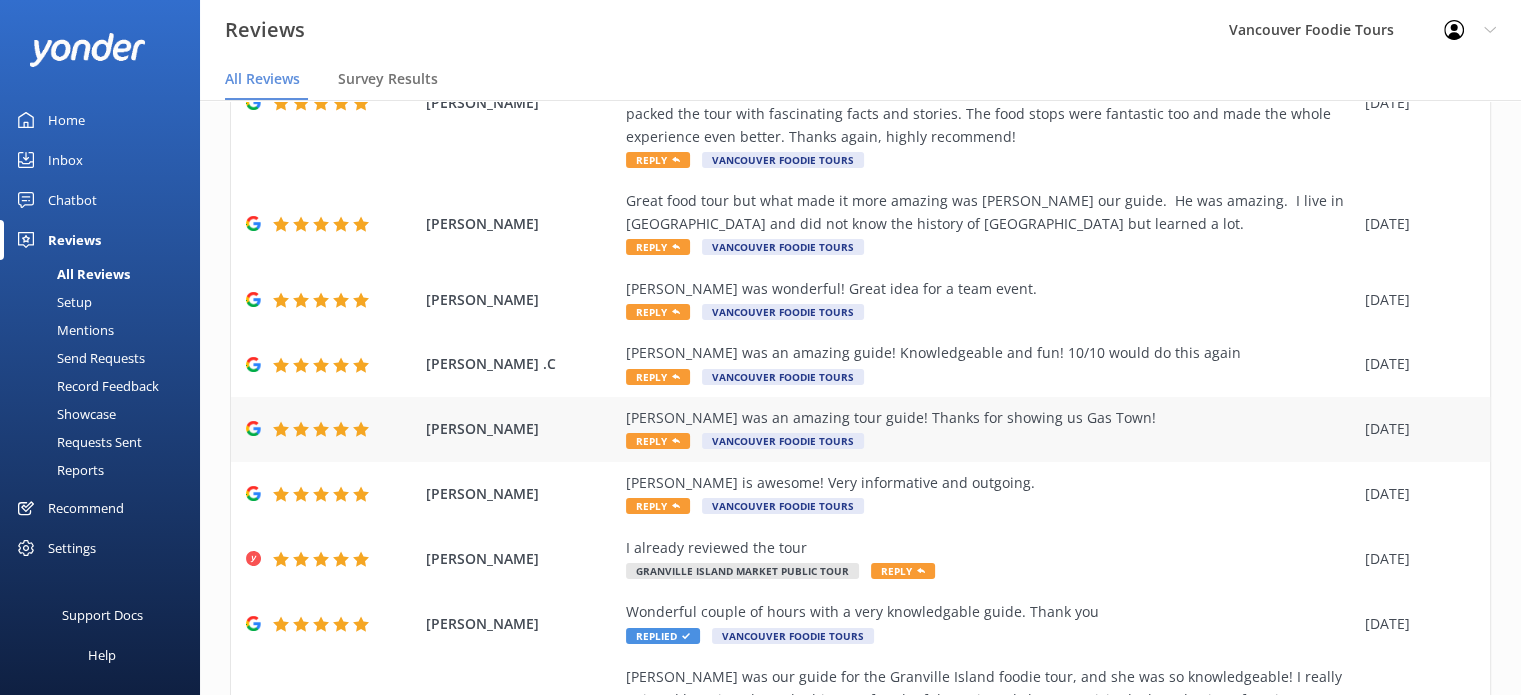 click on "[PERSON_NAME] was an amazing tour guide! Thanks for showing us Gas Town!" at bounding box center [990, 418] 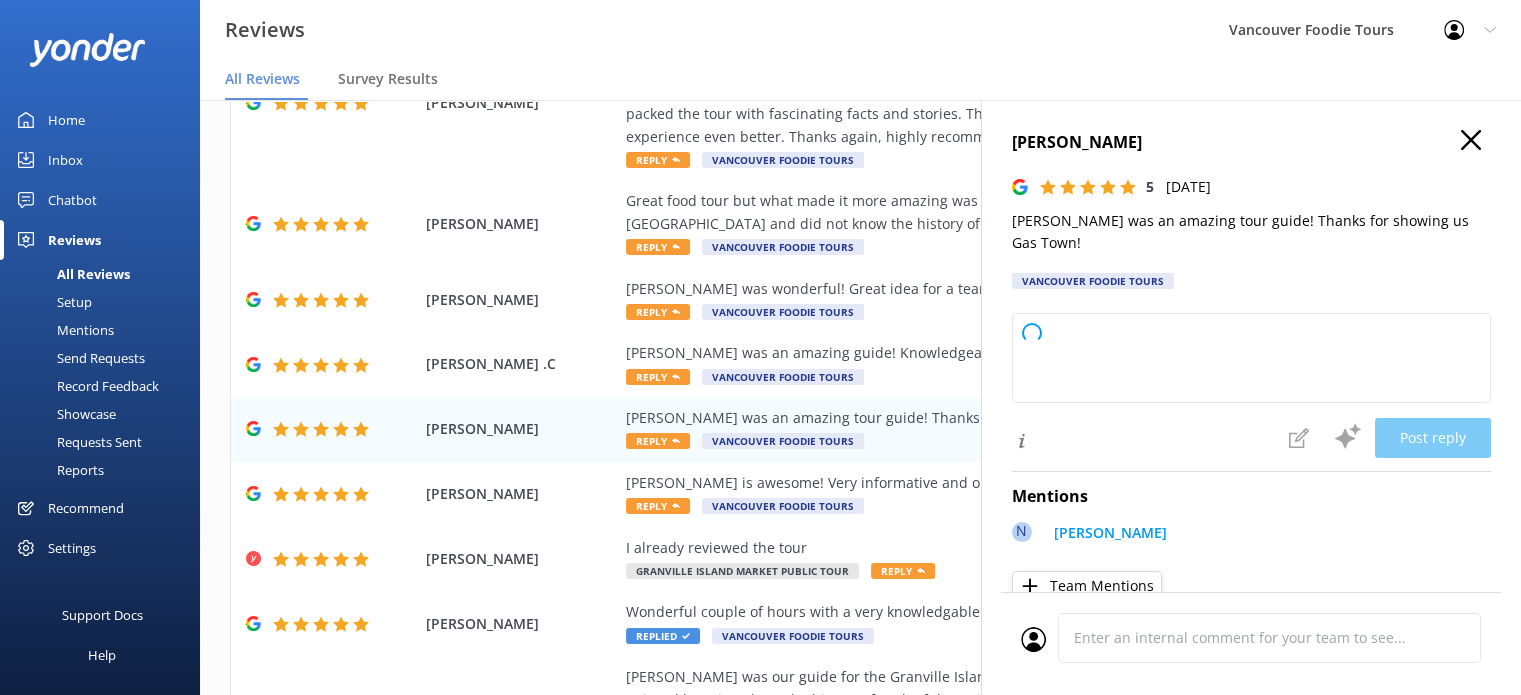 type on "Thank you so much for your kind words! We’re thrilled to hear you enjoyed your tour of Gastown with [PERSON_NAME]. We hope to see you again soon!" 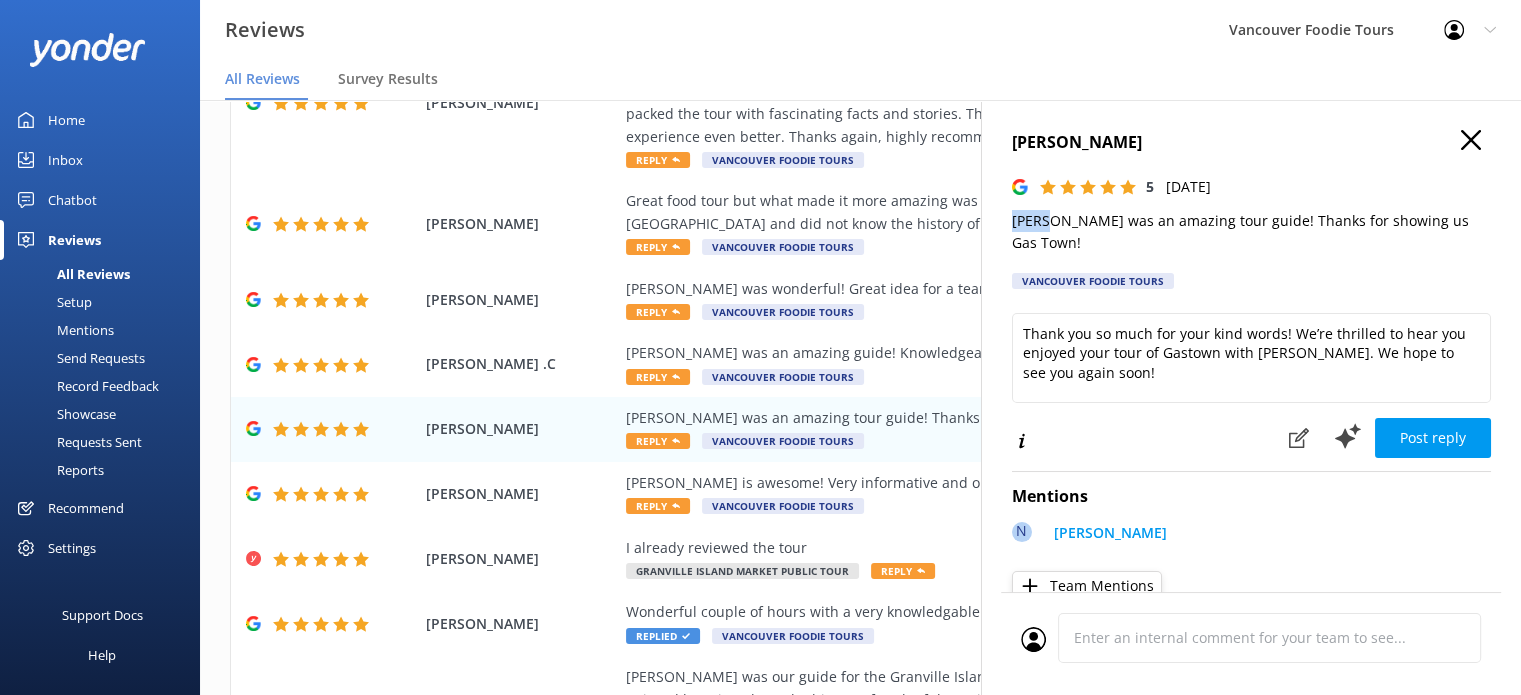 drag, startPoint x: 1012, startPoint y: 223, endPoint x: 1050, endPoint y: 220, distance: 38.118237 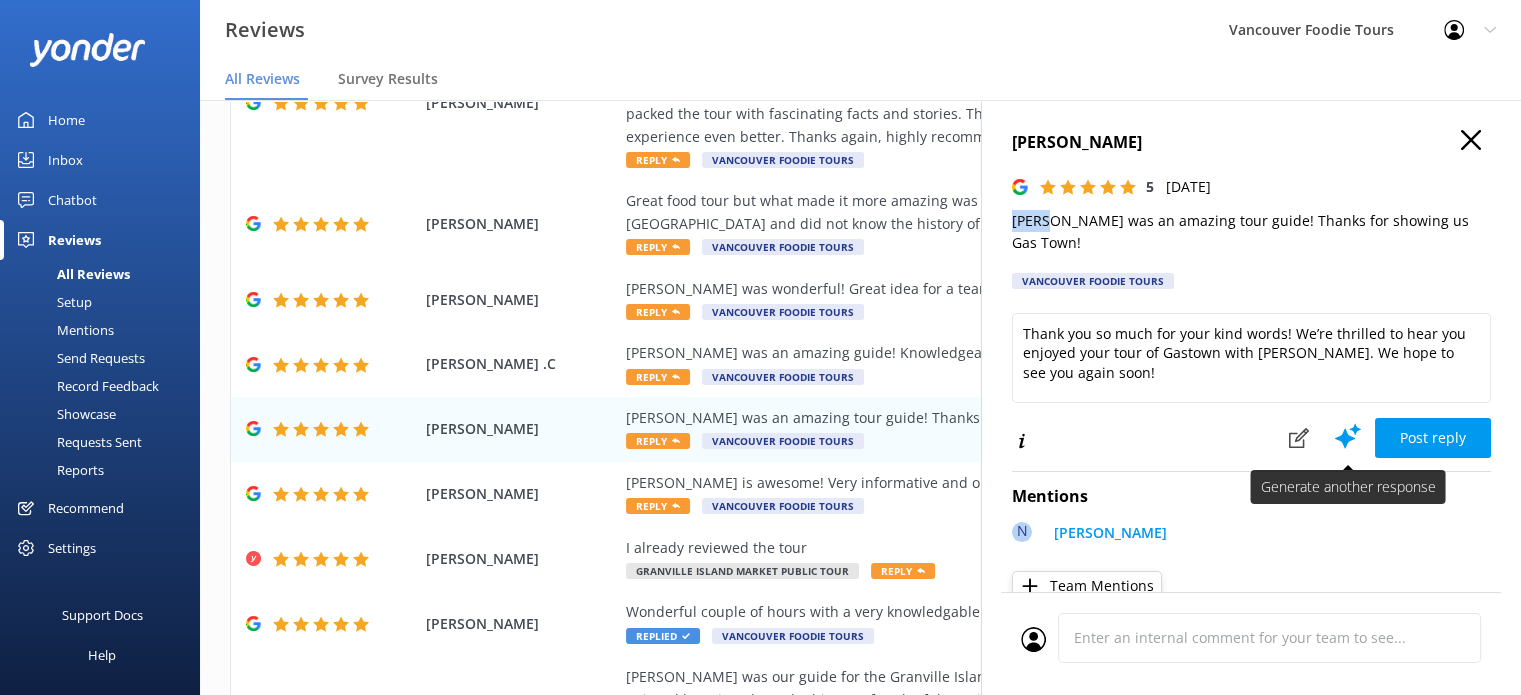 click 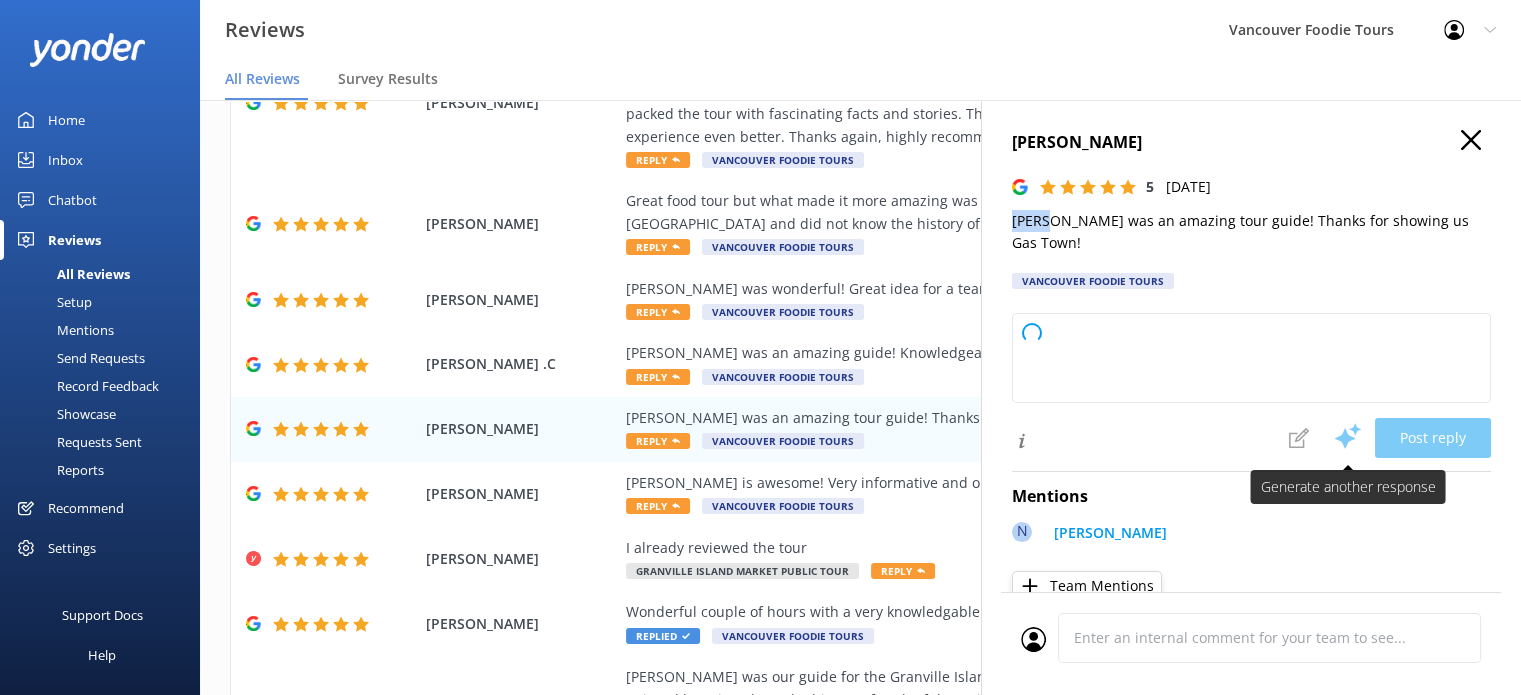 type on "Thank you so much for your kind words! We're thrilled to hear you enjoyed your tour of Gastown with [PERSON_NAME]. We hope to welcome you back for another adventure soon!" 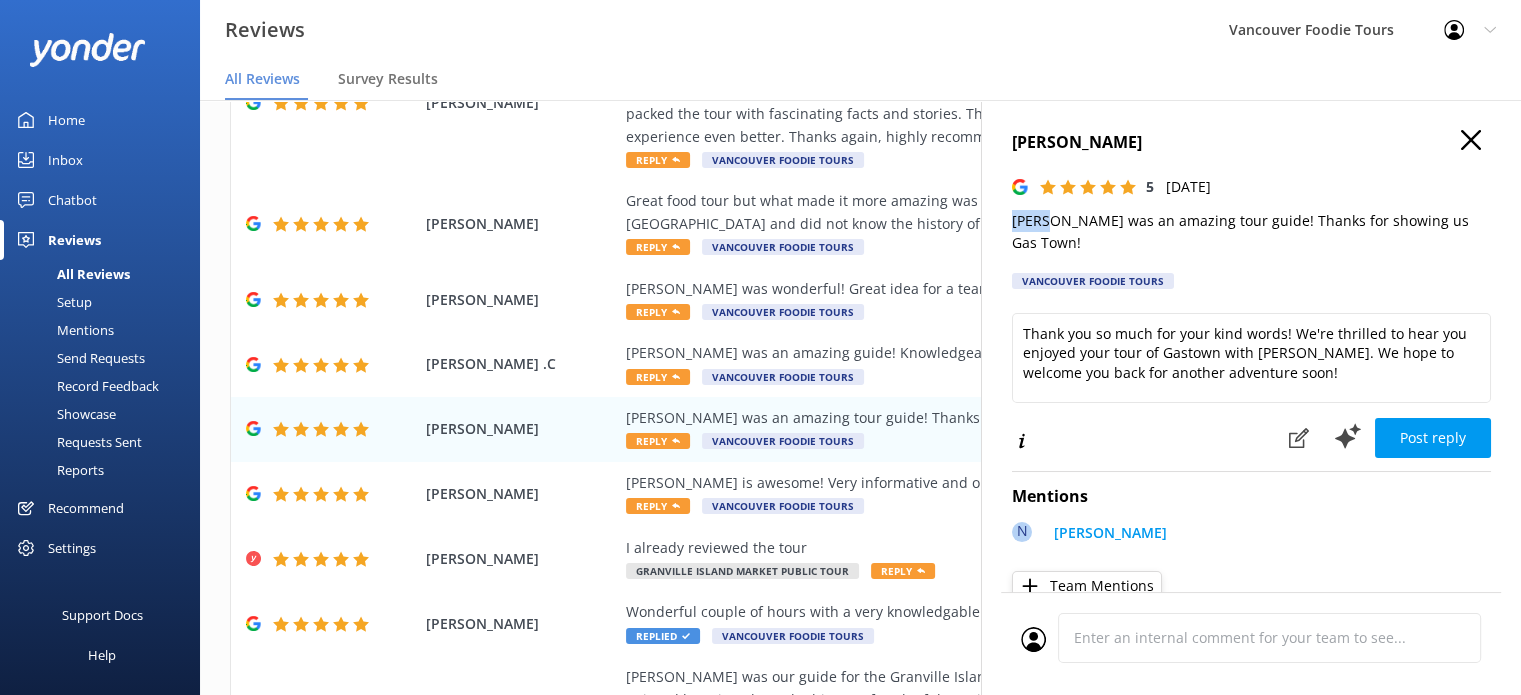 click 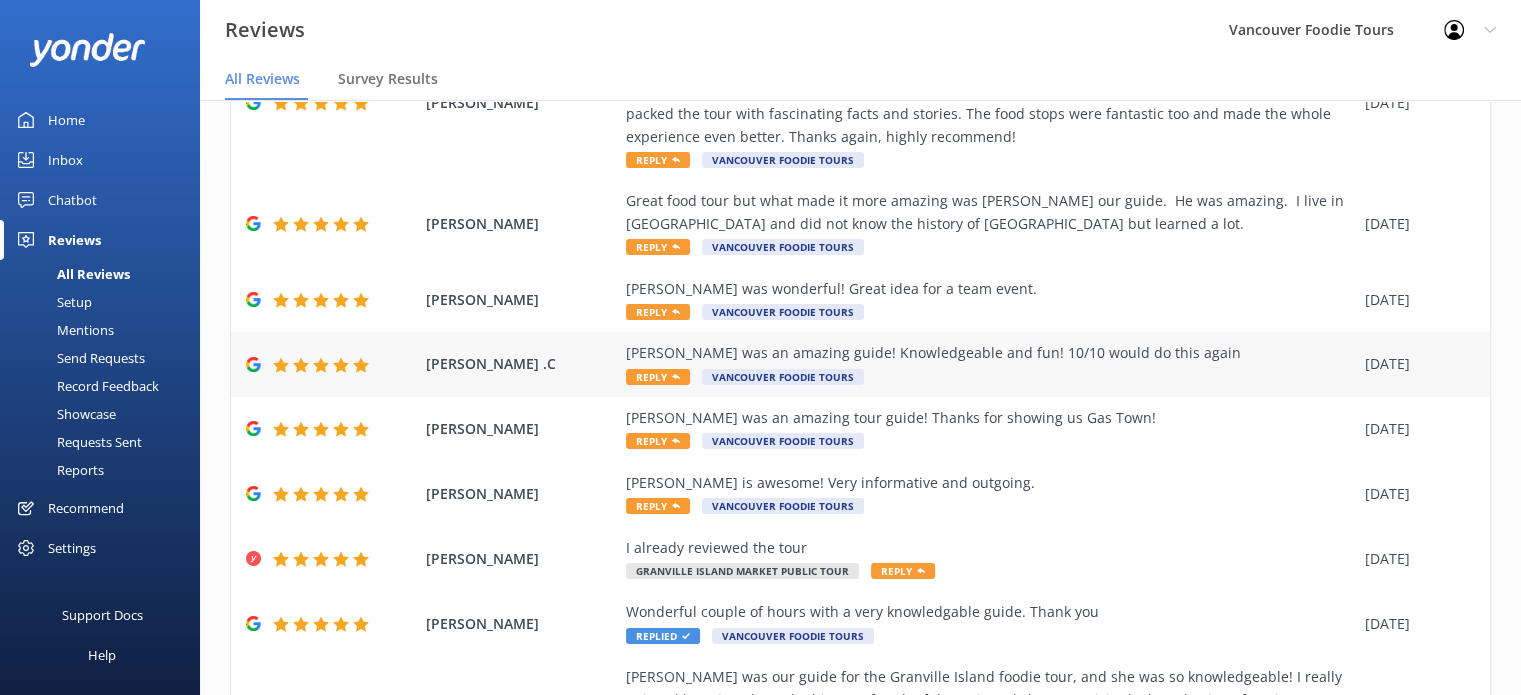 click on "[PERSON_NAME] was an amazing guide! Knowledgeable and fun! 10/10 would do this again Reply Vancouver Foodie Tours" at bounding box center [990, 364] 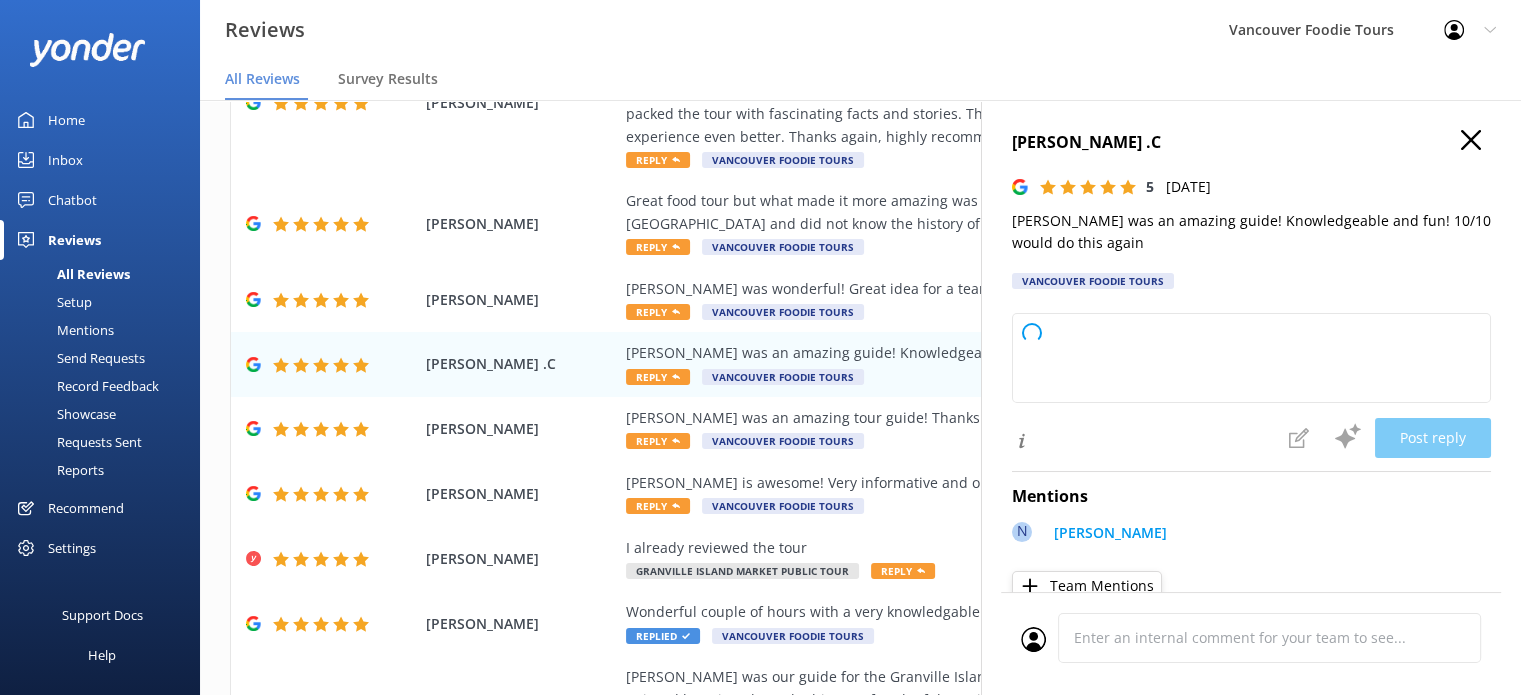 type on "Thank you so much for your wonderful review! We're thrilled to hear you had such a great experience with [PERSON_NAME]. We appreciate your feedback and hope to welcome you back again soon!" 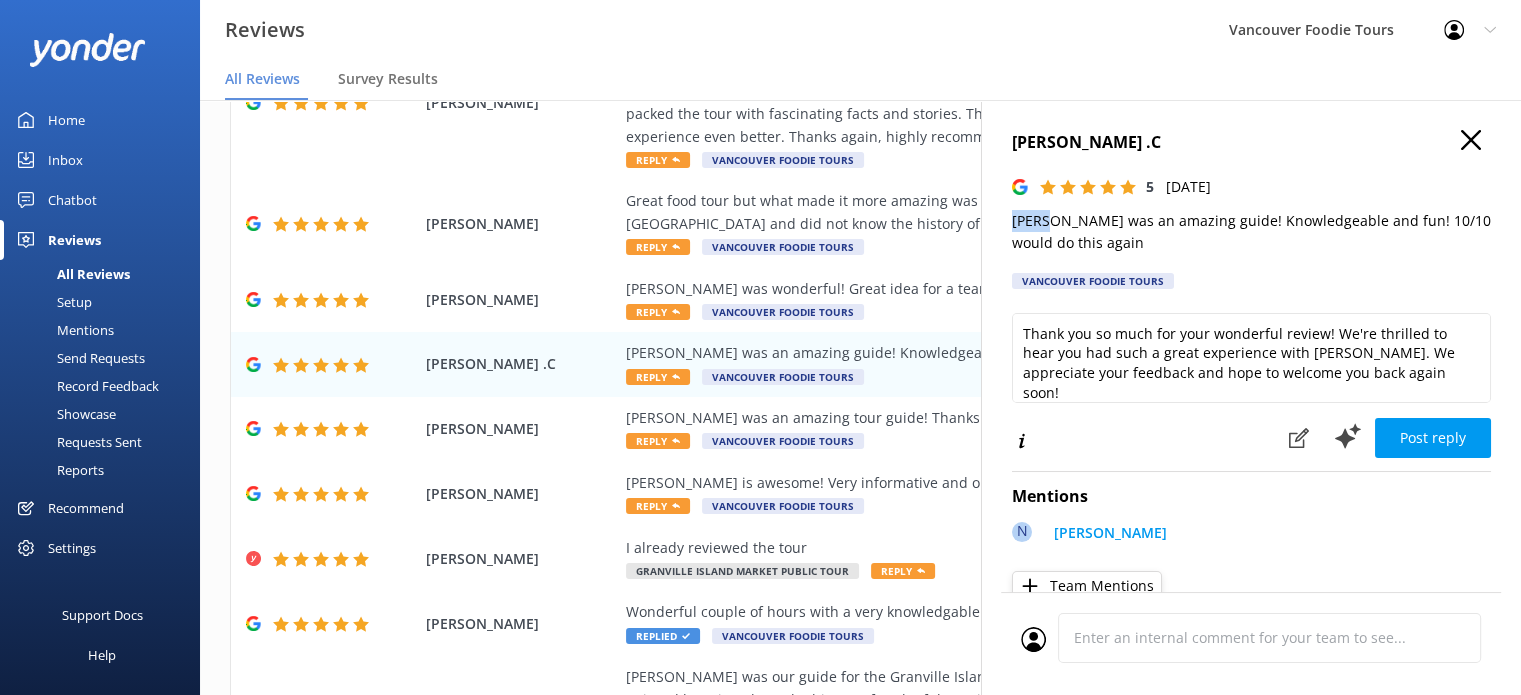 drag, startPoint x: 1007, startPoint y: 223, endPoint x: 1050, endPoint y: 226, distance: 43.104523 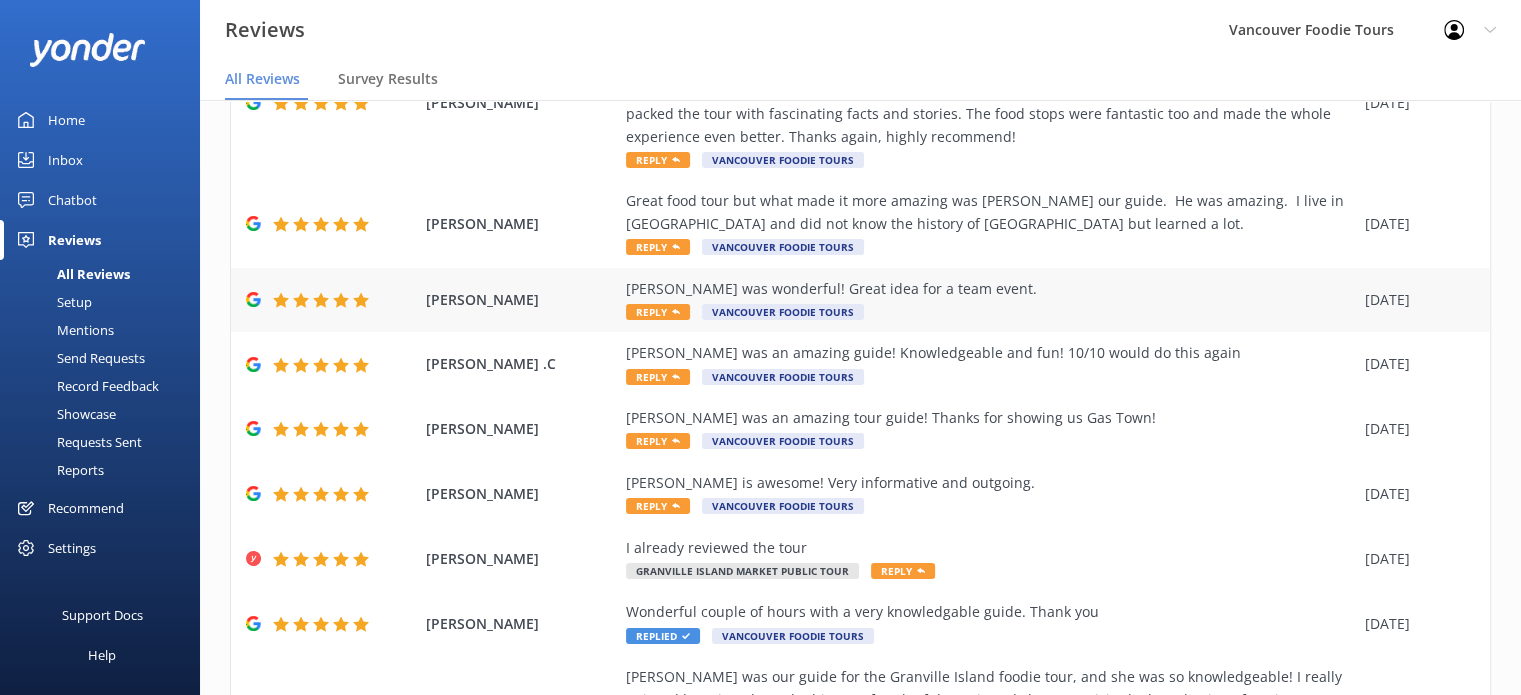 click on "[PERSON_NAME] was wonderful! Great idea for a team event." at bounding box center [990, 289] 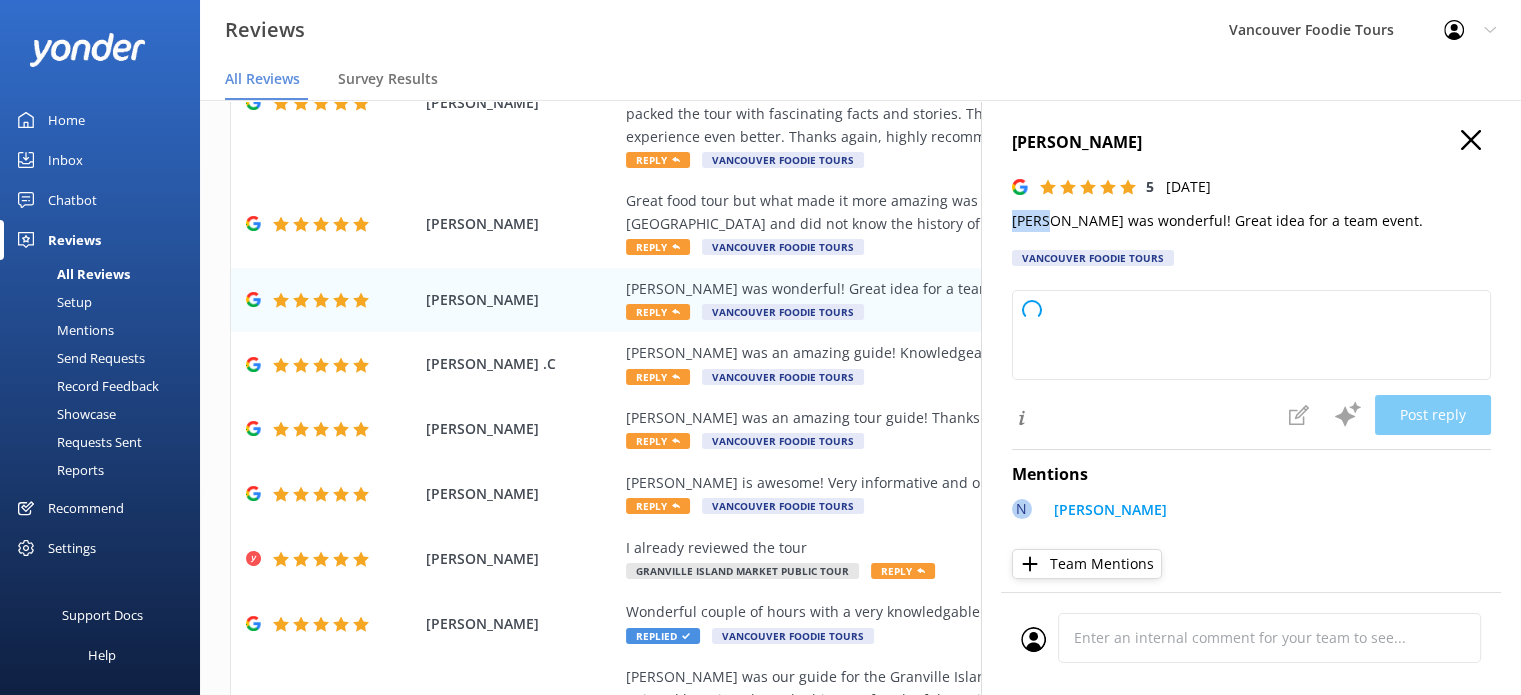 type on "Thank you so much for your kind words! We're thrilled to hear you enjoyed your team event with [PERSON_NAME]. We hope to welcome you back again soon!" 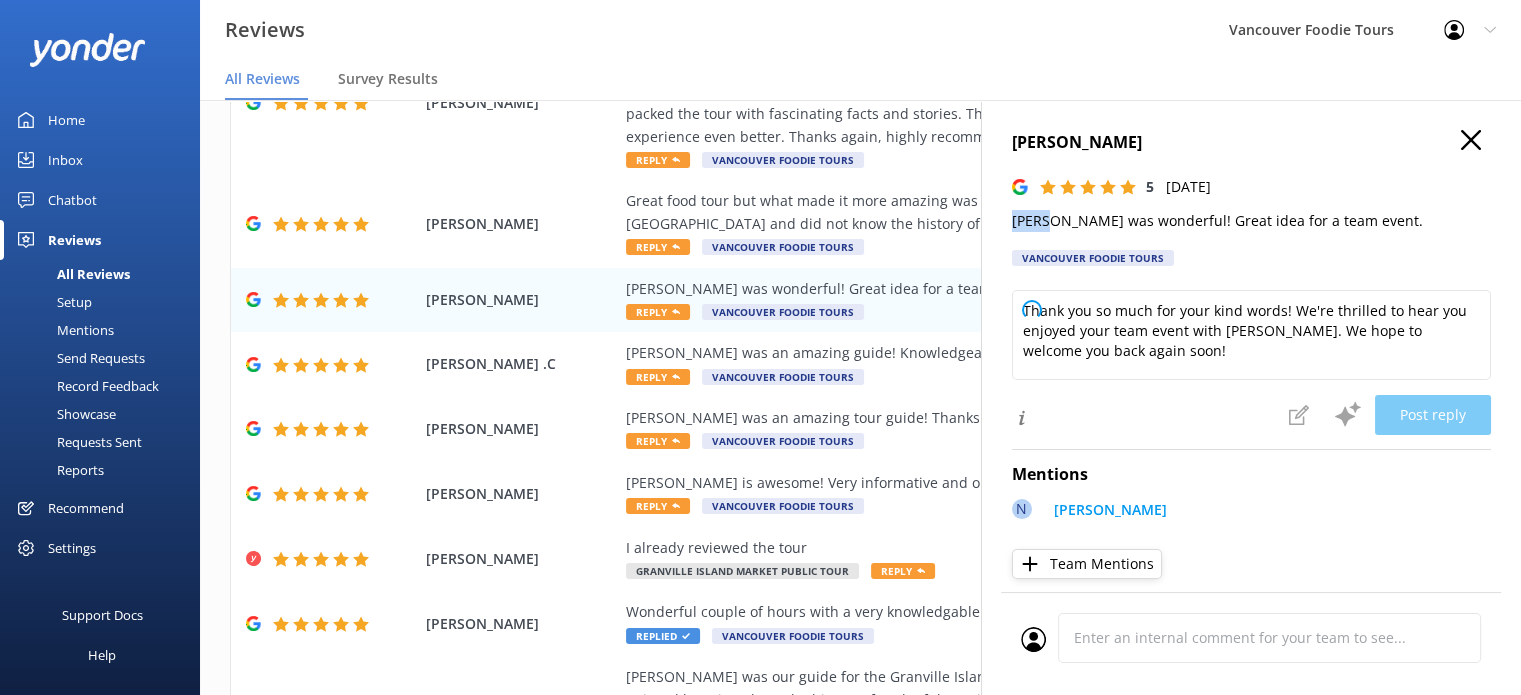 drag, startPoint x: 1008, startPoint y: 226, endPoint x: 1048, endPoint y: 226, distance: 40 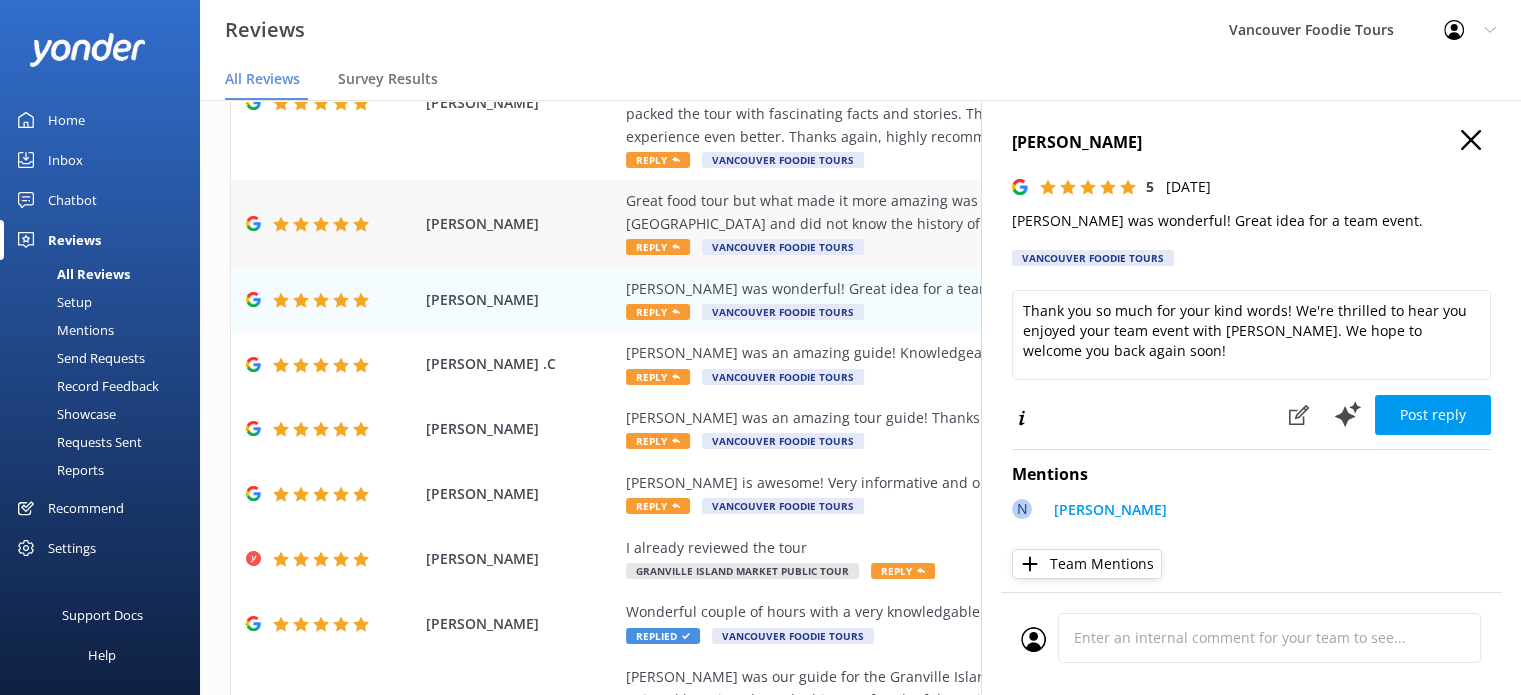 click on "Great food tour but what made it more amazing was [PERSON_NAME] our guide.  He was amazing.  I live in [GEOGRAPHIC_DATA] and did not know the history of [GEOGRAPHIC_DATA] but learned a lot." at bounding box center [990, 212] 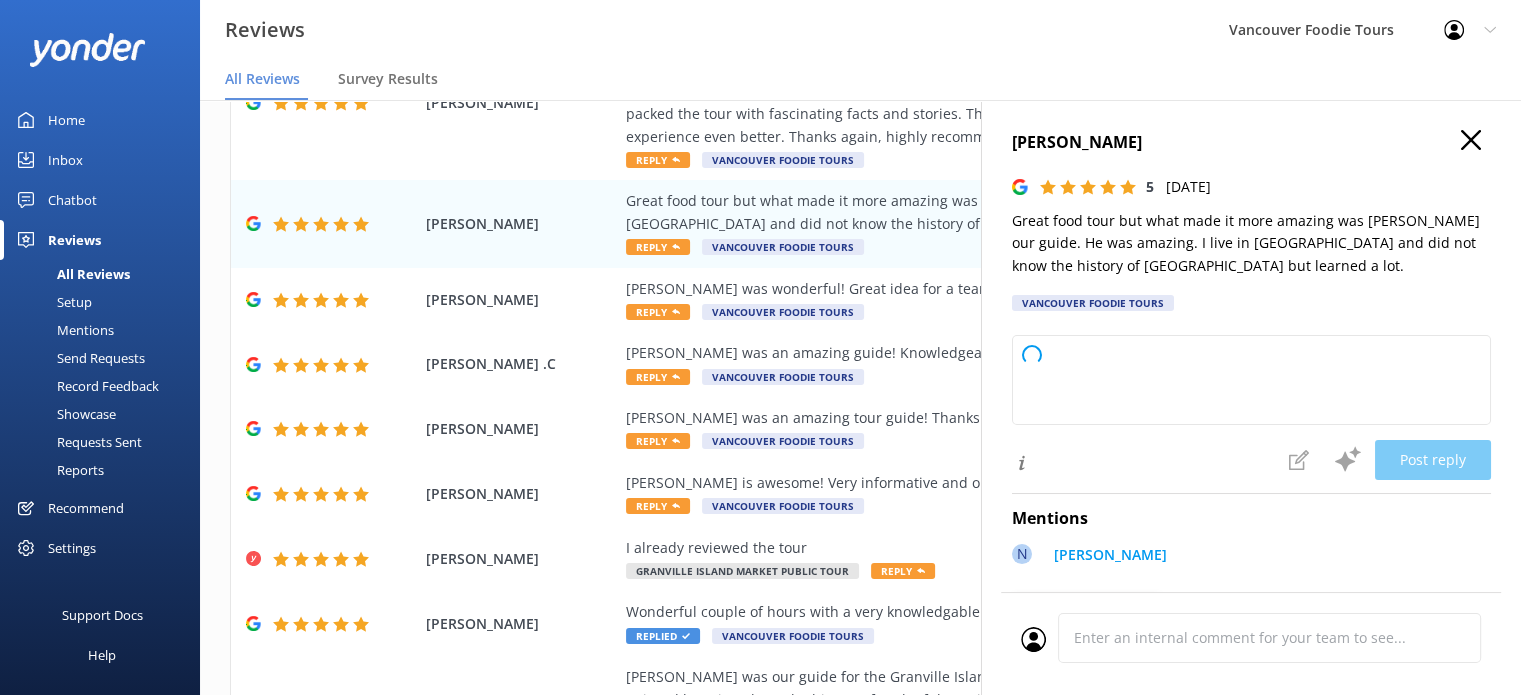 type on "Thank you so much for your wonderful review! We're thrilled to hear you enjoyed the food tour and that [PERSON_NAME] made your experience memorable. It's always great to know we can share something new, even with locals. We hope to see you again soon!" 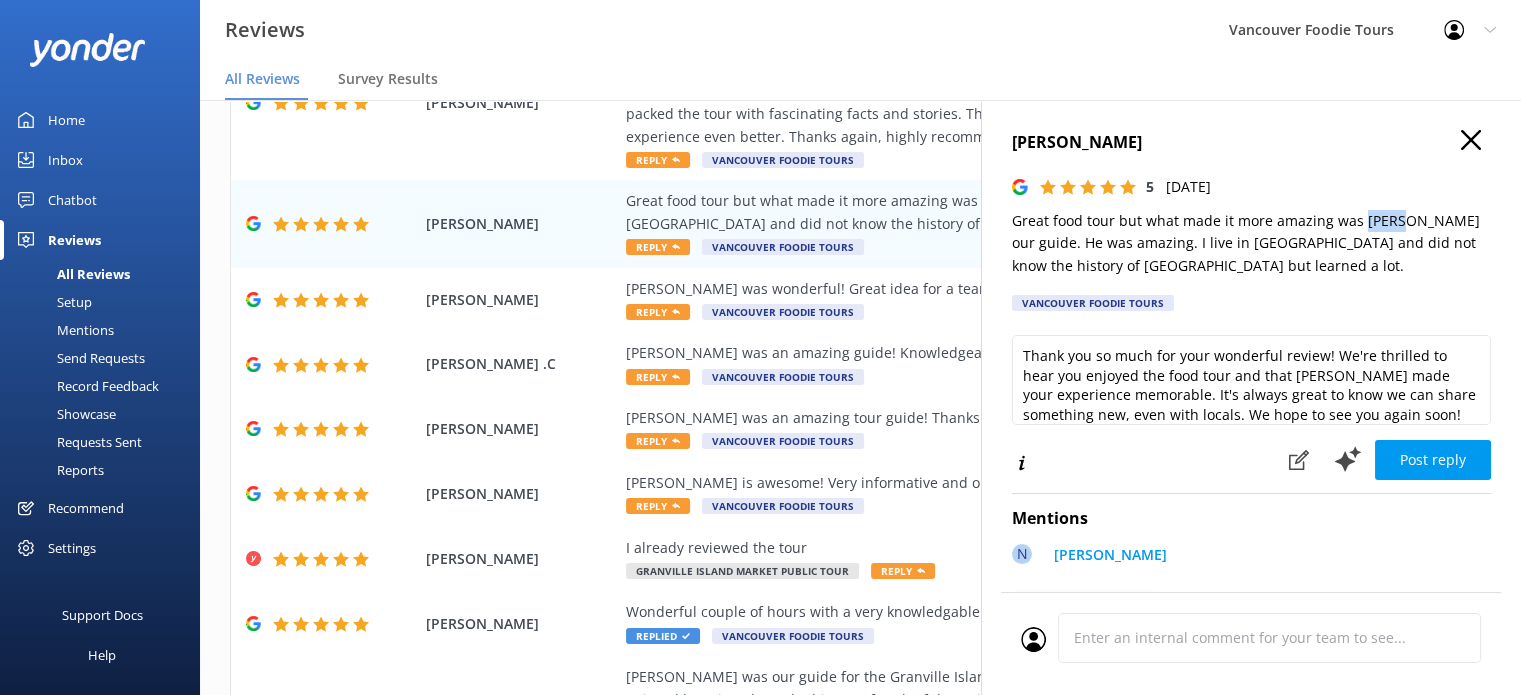 drag, startPoint x: 1360, startPoint y: 223, endPoint x: 1395, endPoint y: 219, distance: 35.22783 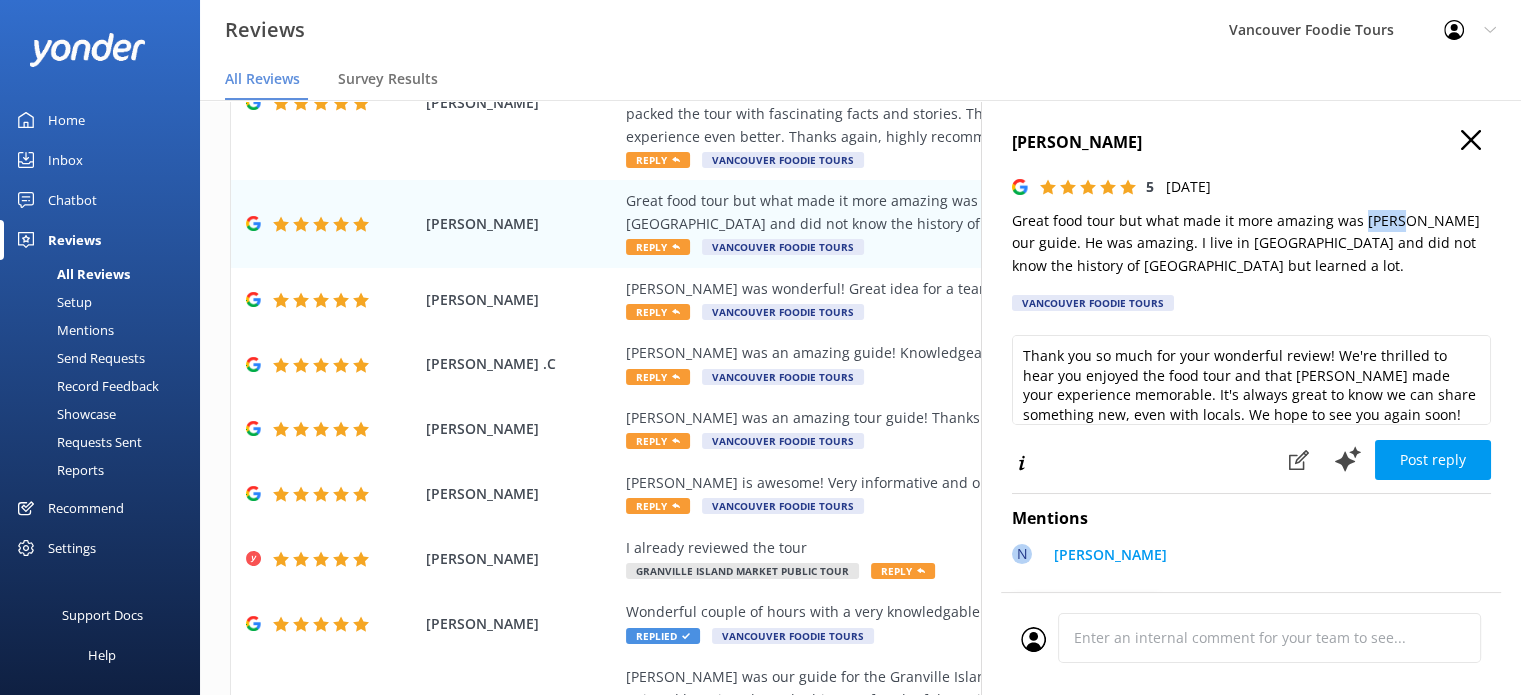 click 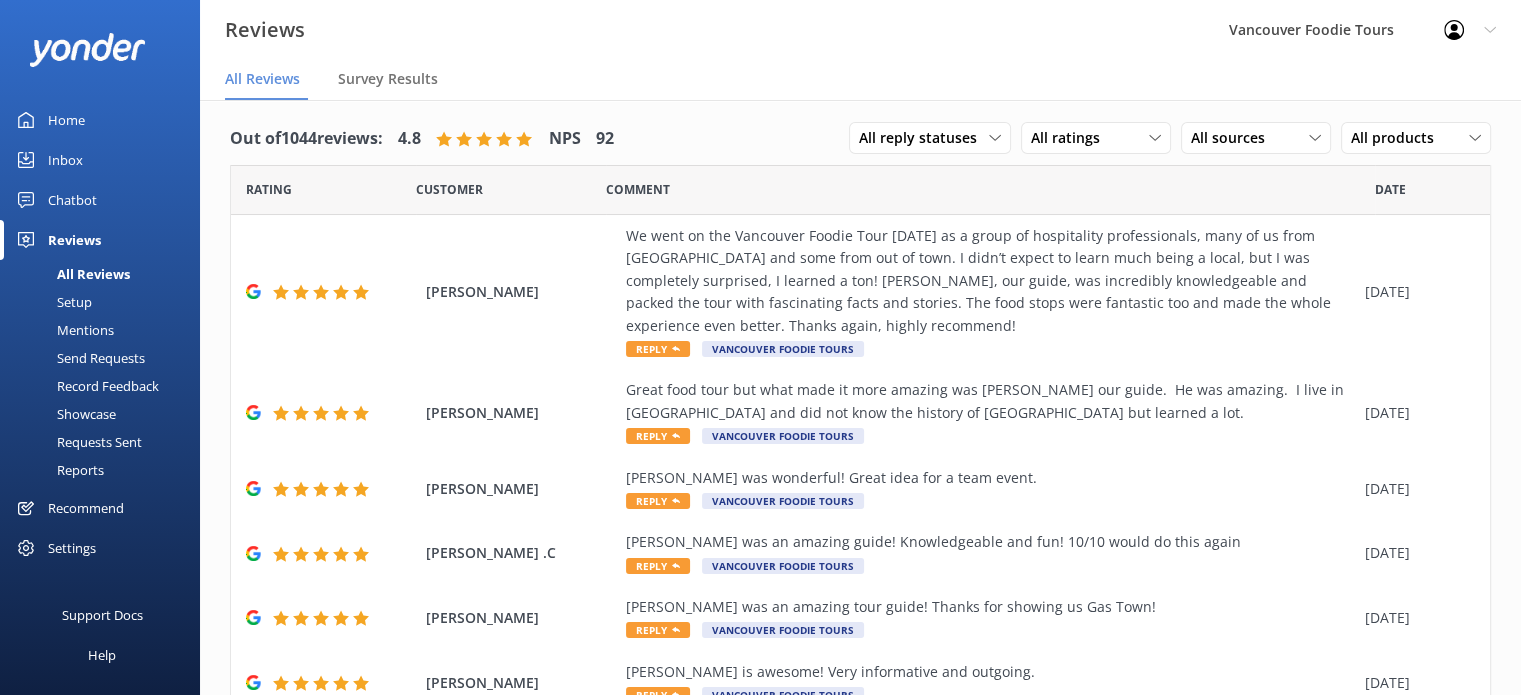 scroll, scrollTop: 0, scrollLeft: 0, axis: both 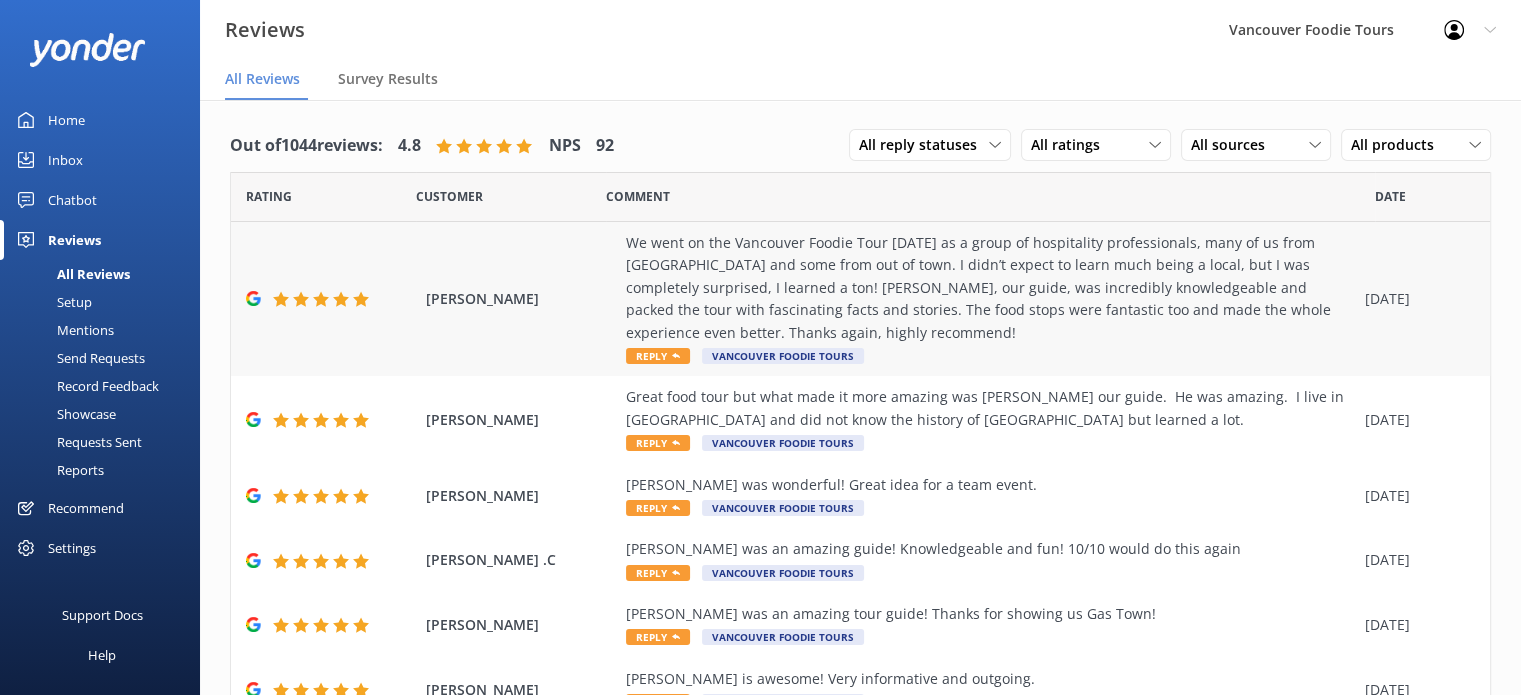click on "We went on the Vancouver Foodie Tour [DATE] as a group of hospitality professionals, many of us from [GEOGRAPHIC_DATA] and some from out of town. I didn’t expect to learn much being a local, but I was completely surprised, I learned a ton! [PERSON_NAME], our guide, was incredibly knowledgeable and packed the tour with fascinating facts and stories. The food stops were fantastic too and made the whole experience even better. Thanks again, highly recommend!" at bounding box center (990, 288) 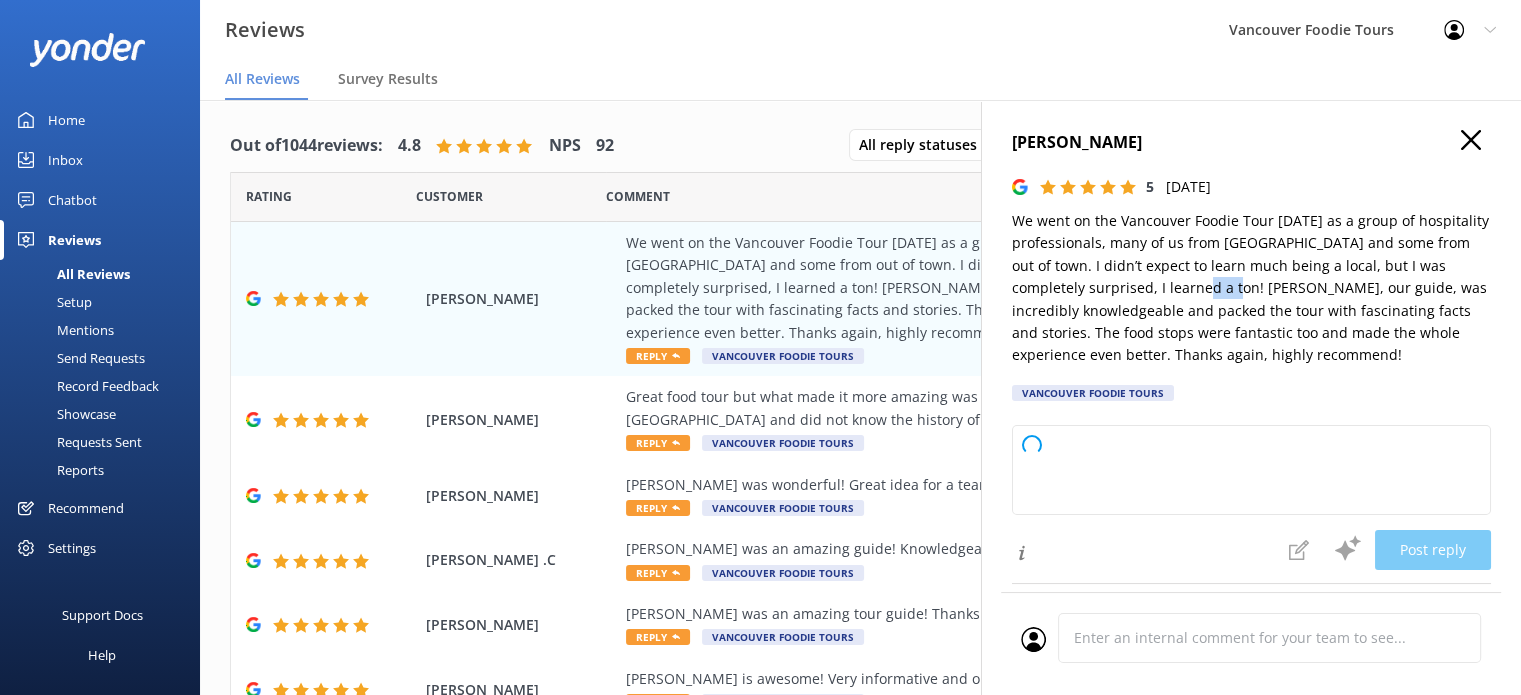 drag, startPoint x: 1185, startPoint y: 287, endPoint x: 1220, endPoint y: 287, distance: 35 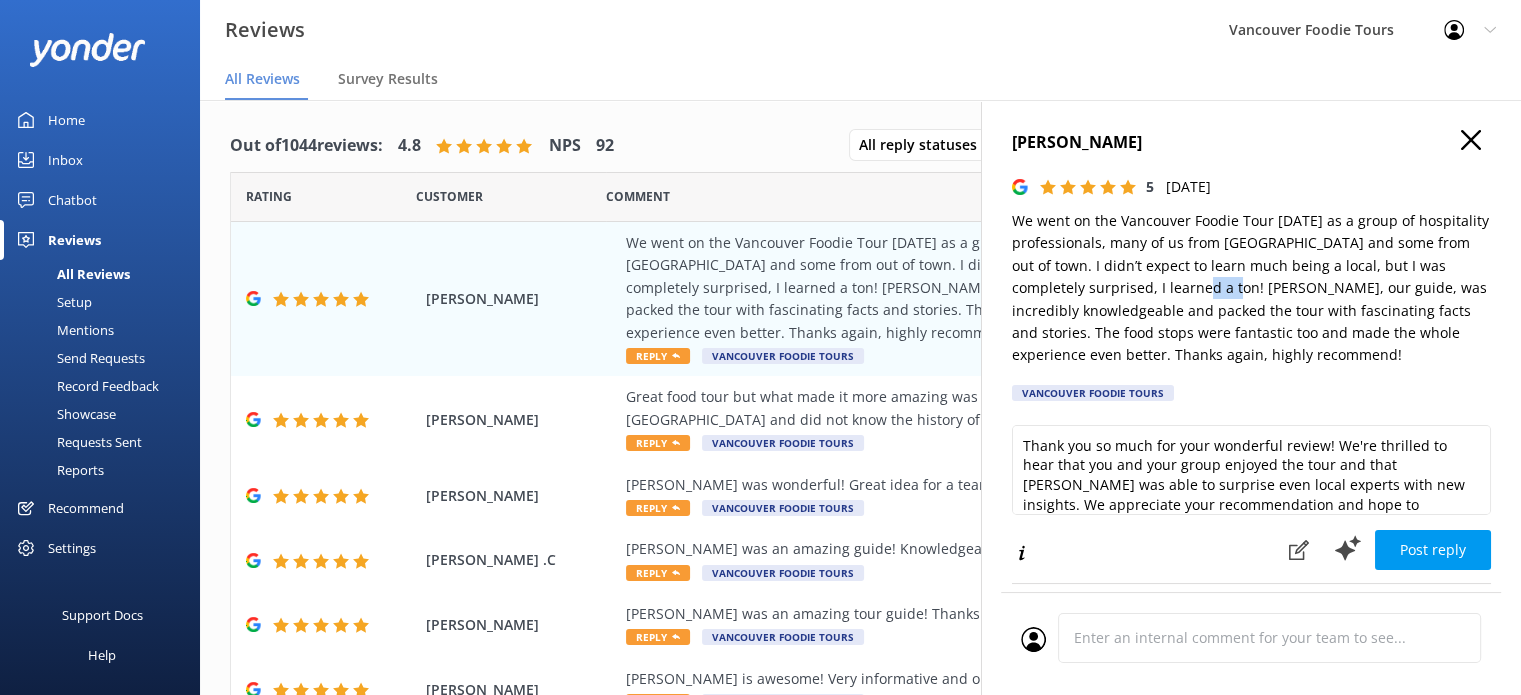 click 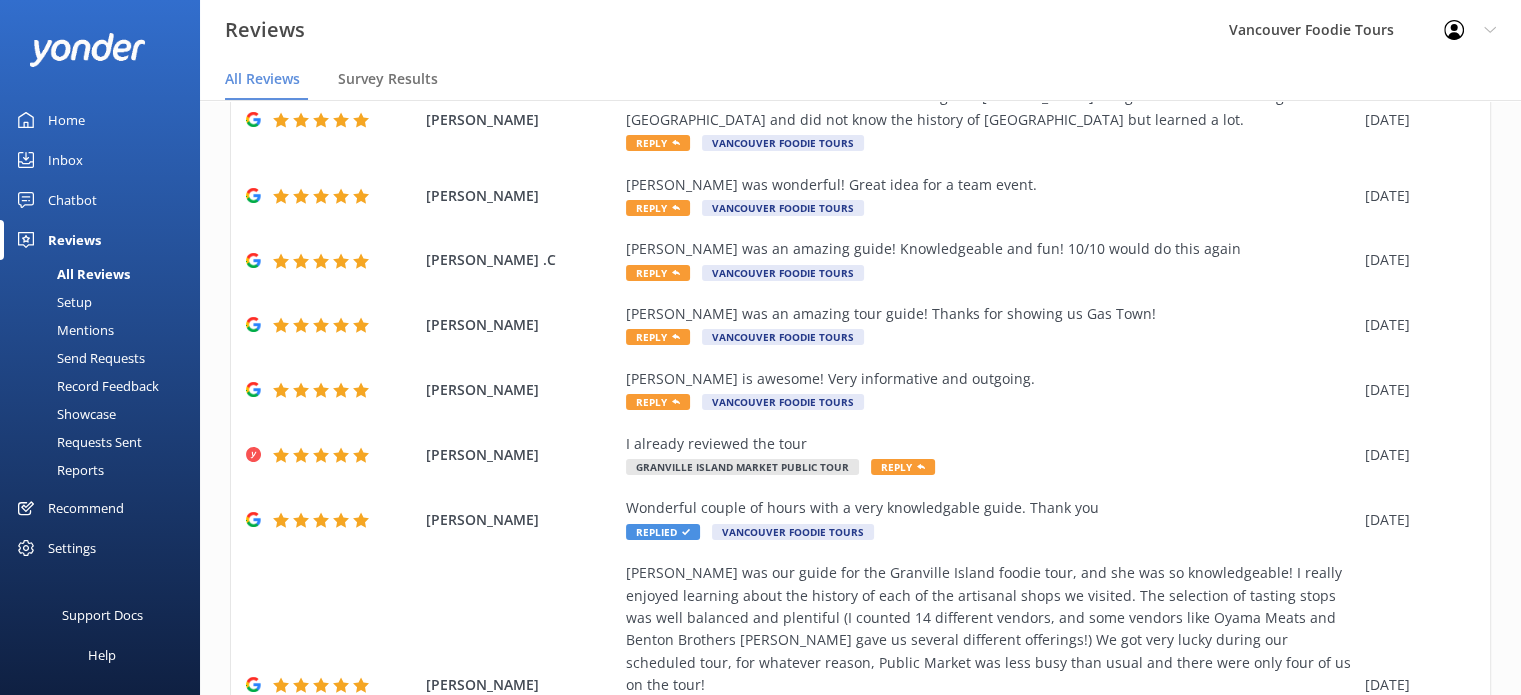 scroll, scrollTop: 0, scrollLeft: 0, axis: both 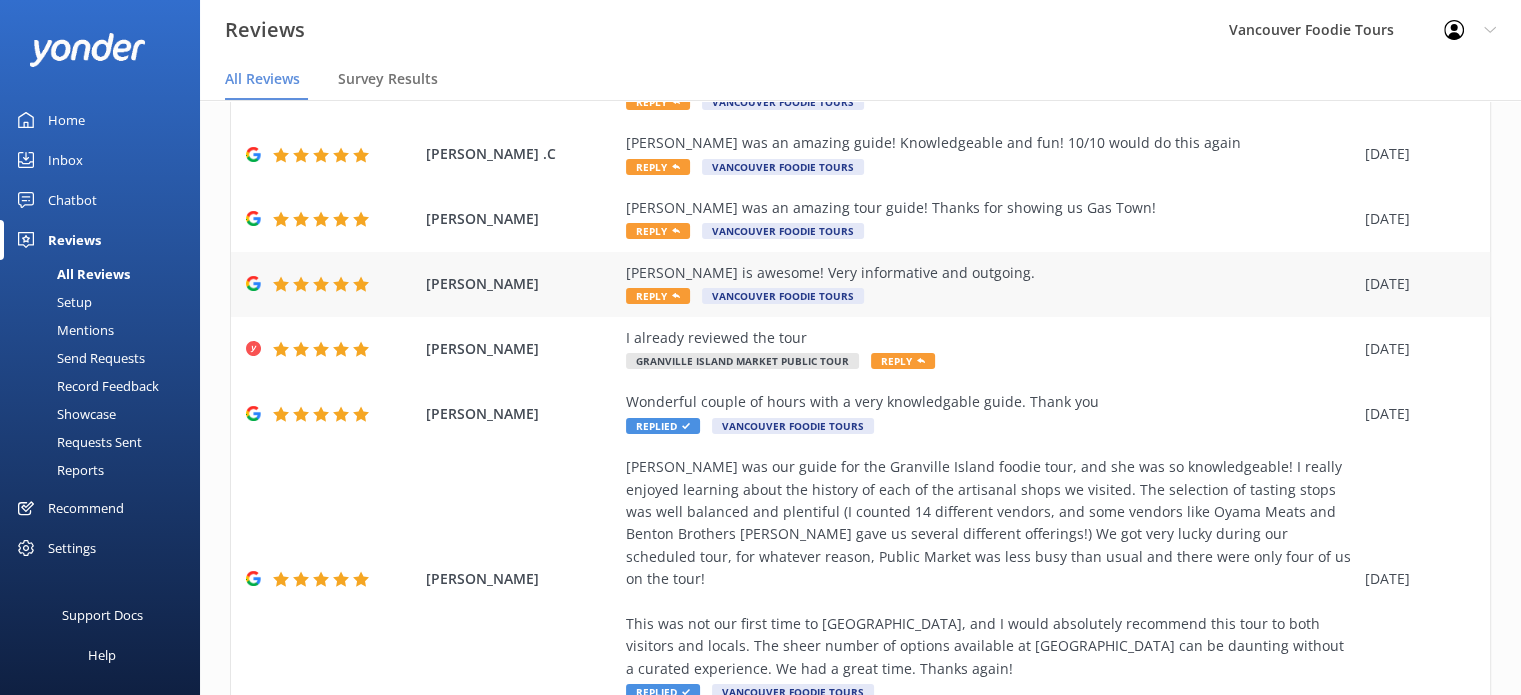 click on "[PERSON_NAME] is awesome! Very informative and outgoing. Reply Vancouver Foodie Tours" at bounding box center (990, 284) 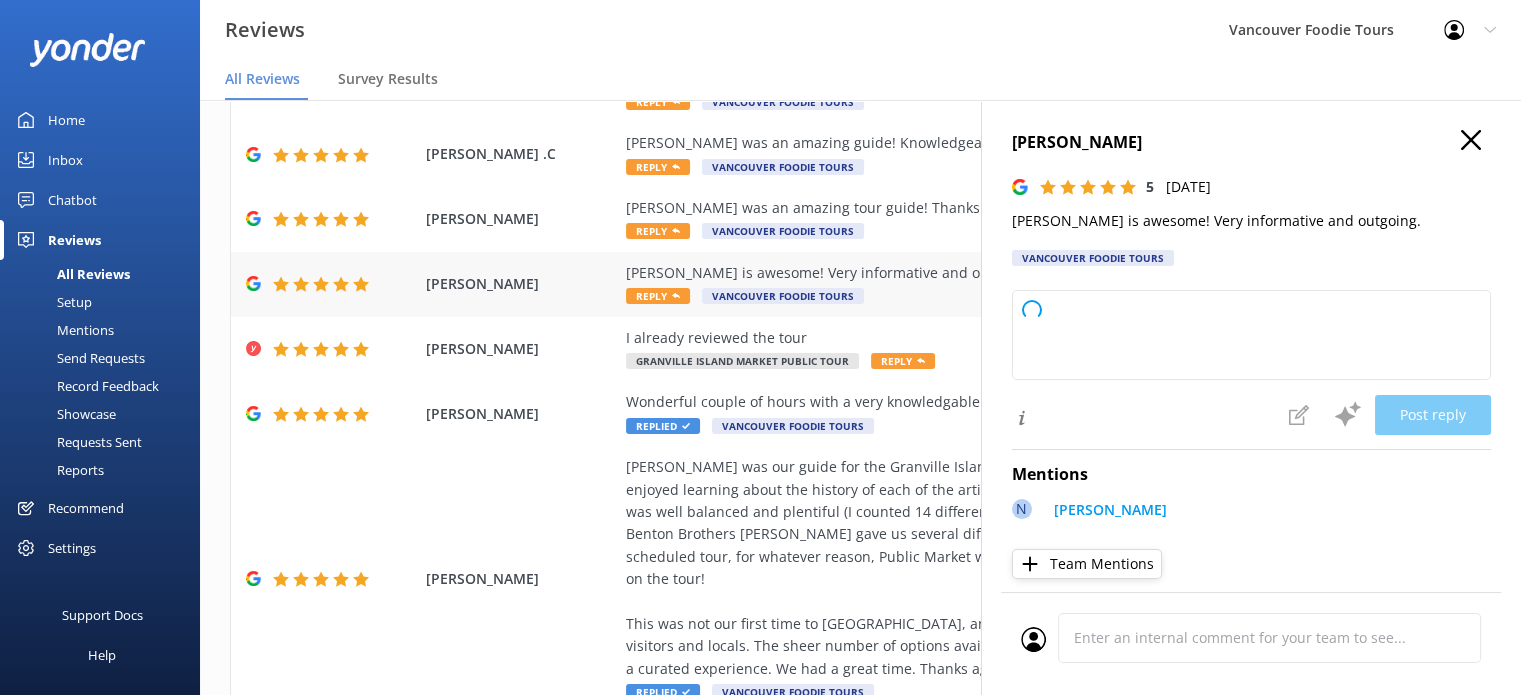 type on "Thank you so much for your kind words! We're thrilled to hear you had a great experience with [PERSON_NAME]. We appreciate your feedback!" 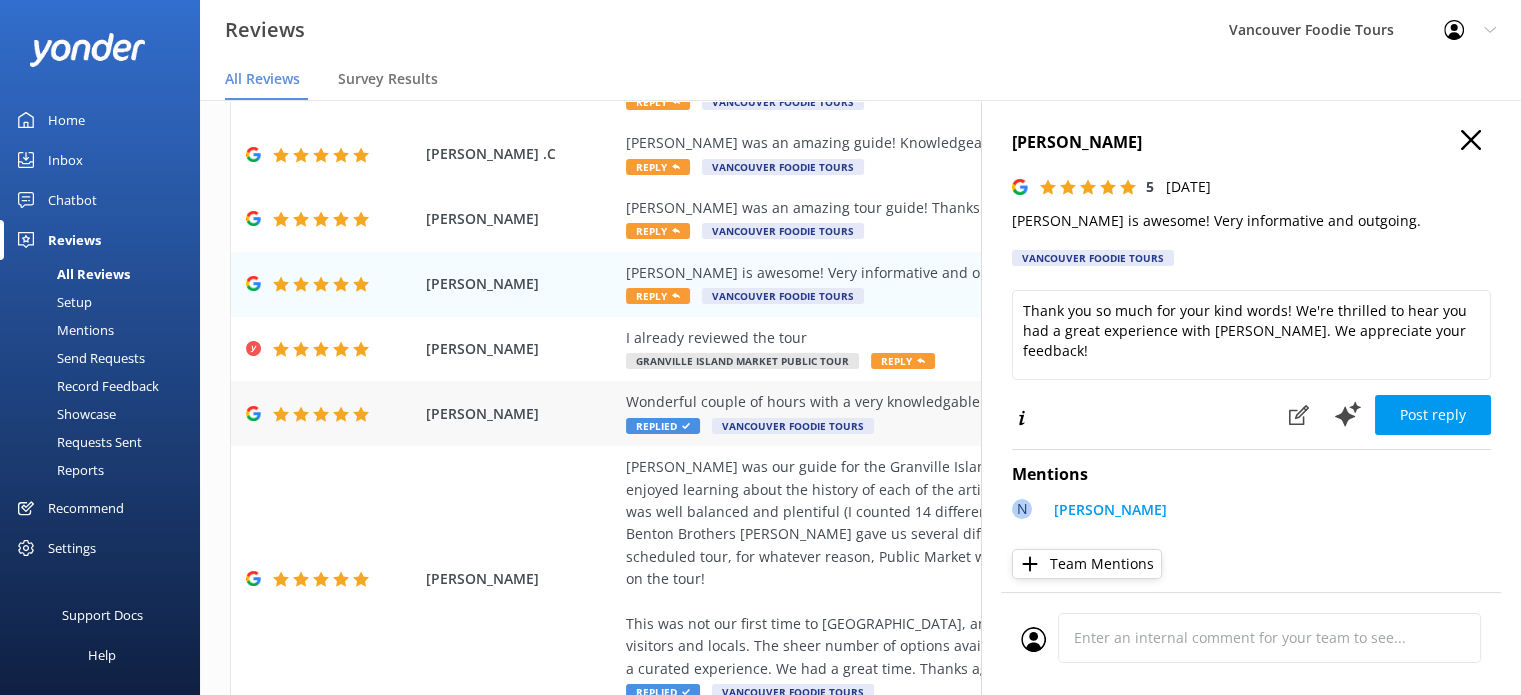 click on "Wonderful couple of hours with a very knowledgable guide. Thank you Replied Vancouver Foodie Tours" at bounding box center (990, 413) 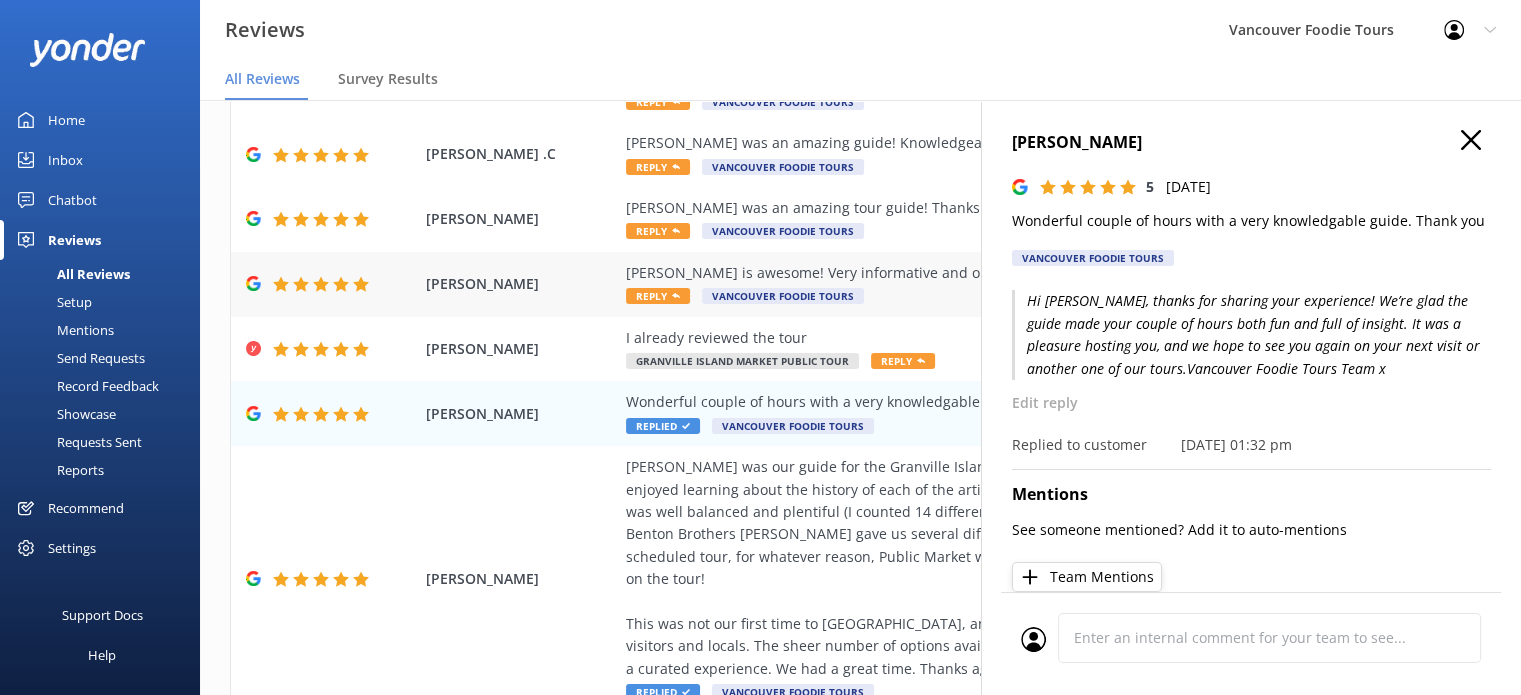 click on "[PERSON_NAME] is awesome! Very informative and outgoing." at bounding box center (990, 273) 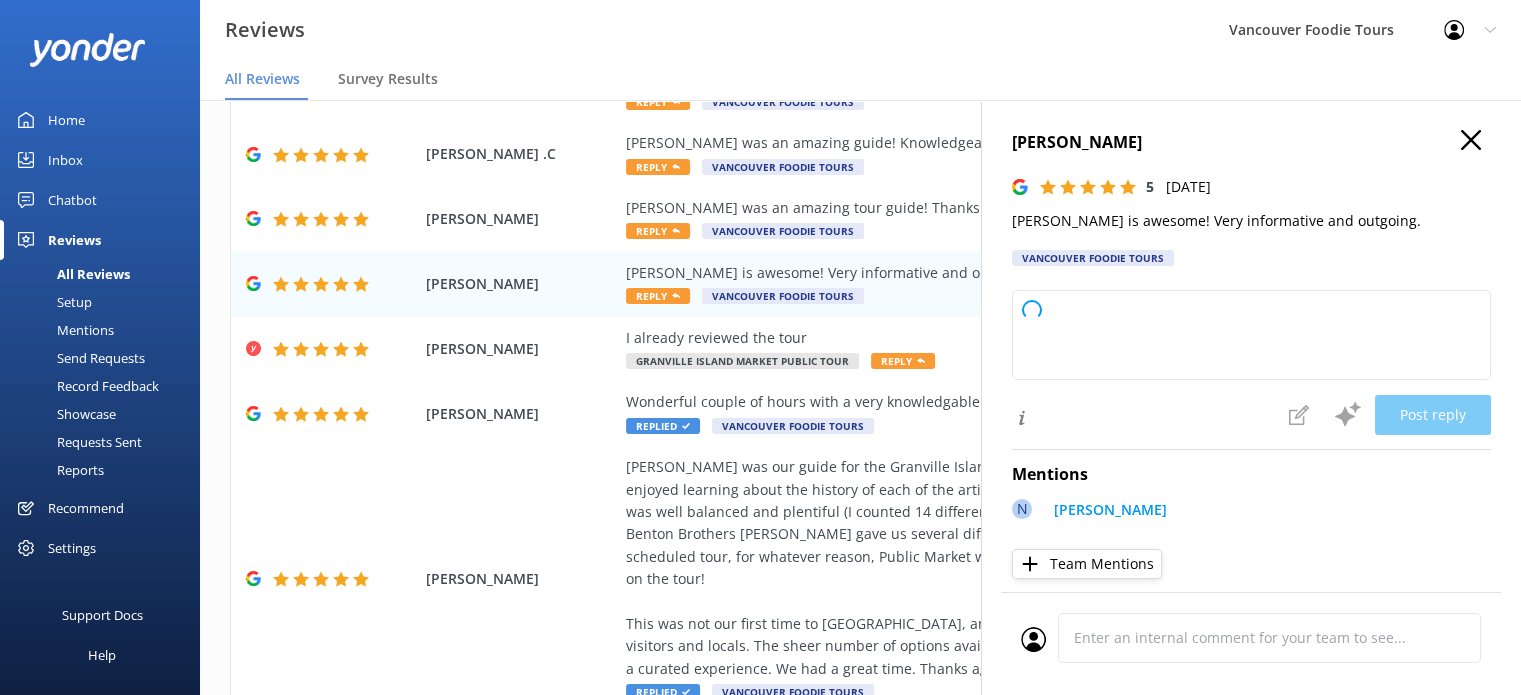 type on "Thank you so much for your wonderful feedback! We're thrilled to hear you had a great experience with [PERSON_NAME]. We appreciate your support!" 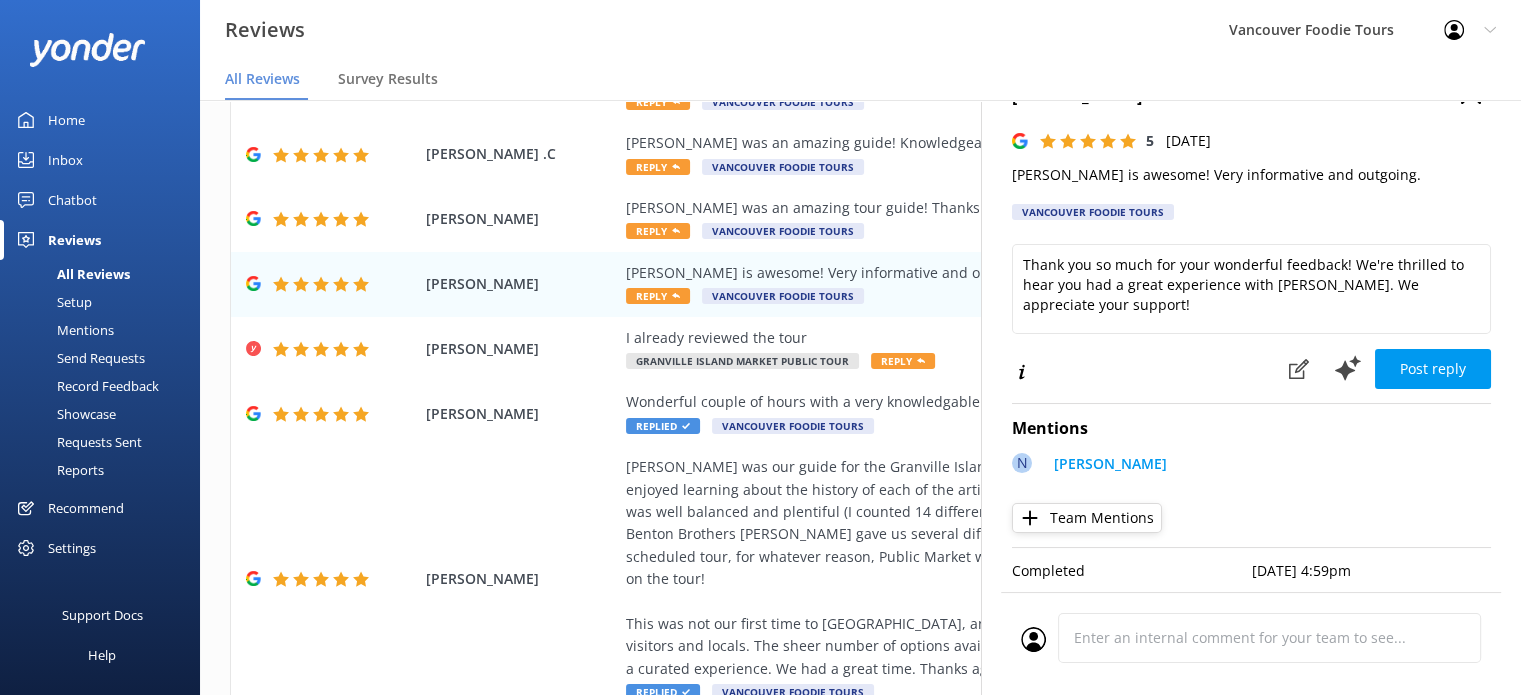 scroll, scrollTop: 60, scrollLeft: 0, axis: vertical 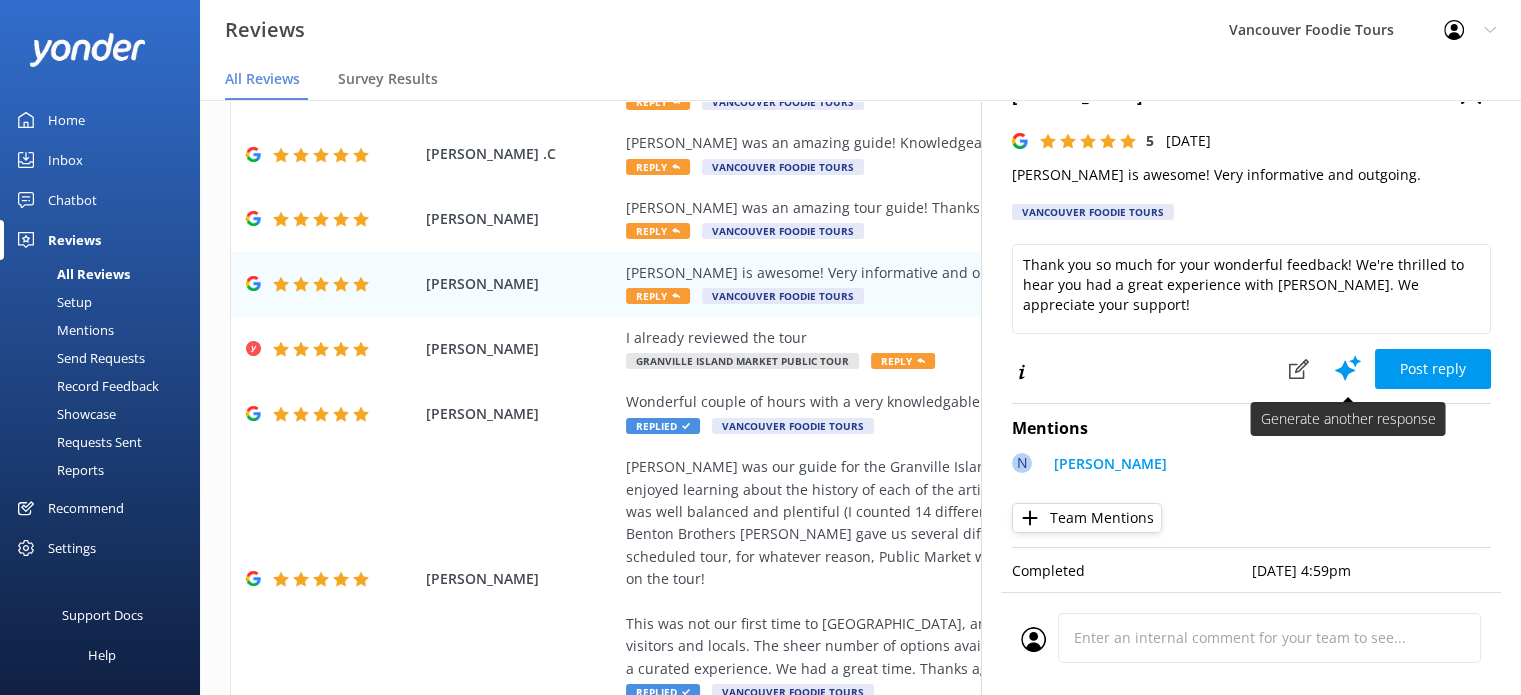 click at bounding box center (1348, 368) 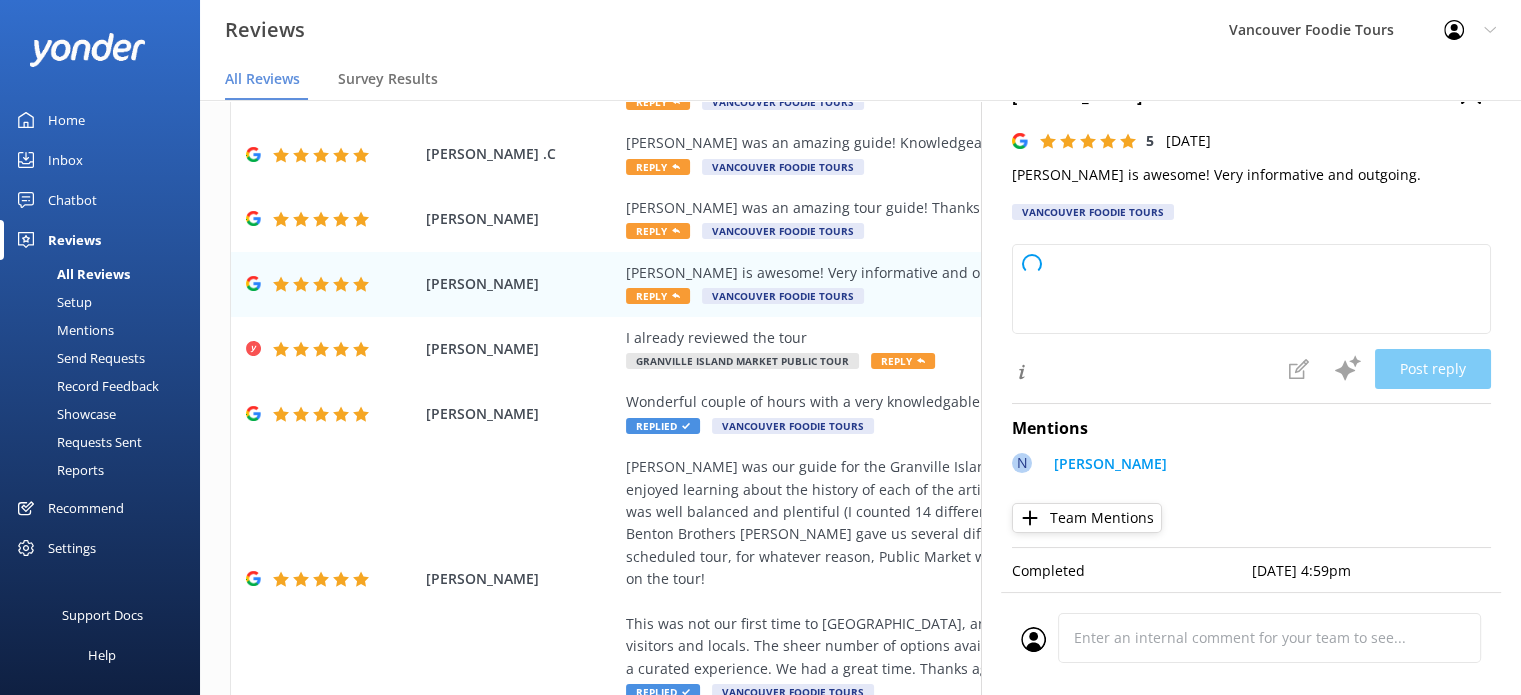 type on "Thank you so much for your kind words! We're thrilled to hear you had a great experience with [PERSON_NAME]. We appreciate your feedback!" 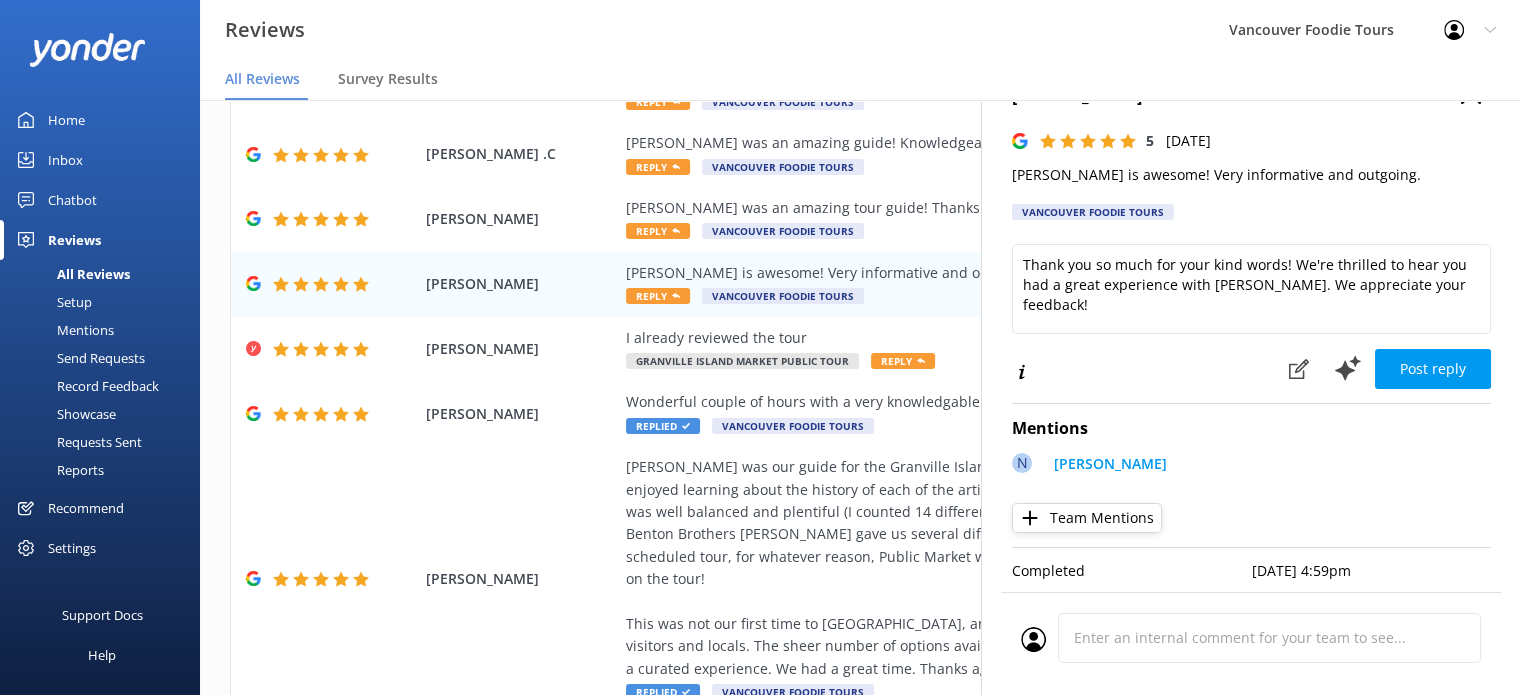 scroll, scrollTop: 40, scrollLeft: 0, axis: vertical 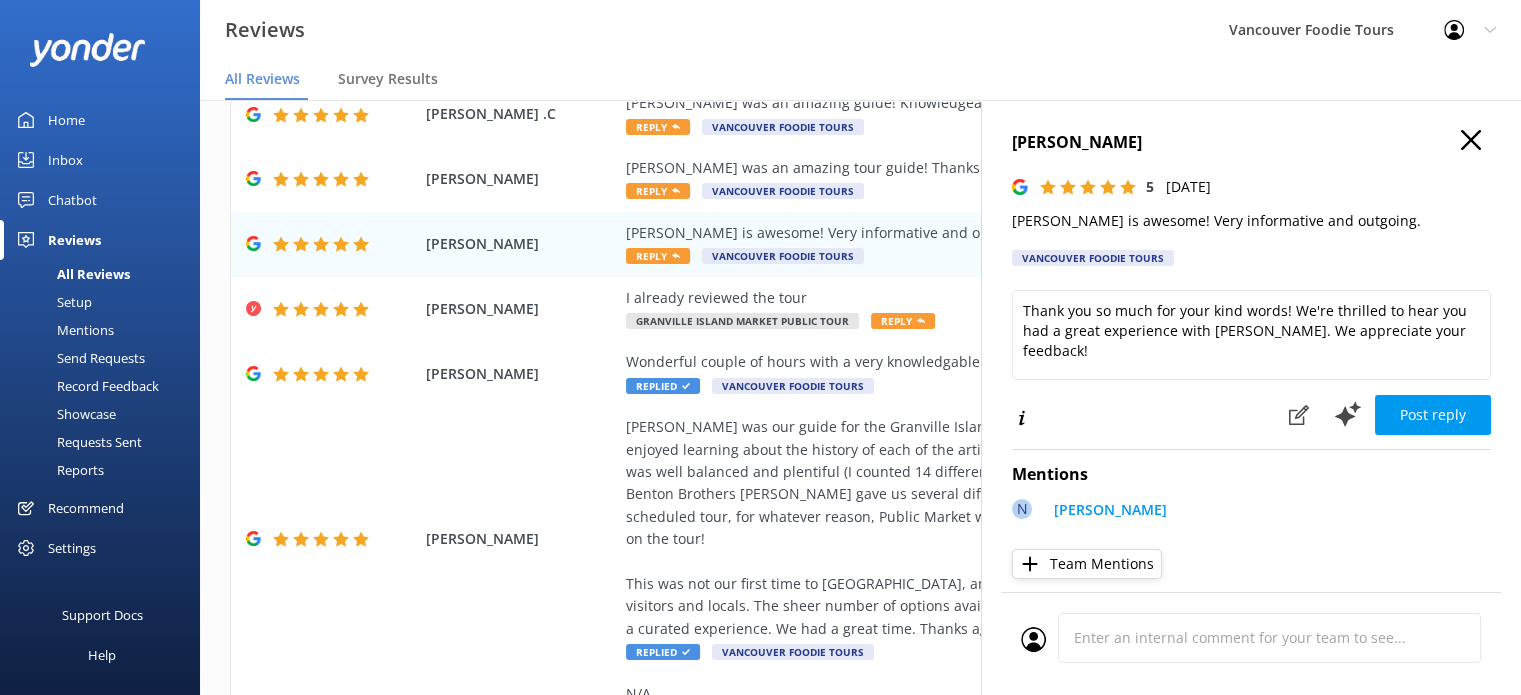 click 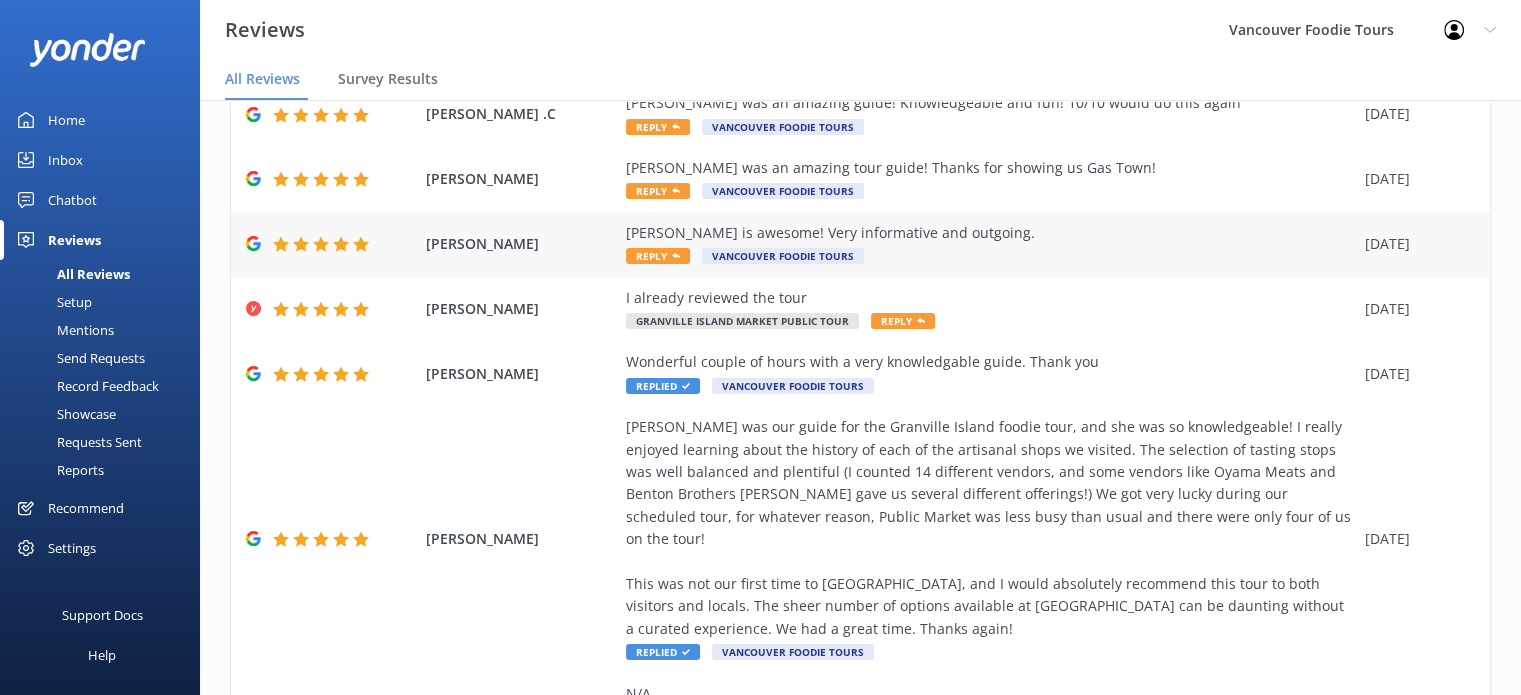 click on "[PERSON_NAME] is awesome! Very informative and outgoing. Reply Vancouver Foodie Tours" at bounding box center [990, 244] 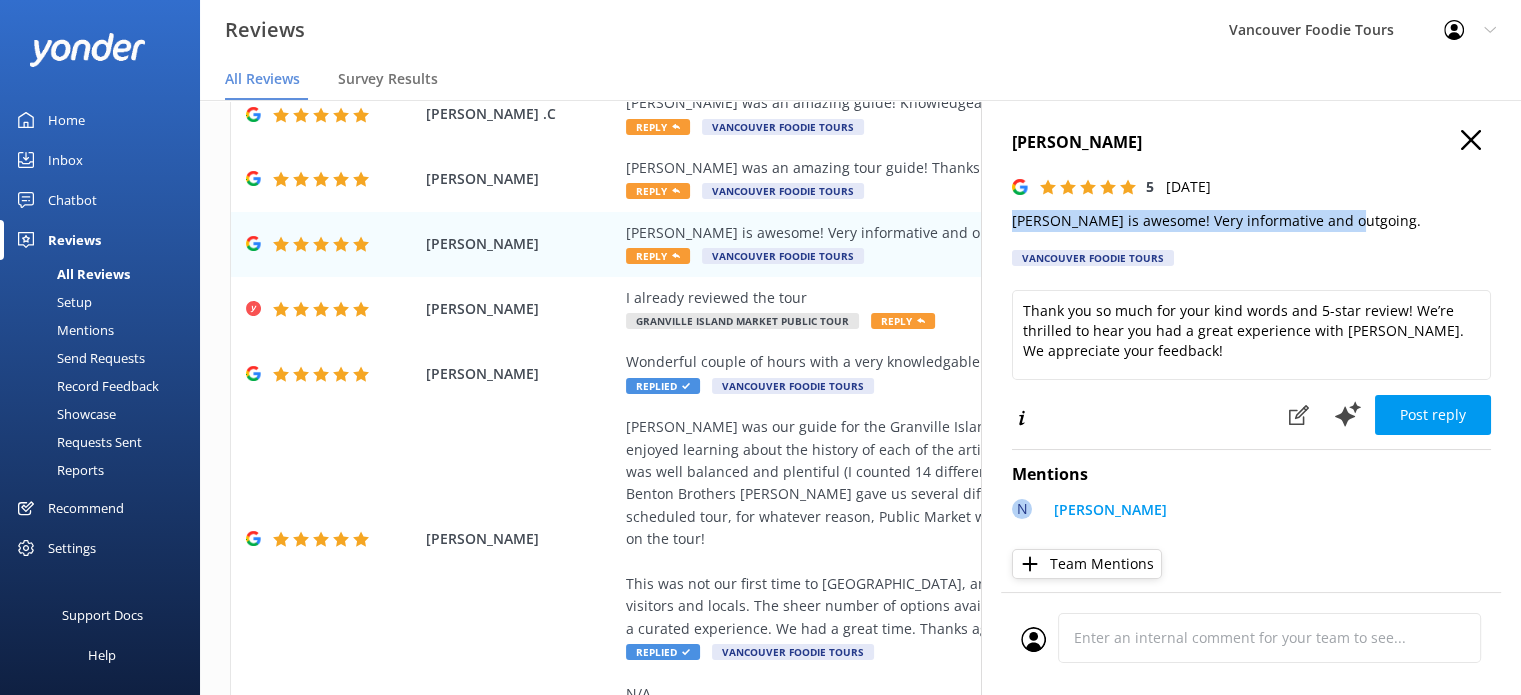drag, startPoint x: 1354, startPoint y: 225, endPoint x: 1006, endPoint y: 223, distance: 348.00574 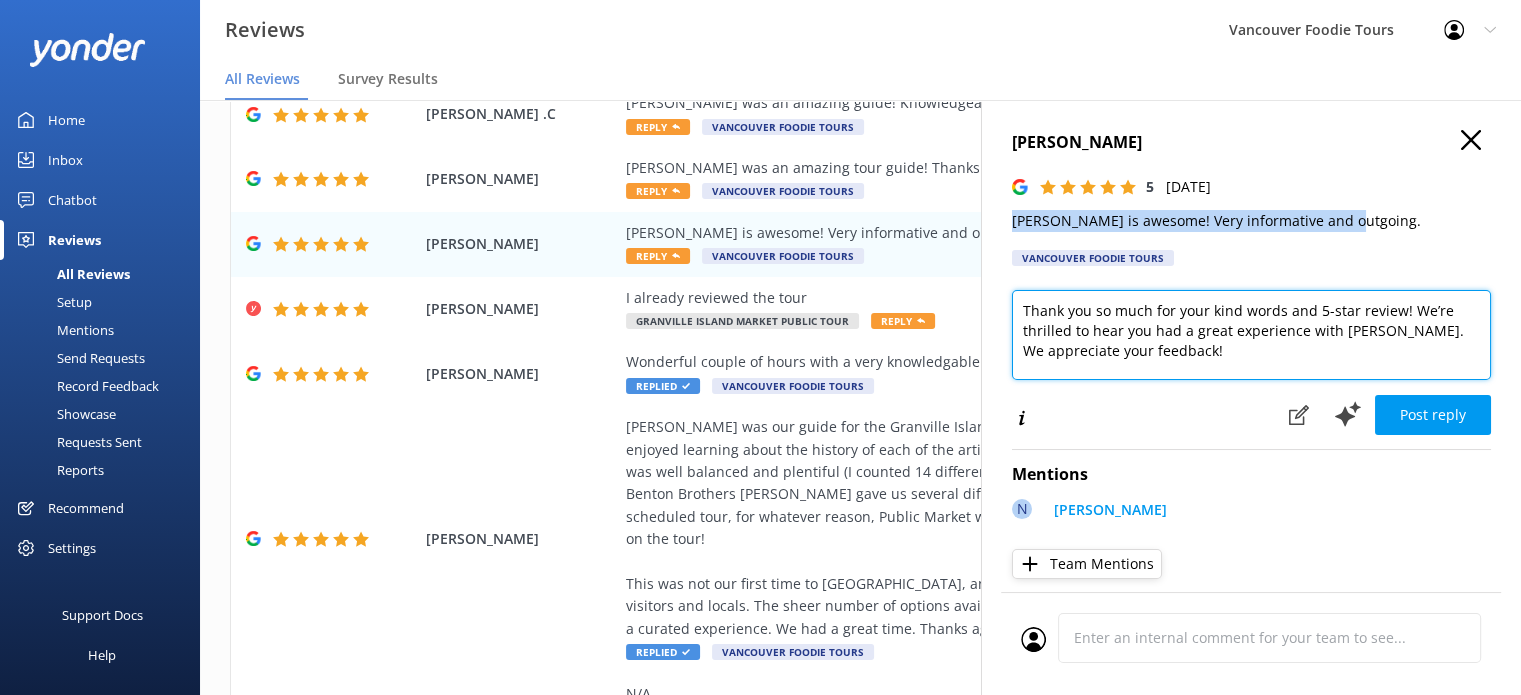 click on "Thank you so much for your kind words and 5-star review! We’re thrilled to hear you had a great experience with [PERSON_NAME]. We appreciate your feedback!" at bounding box center [1251, 335] 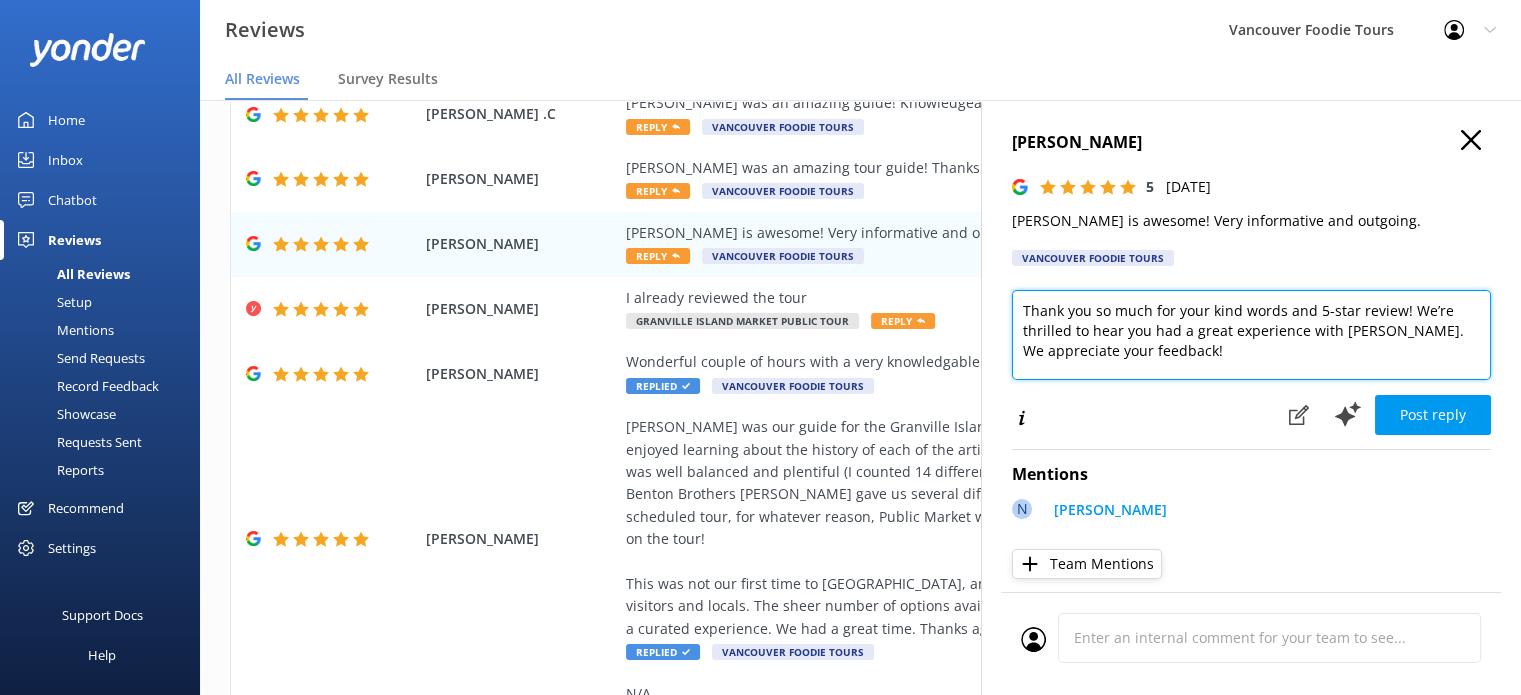 paste on "Hi [PERSON_NAME],
Thanks so much for the shoutout! [PERSON_NAME] really is awesome — we’re glad you found the tour informative and fun. It was a pleasure having you with us, and we hope to see you again next time you’re in [GEOGRAPHIC_DATA].
Vancouver Foodie Tours Team x" 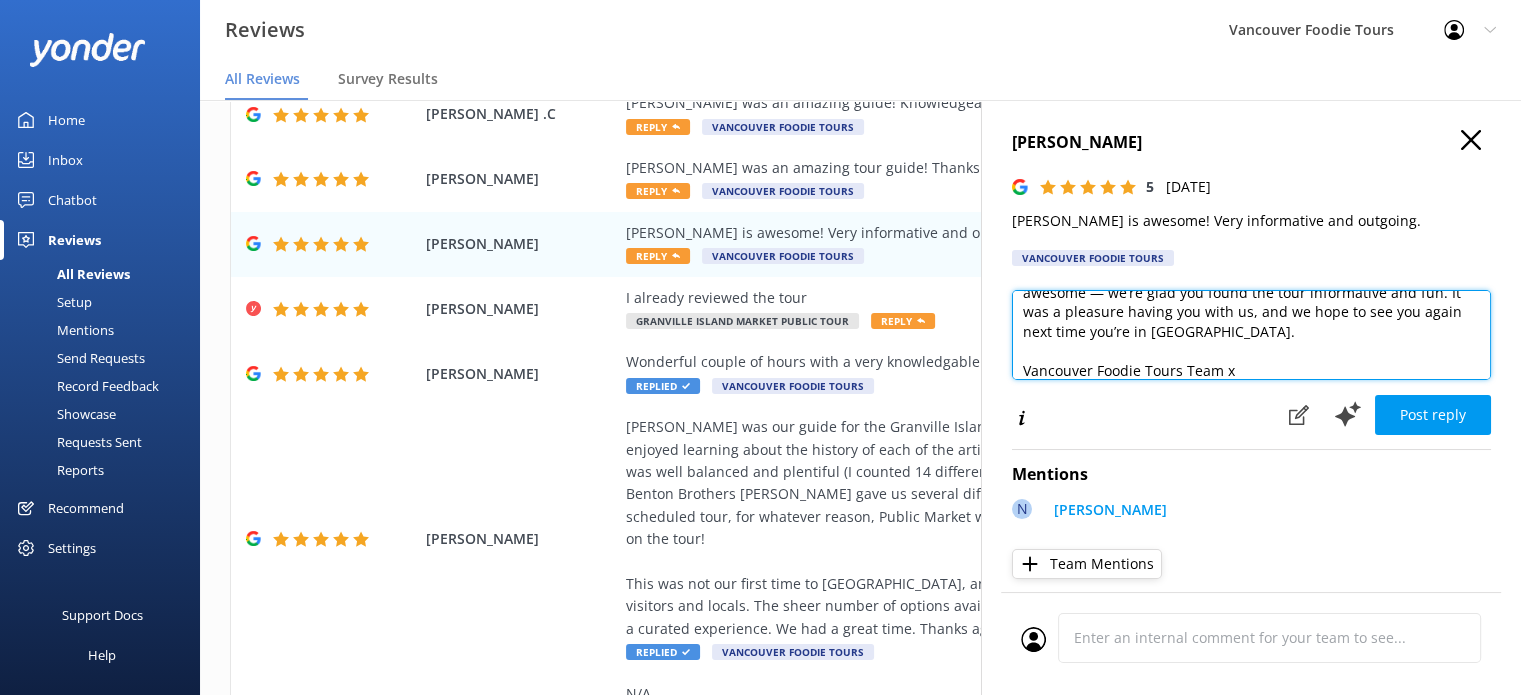 scroll, scrollTop: 10, scrollLeft: 0, axis: vertical 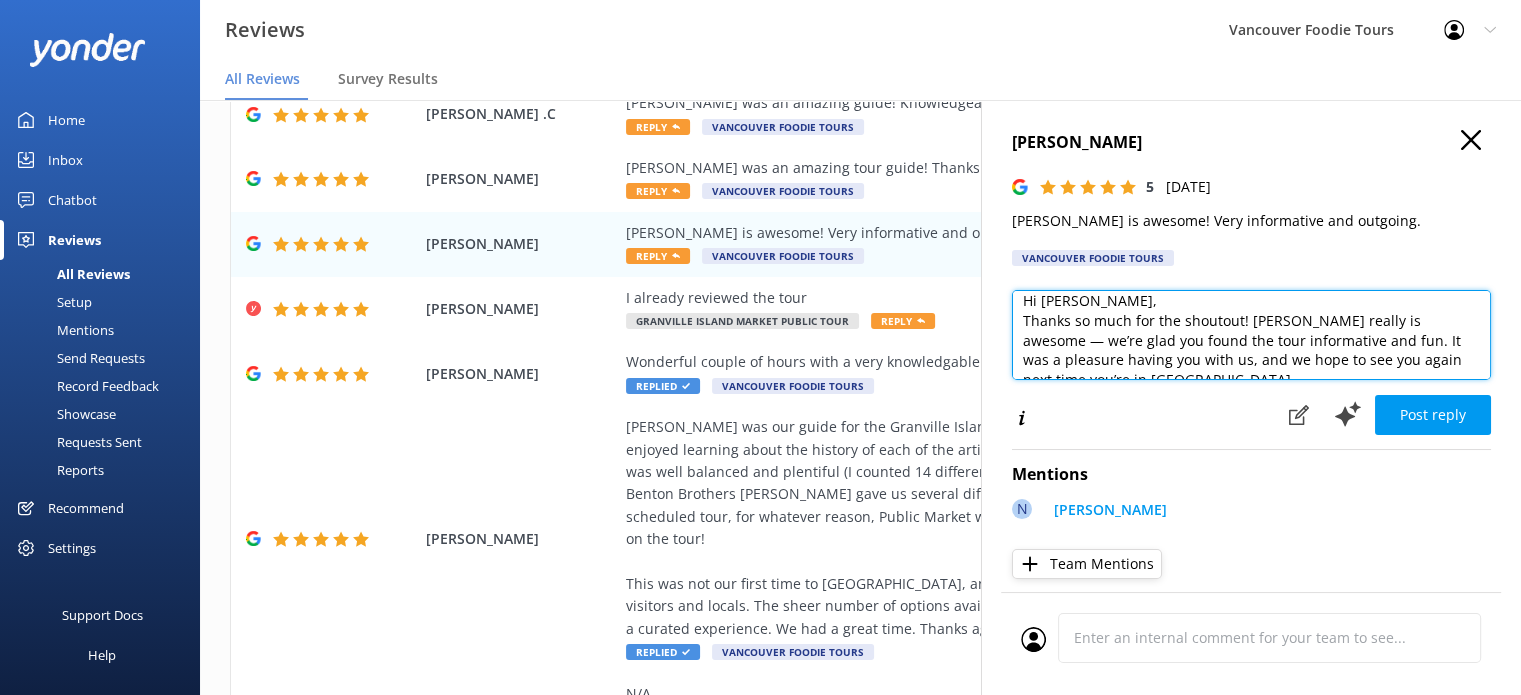 click on "Hi [PERSON_NAME],
Thanks so much for the shoutout! [PERSON_NAME] really is awesome — we’re glad you found the tour informative and fun. It was a pleasure having you with us, and we hope to see you again next time you’re in [GEOGRAPHIC_DATA].
Vancouver Foodie Tours Team x" at bounding box center [1251, 335] 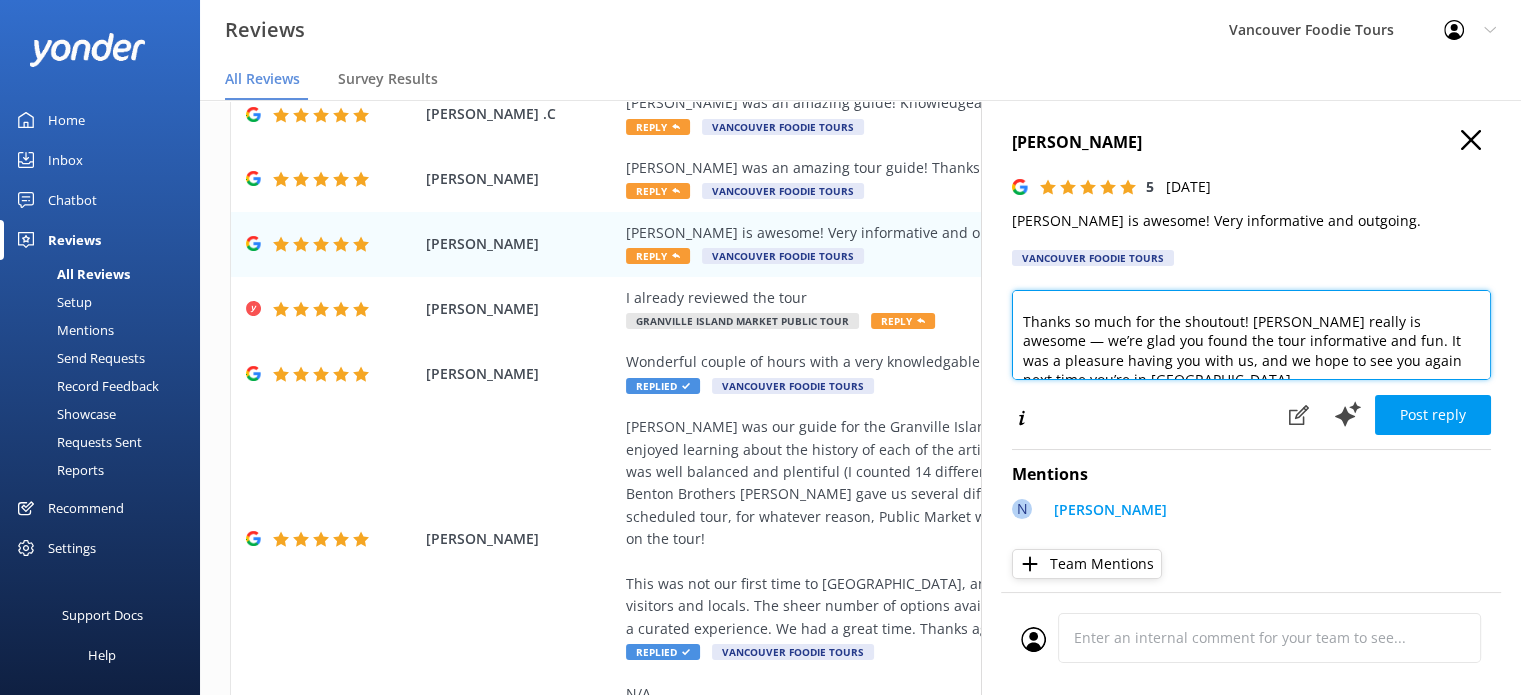 scroll, scrollTop: 10, scrollLeft: 0, axis: vertical 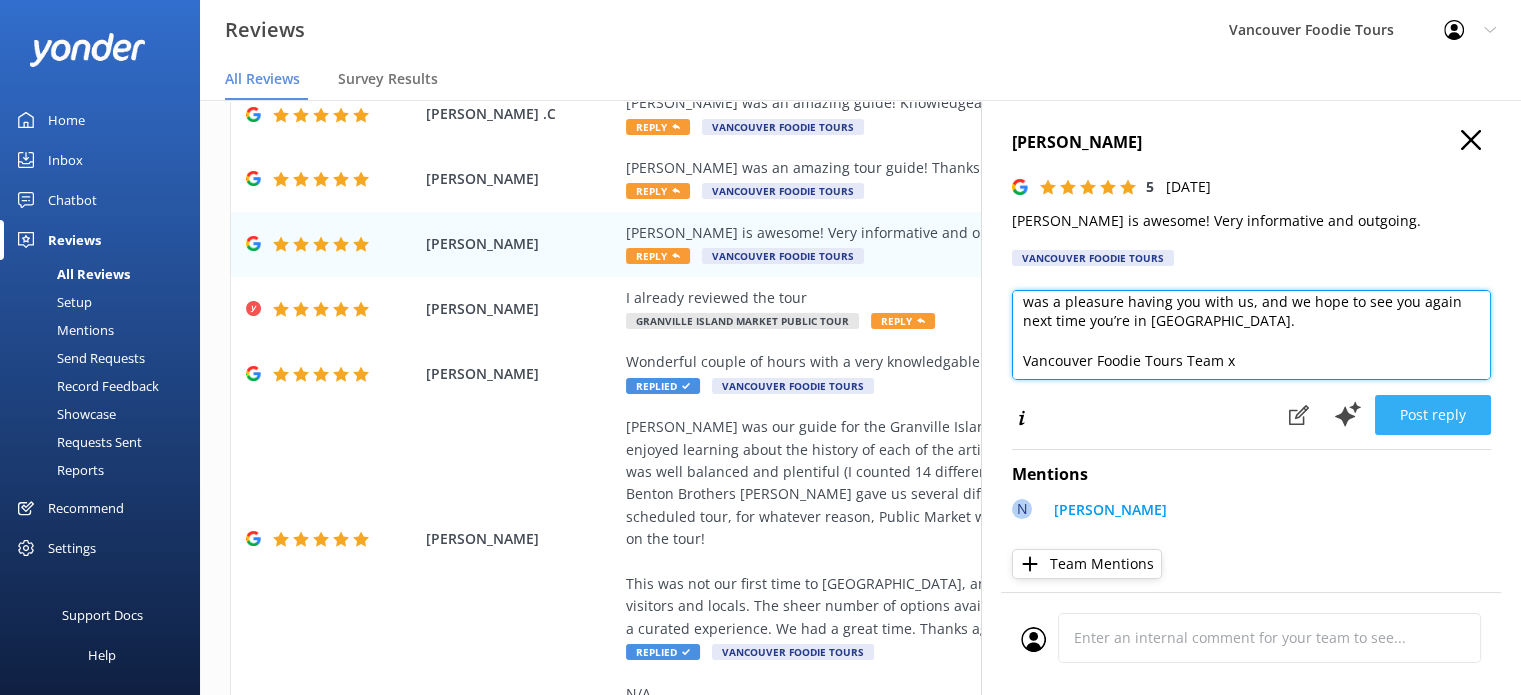 type on "Hi [PERSON_NAME],
Thanks so much for the shoutout! [PERSON_NAME] really is awesome — we’re glad you found the tour informative and fun. It was a pleasure having you with us, and we hope to see you again next time you’re in [GEOGRAPHIC_DATA].
Vancouver Foodie Tours Team x" 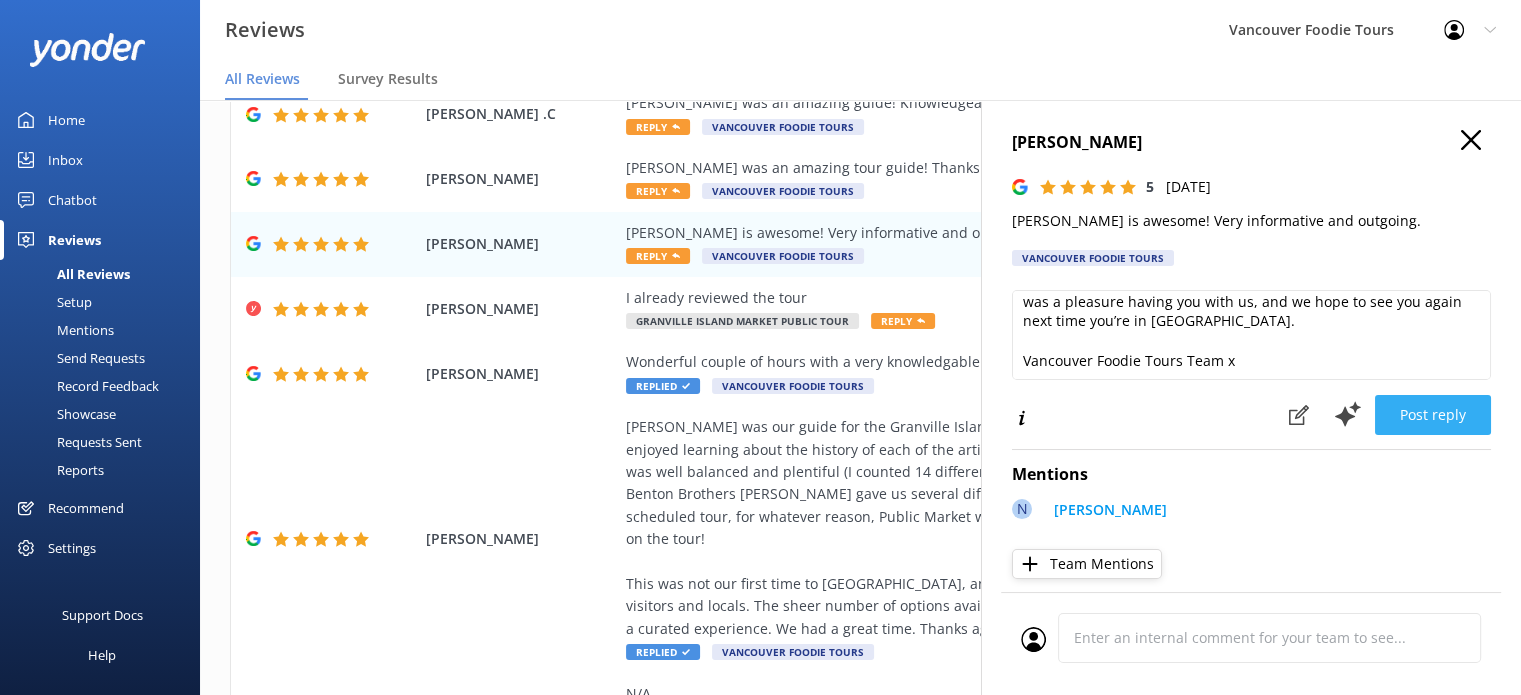 click on "Post reply" at bounding box center [1433, 415] 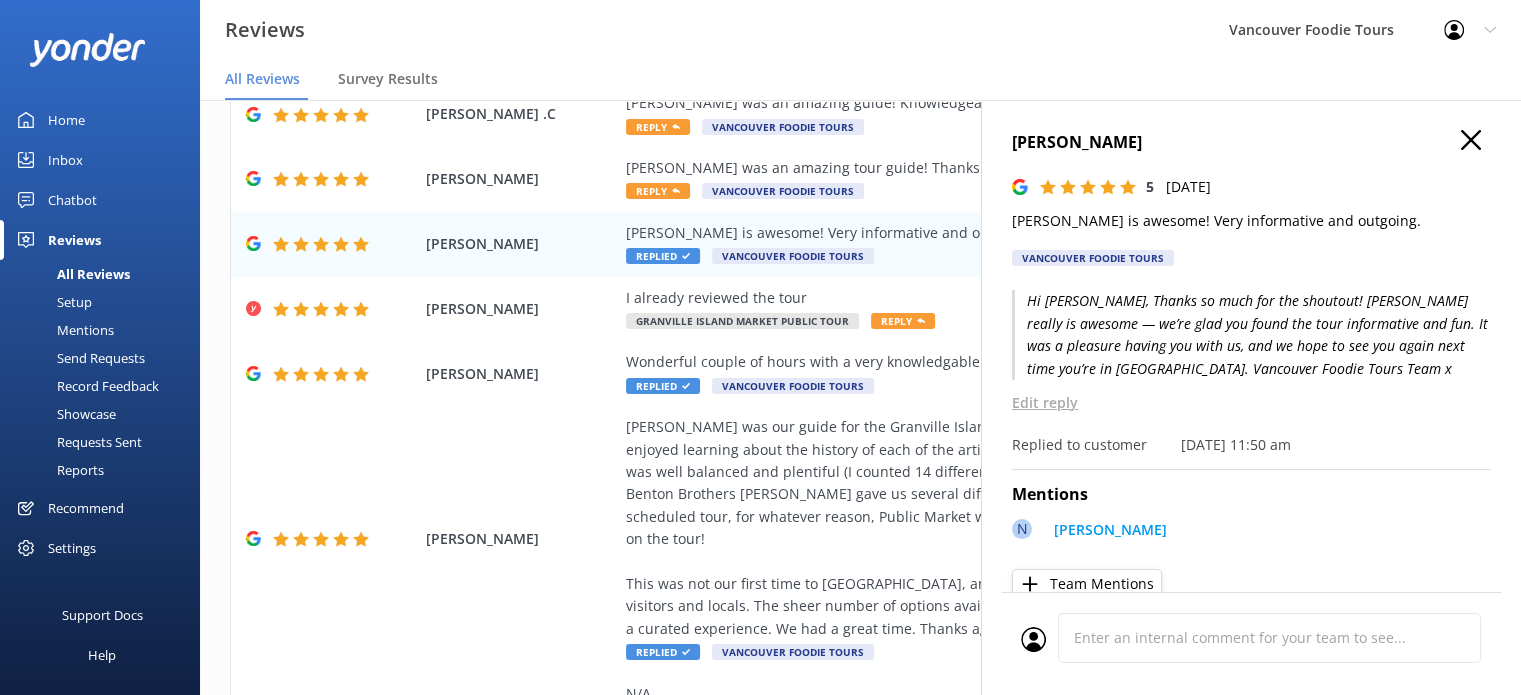 click 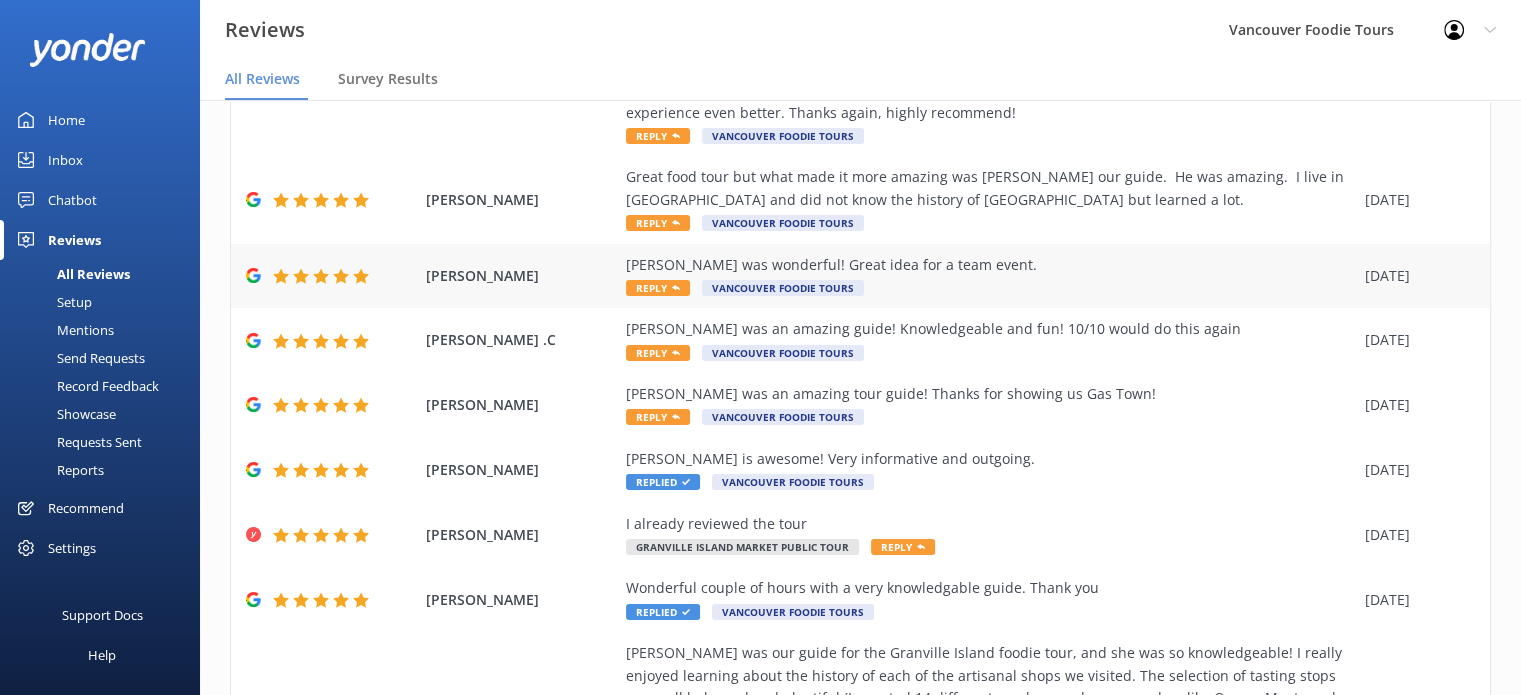 scroll, scrollTop: 178, scrollLeft: 0, axis: vertical 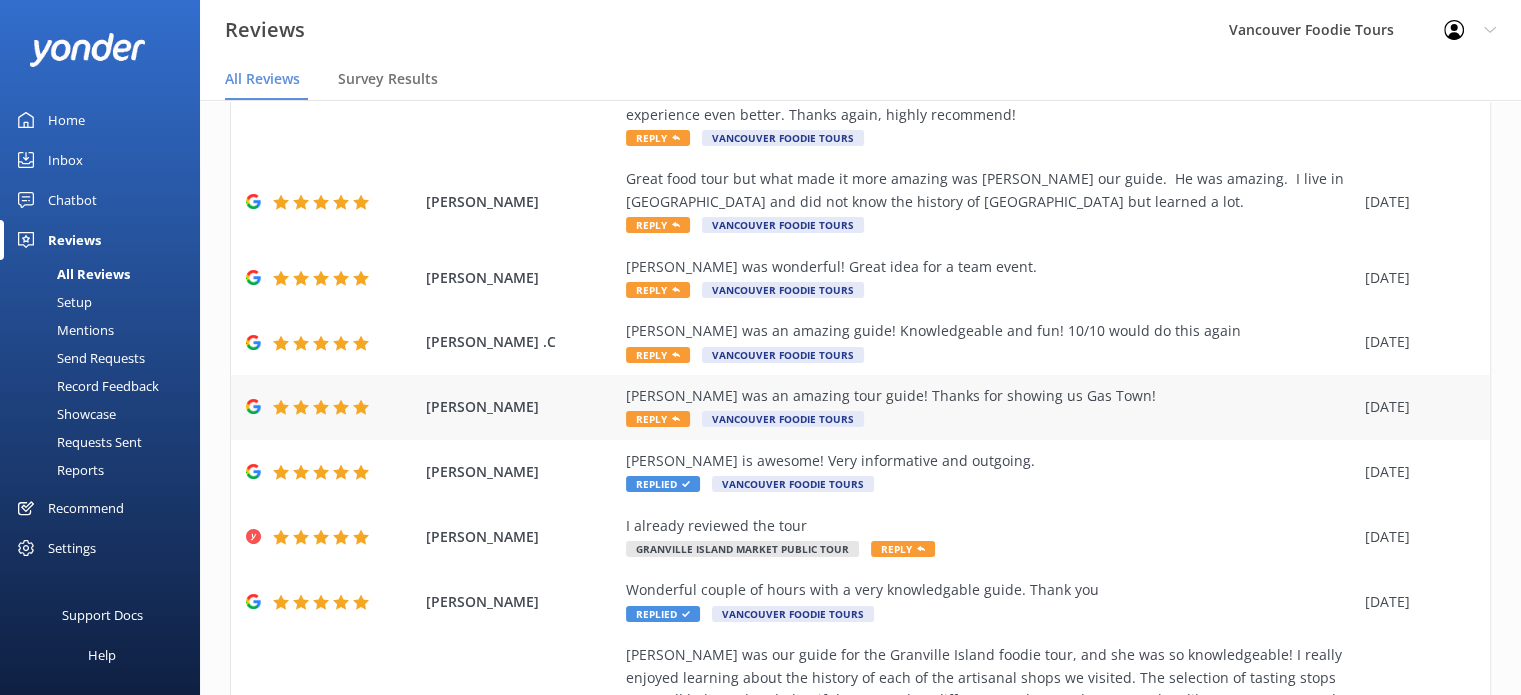 click on "[PERSON_NAME] was an amazing tour guide! Thanks for showing us Gas Town!" at bounding box center (990, 396) 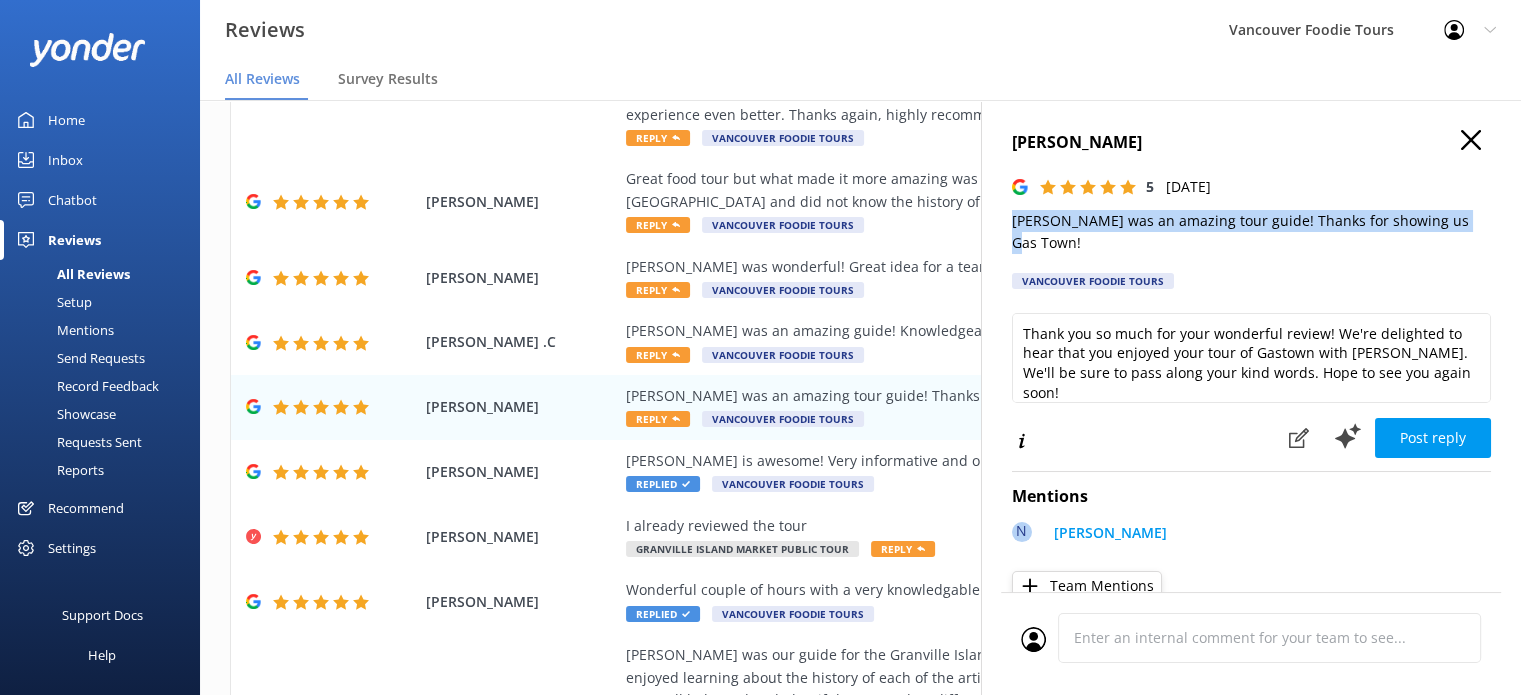 scroll, scrollTop: 0, scrollLeft: 15, axis: horizontal 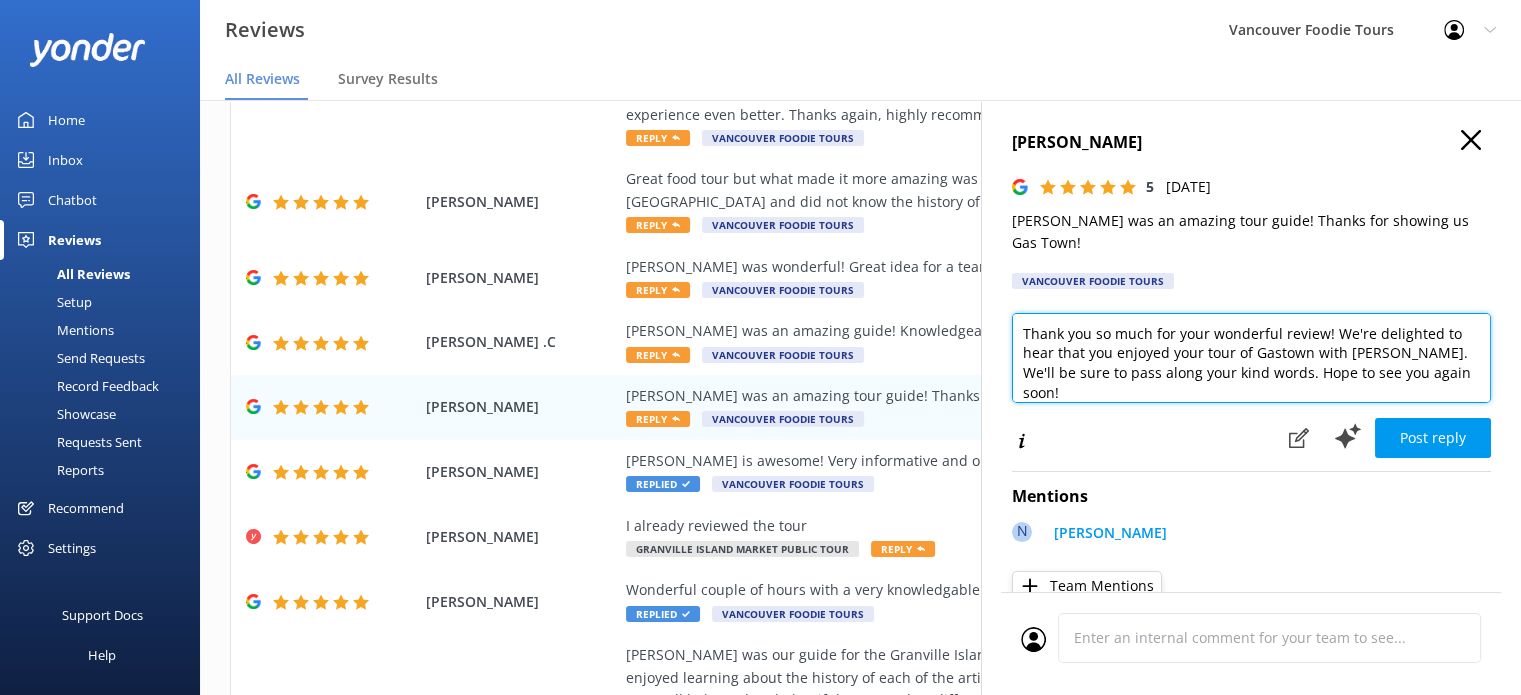 click on "Thank you so much for your wonderful review! We're delighted to hear that you enjoyed your tour of Gastown with [PERSON_NAME]. We'll be sure to pass along your kind words. Hope to see you again soon!" at bounding box center [1251, 358] 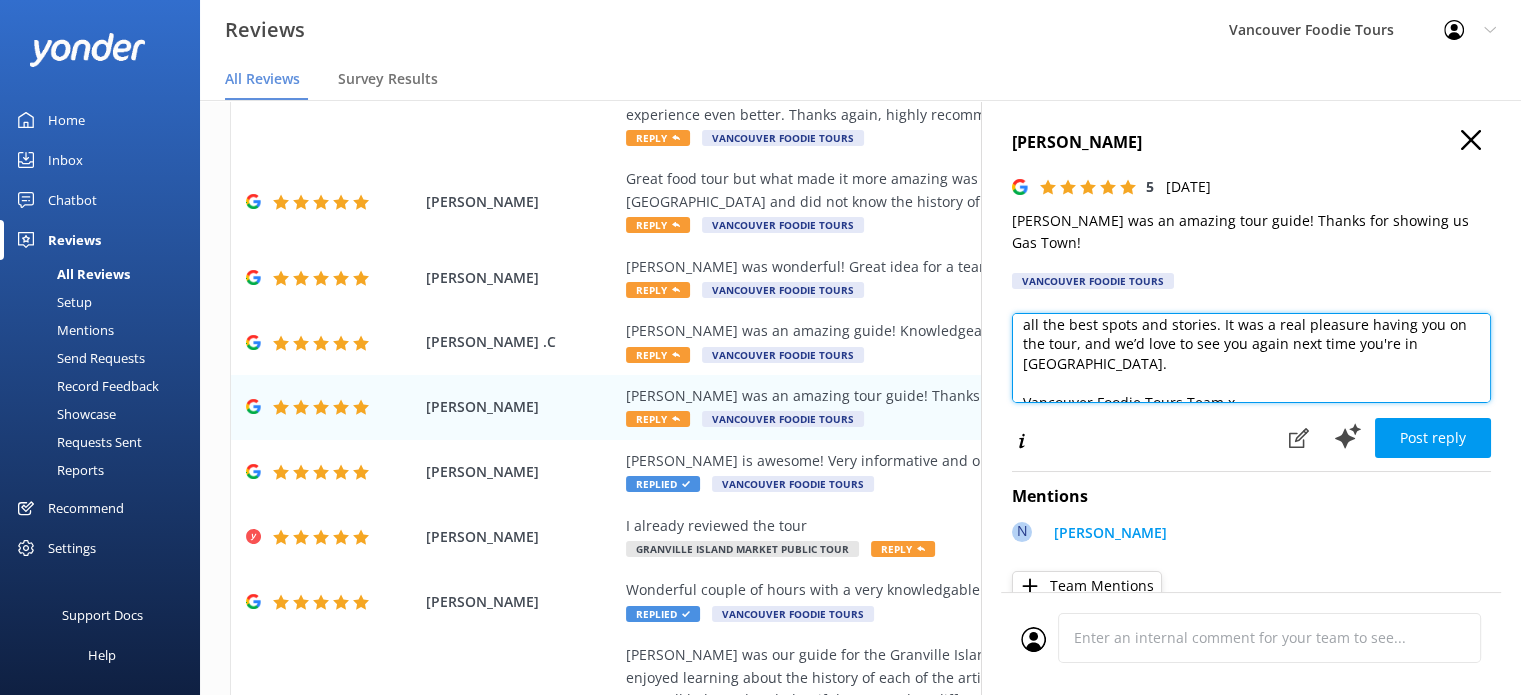 scroll, scrollTop: 10, scrollLeft: 0, axis: vertical 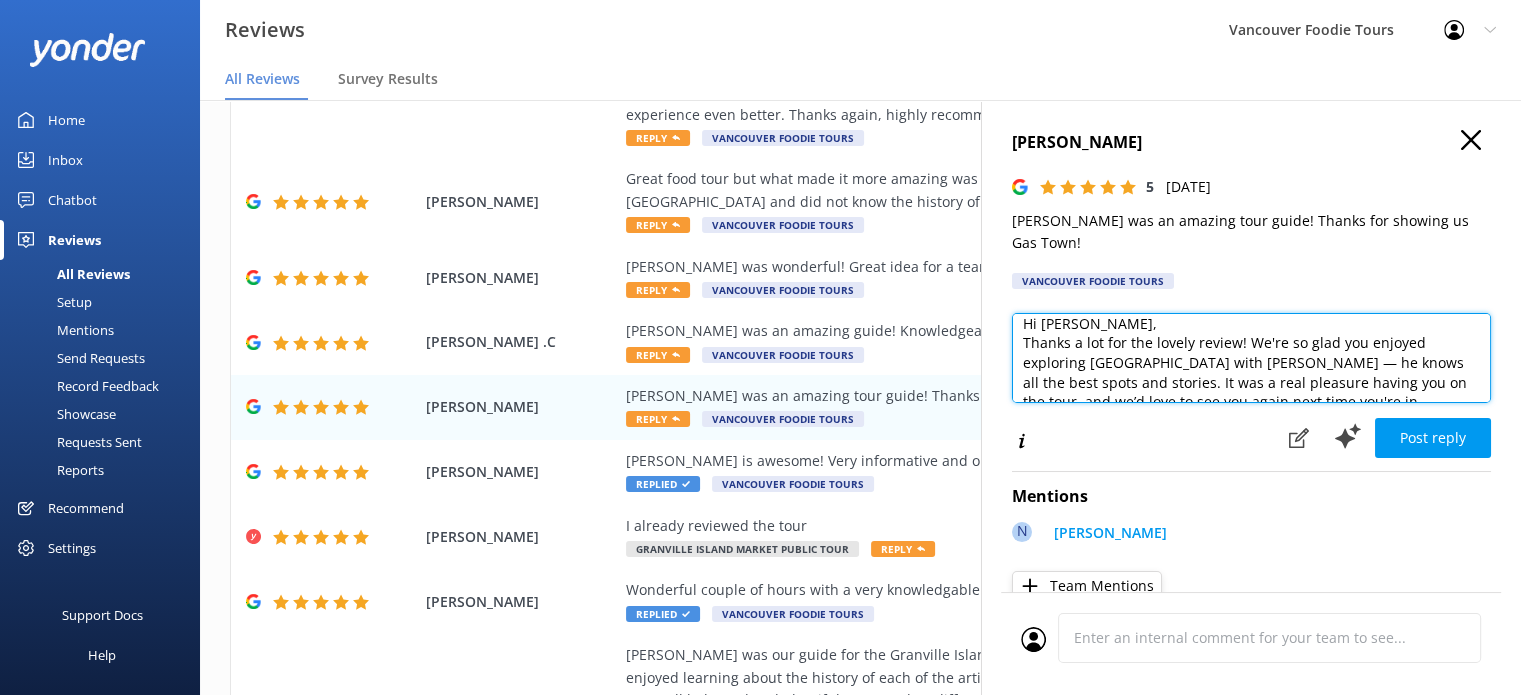 click on "Hi [PERSON_NAME],
Thanks a lot for the lovely review! We're so glad you enjoyed exploring [GEOGRAPHIC_DATA] with [PERSON_NAME] — he knows all the best spots and stories. It was a real pleasure having you on the tour, and we’d love to see you again next time you're in [GEOGRAPHIC_DATA].
Vancouver Foodie Tours Team x" at bounding box center (1251, 358) 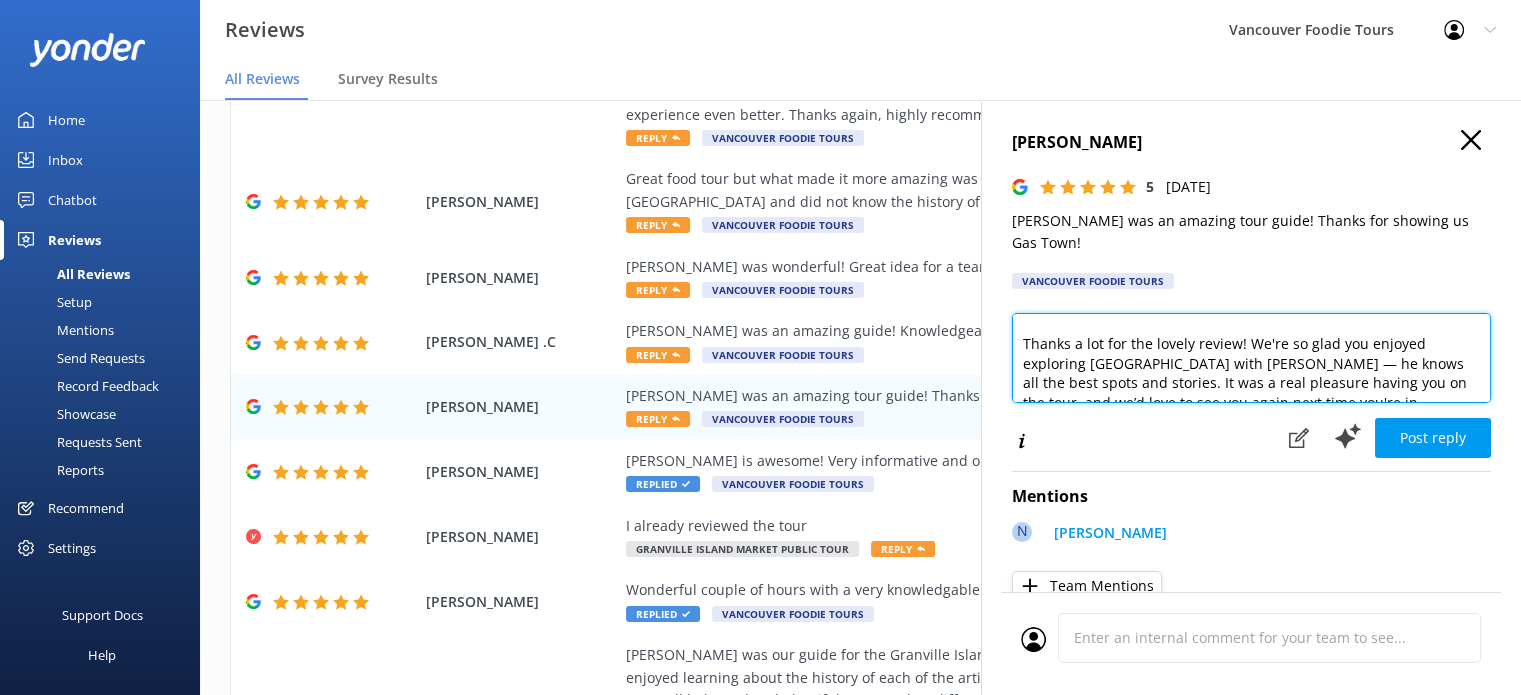 scroll, scrollTop: 10, scrollLeft: 0, axis: vertical 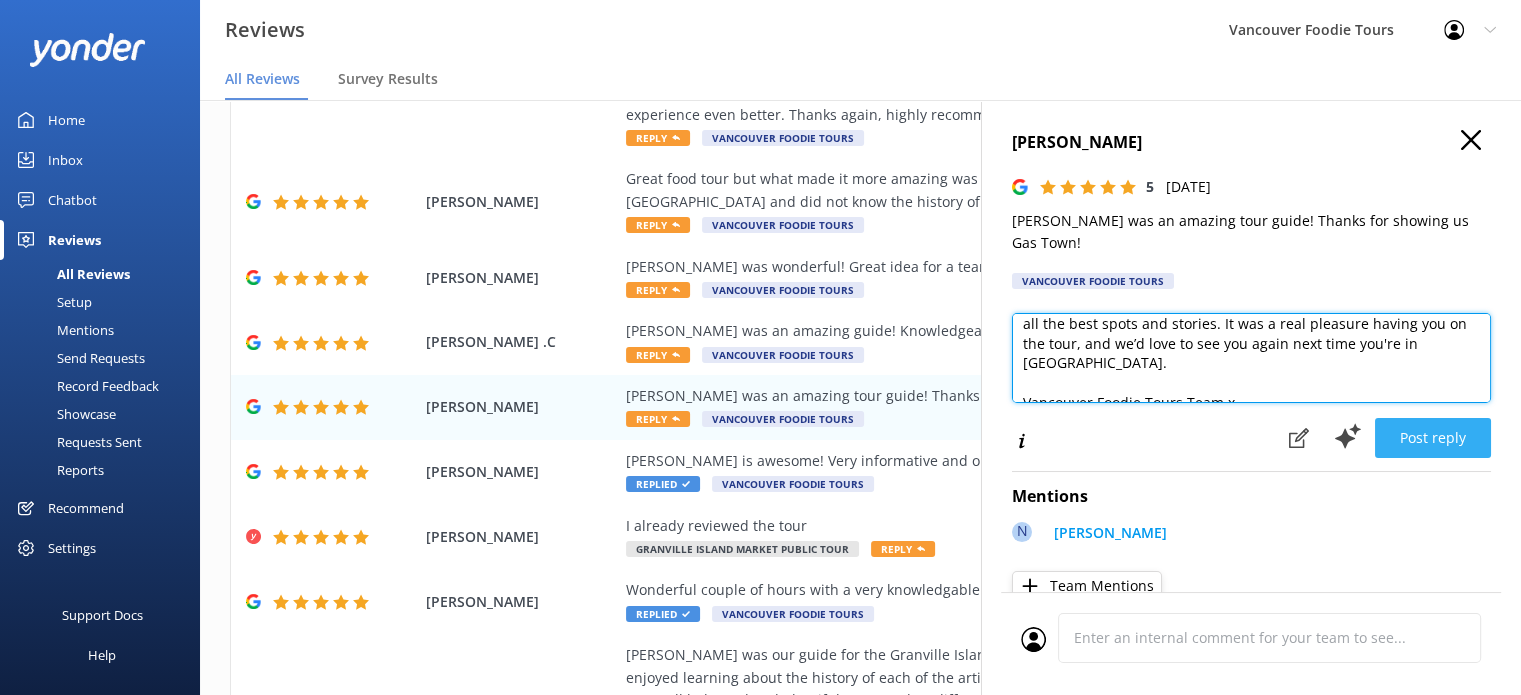 type on "Hi [PERSON_NAME],
Thanks a lot for the lovely review! We're so glad you enjoyed exploring [GEOGRAPHIC_DATA] with [PERSON_NAME] — he knows all the best spots and stories. It was a real pleasure having you on the tour, and we’d love to see you again next time you're in [GEOGRAPHIC_DATA].
Vancouver Foodie Tours Team x" 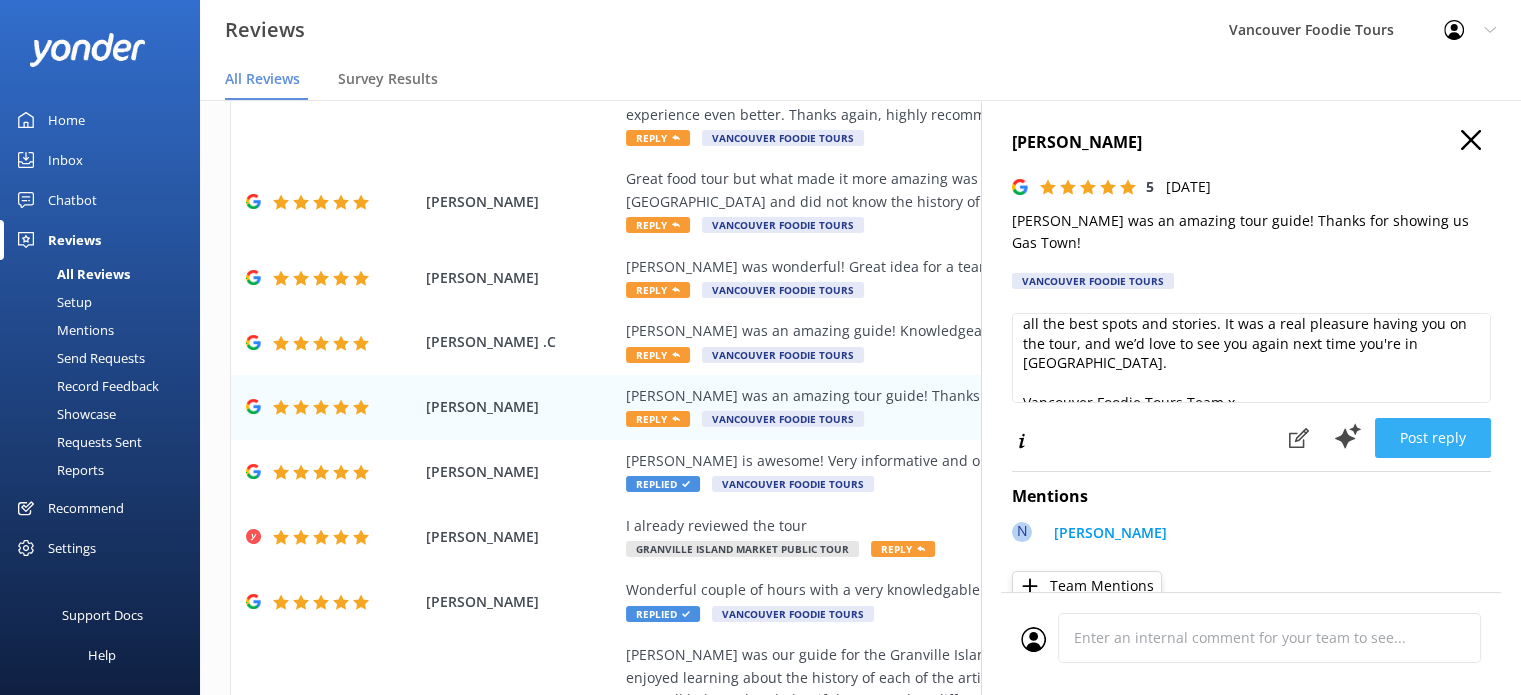 click on "Post reply" at bounding box center [1433, 438] 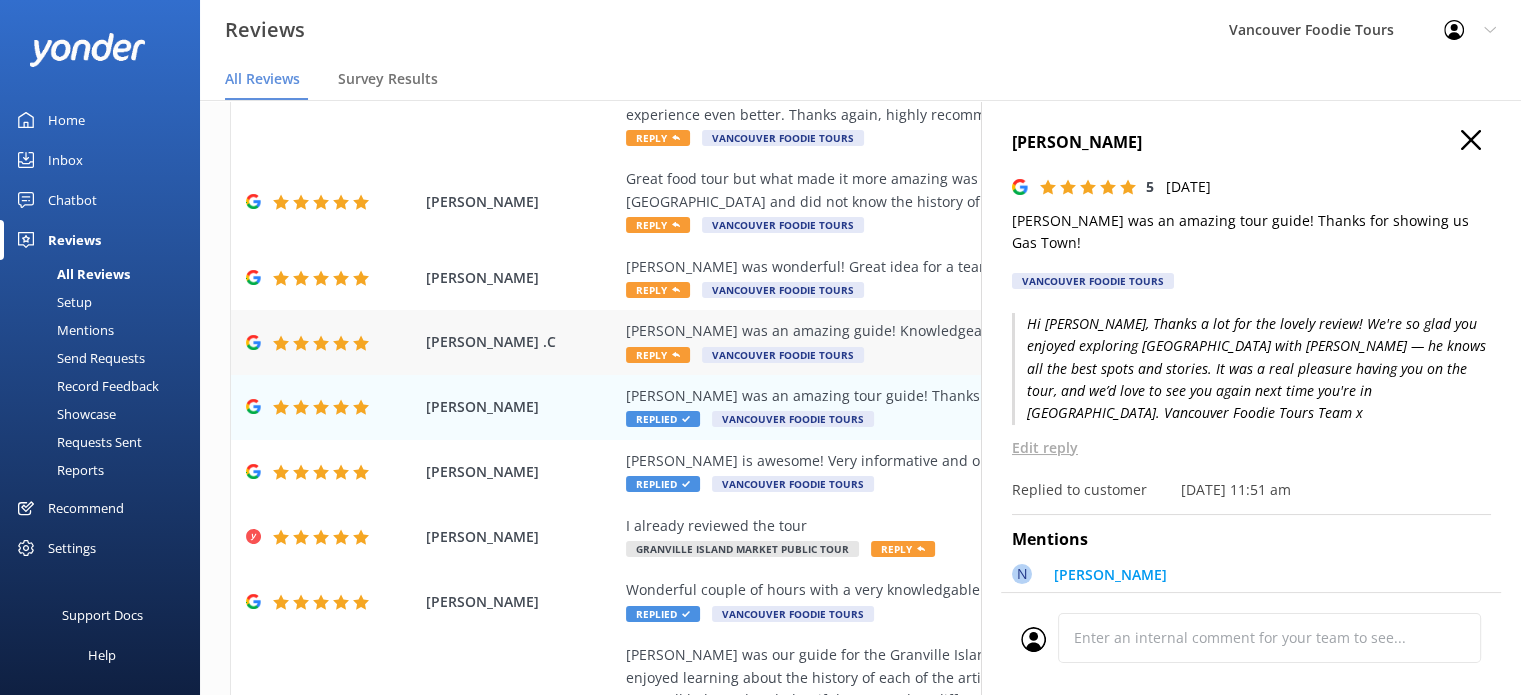 click on "[PERSON_NAME] was an amazing guide! Knowledgeable and fun! 10/10 would do this again" at bounding box center [990, 331] 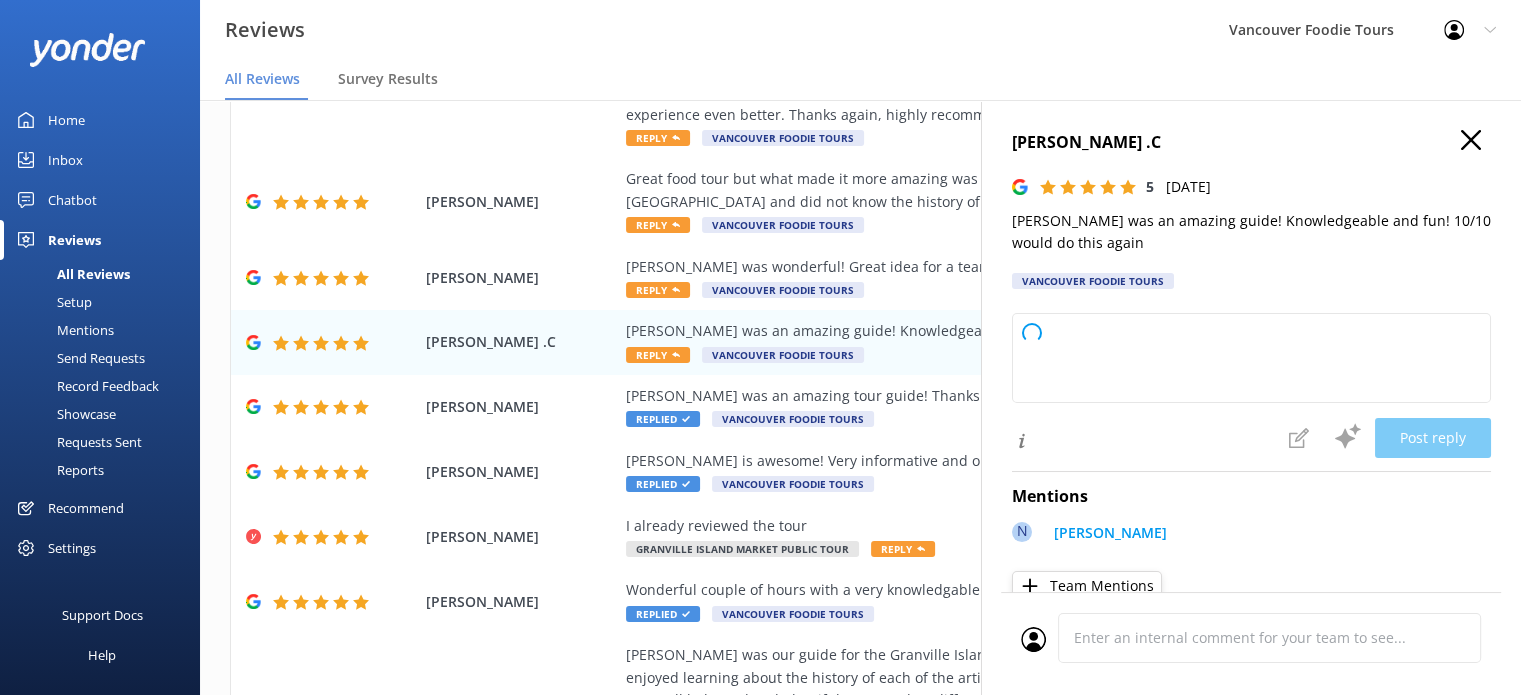 type on "Thank you so much for your wonderful feedback! We're thrilled to hear you had a great experience with [PERSON_NAME]. We hope to welcome you back for another adventure soon!" 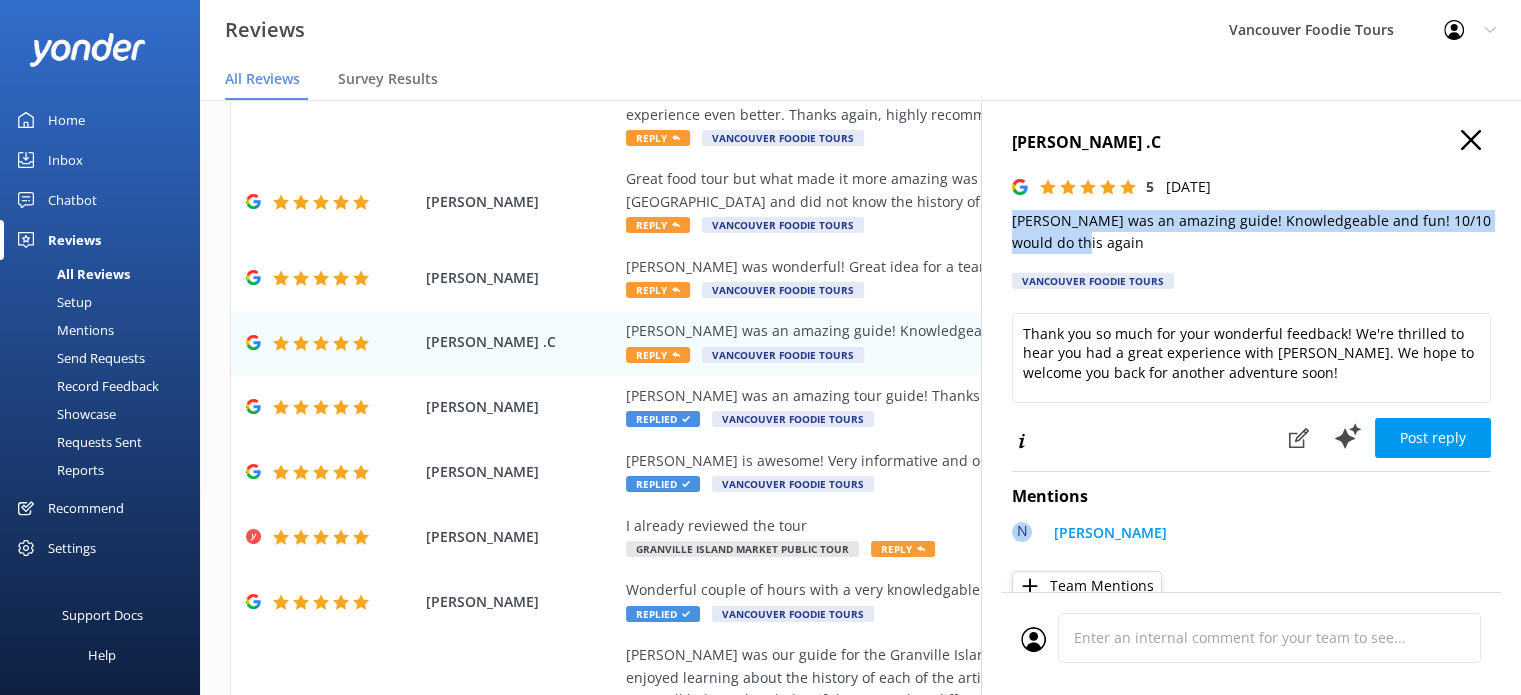 drag, startPoint x: 1010, startPoint y: 222, endPoint x: 1091, endPoint y: 247, distance: 84.77028 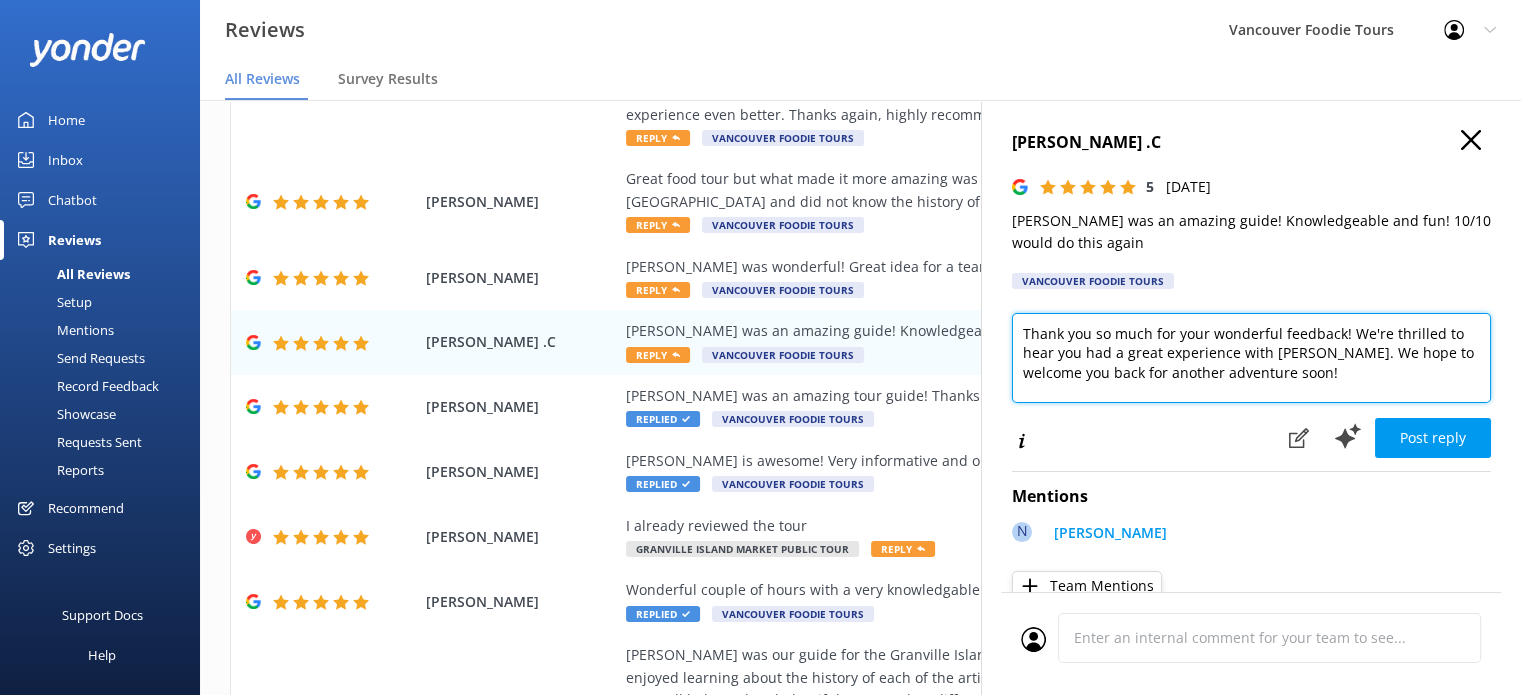 click on "Thank you so much for your wonderful feedback! We're thrilled to hear you had a great experience with [PERSON_NAME]. We hope to welcome you back for another adventure soon!" at bounding box center (1251, 358) 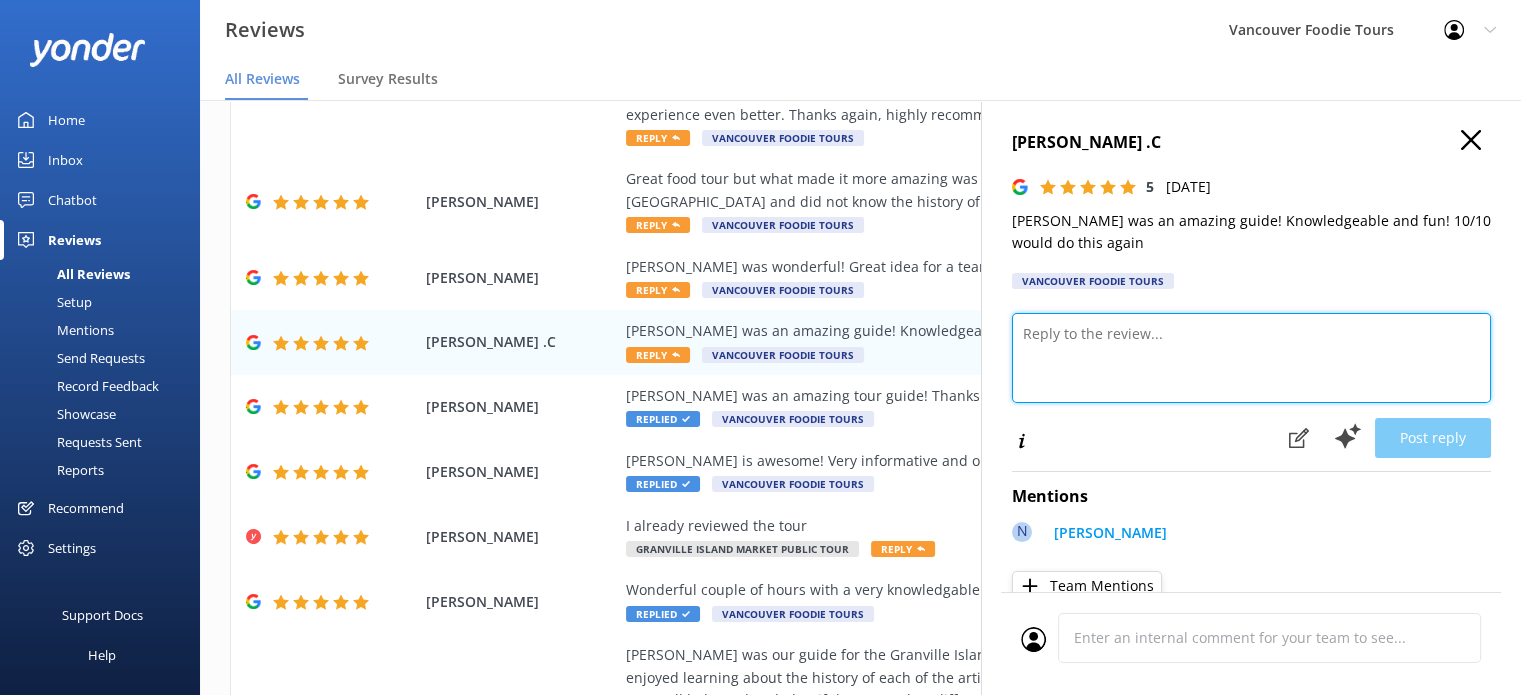 click at bounding box center (1251, 358) 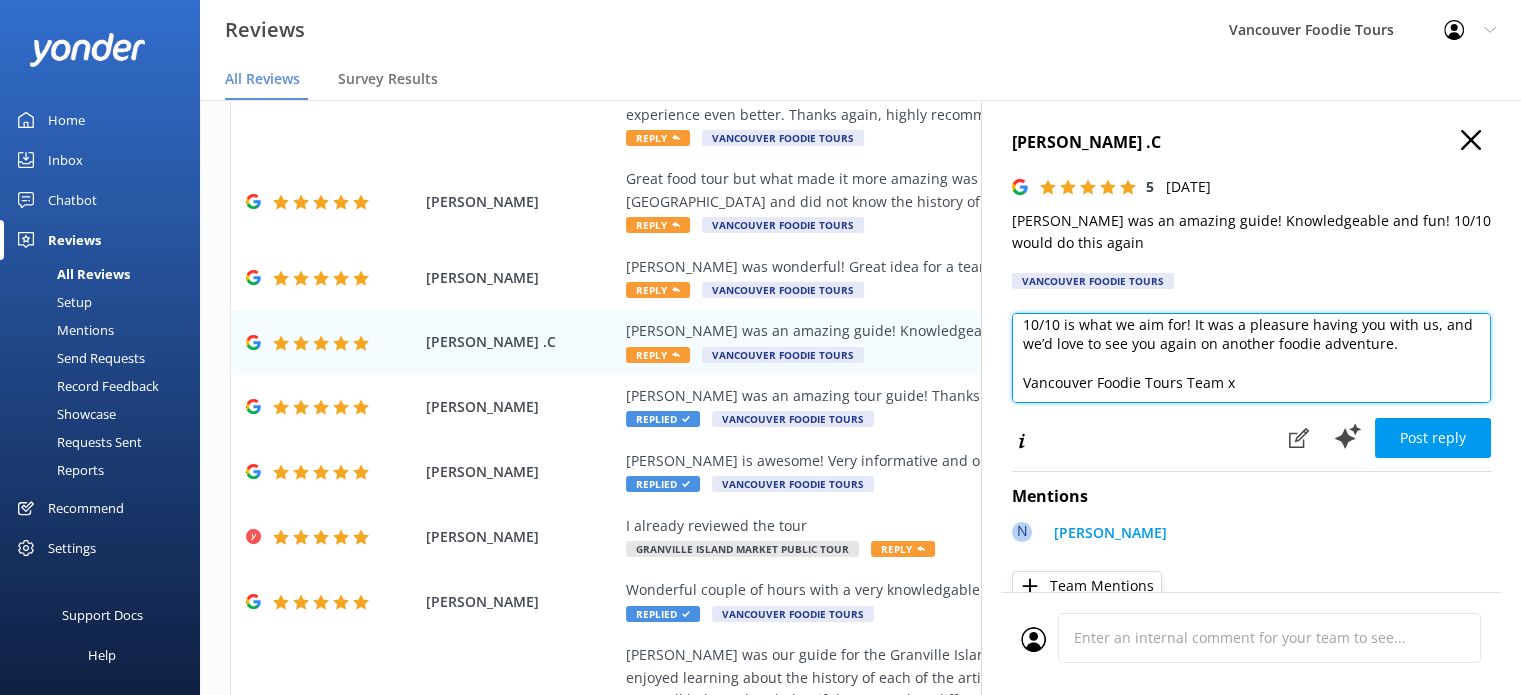 scroll, scrollTop: 10, scrollLeft: 0, axis: vertical 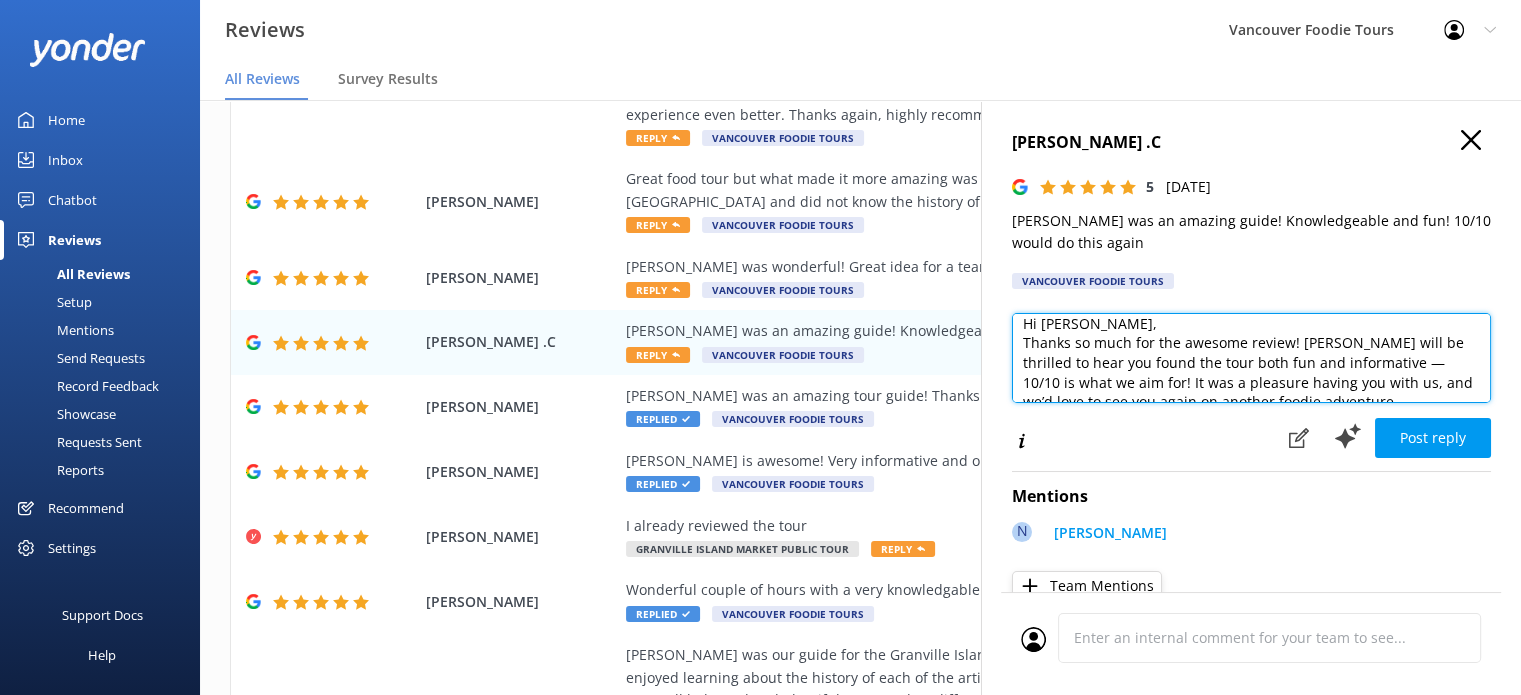 click on "Hi [PERSON_NAME],
Thanks so much for the awesome review! [PERSON_NAME] will be thrilled to hear you found the tour both fun and informative — 10/10 is what we aim for! It was a pleasure having you with us, and we’d love to see you again on another foodie adventure.
Vancouver Foodie Tours Team x" at bounding box center (1251, 358) 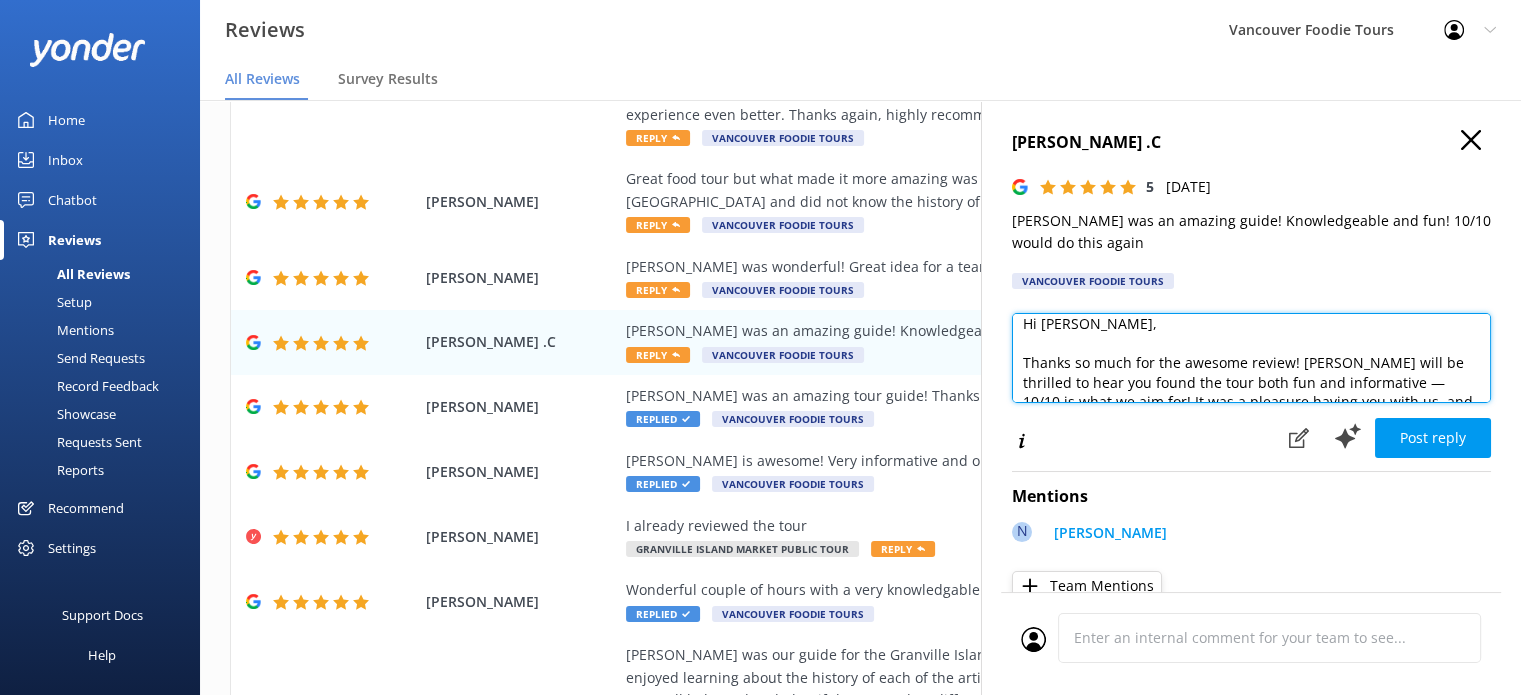 scroll, scrollTop: 29, scrollLeft: 0, axis: vertical 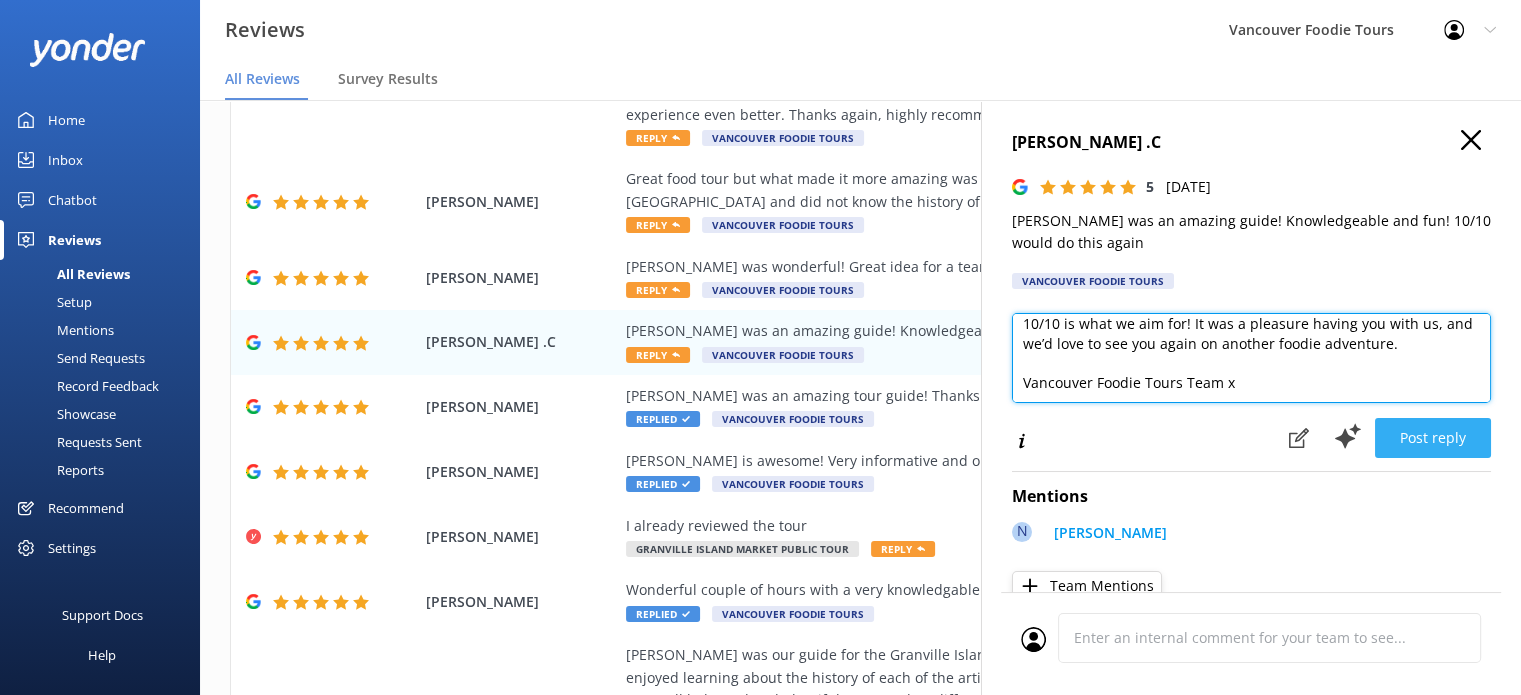 type on "Hi [PERSON_NAME],
Thanks so much for the awesome review! [PERSON_NAME] will be thrilled to hear you found the tour both fun and informative — 10/10 is what we aim for! It was a pleasure having you with us, and we’d love to see you again on another foodie adventure.
Vancouver Foodie Tours Team x" 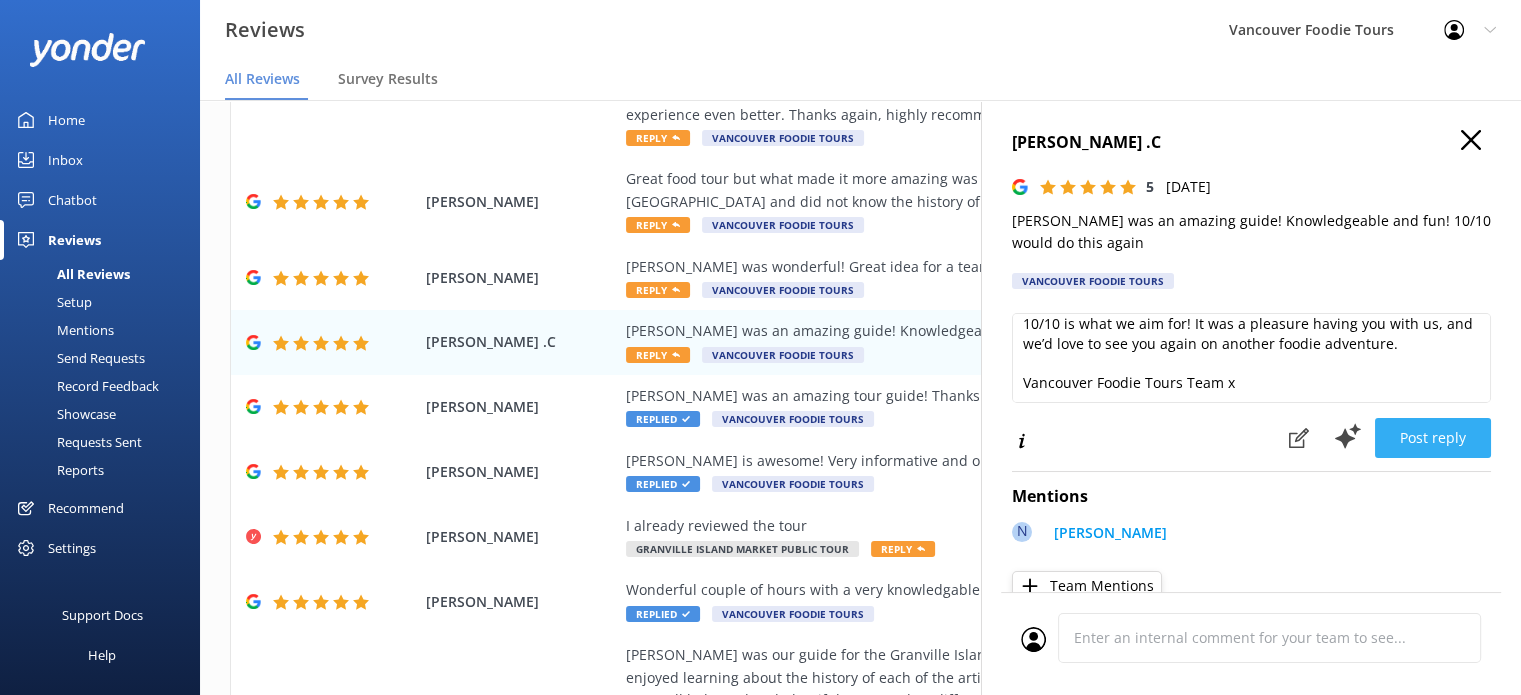 click on "Post reply" at bounding box center (1433, 438) 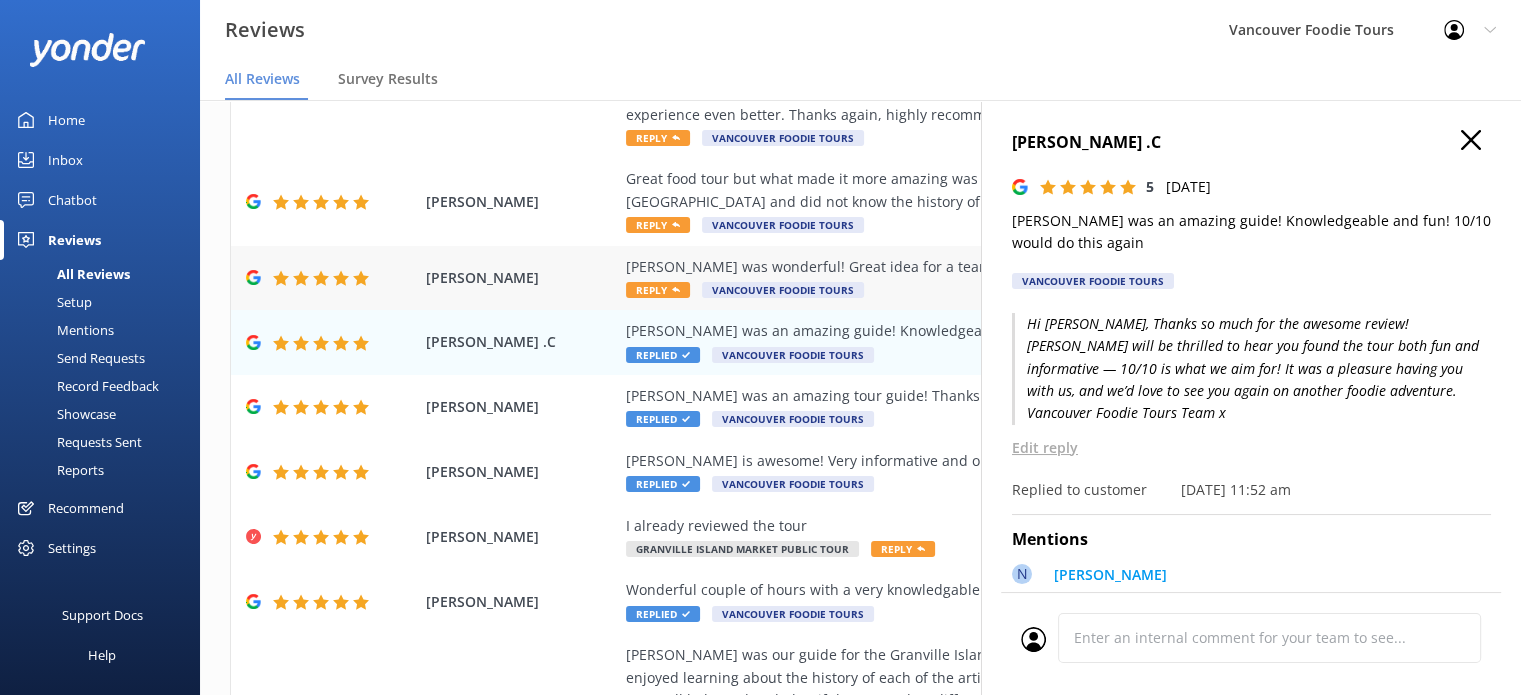 click on "[PERSON_NAME] was wonderful! Great idea for a team event. Reply Vancouver Foodie Tours" at bounding box center [990, 278] 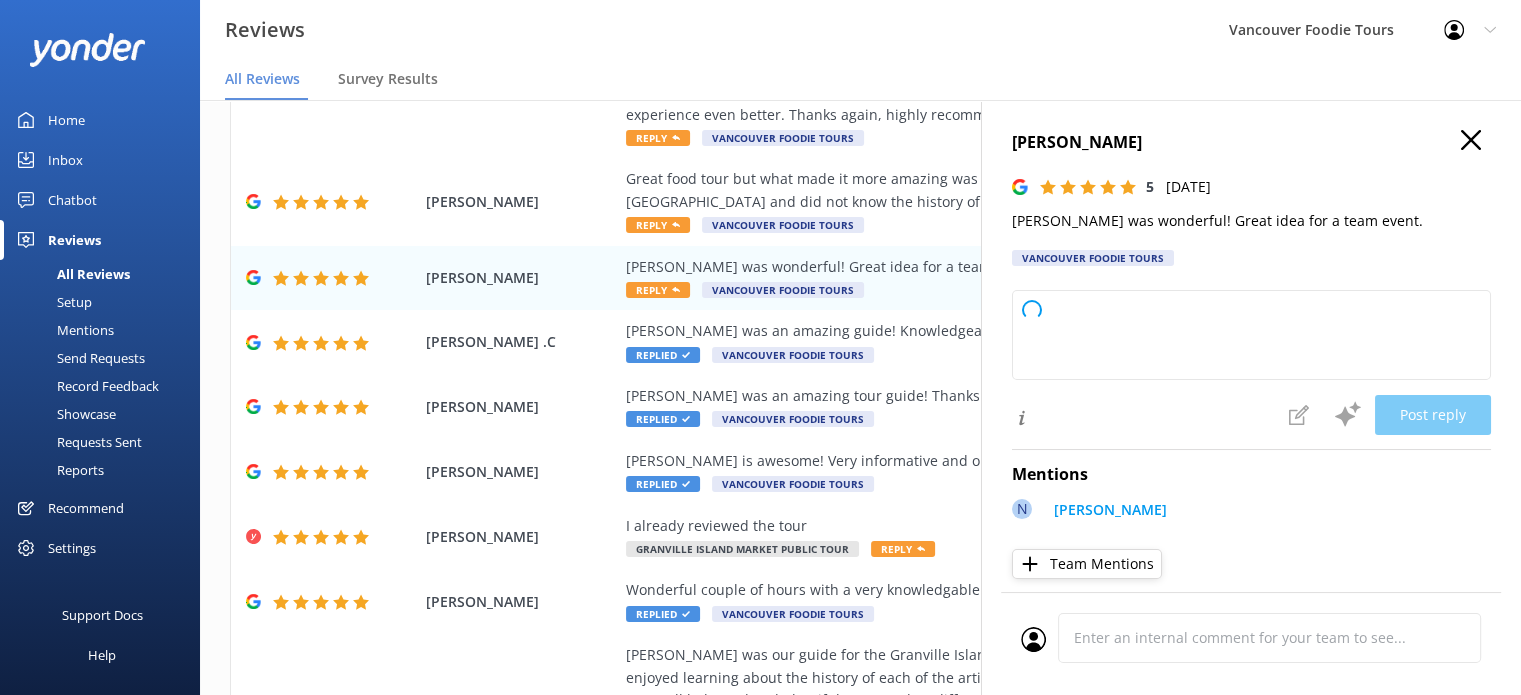 type on "Thank you so much for your kind words! We're thrilled to hear you enjoyed your team event with [PERSON_NAME]. We hope to welcome you again soon!" 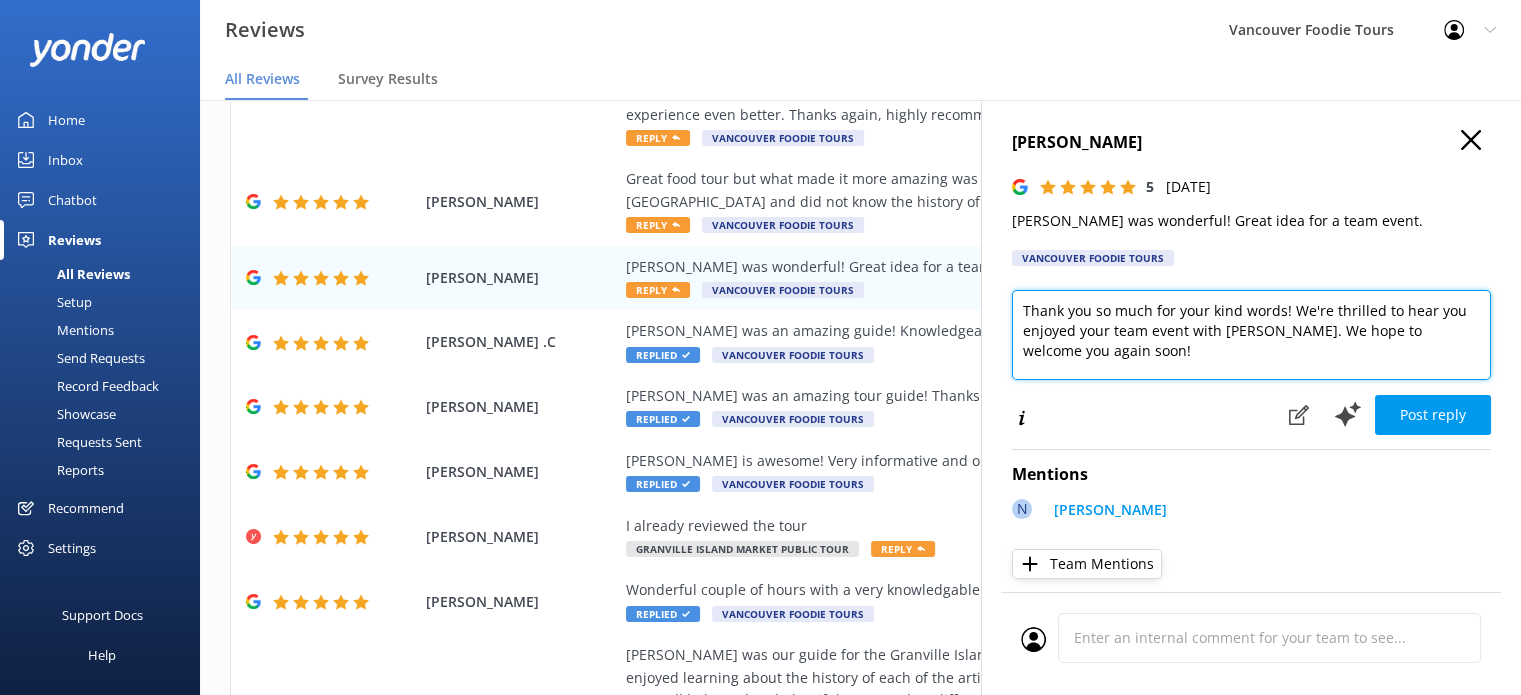 click on "Thank you so much for your kind words! We're thrilled to hear you enjoyed your team event with [PERSON_NAME]. We hope to welcome you again soon!" at bounding box center [1251, 335] 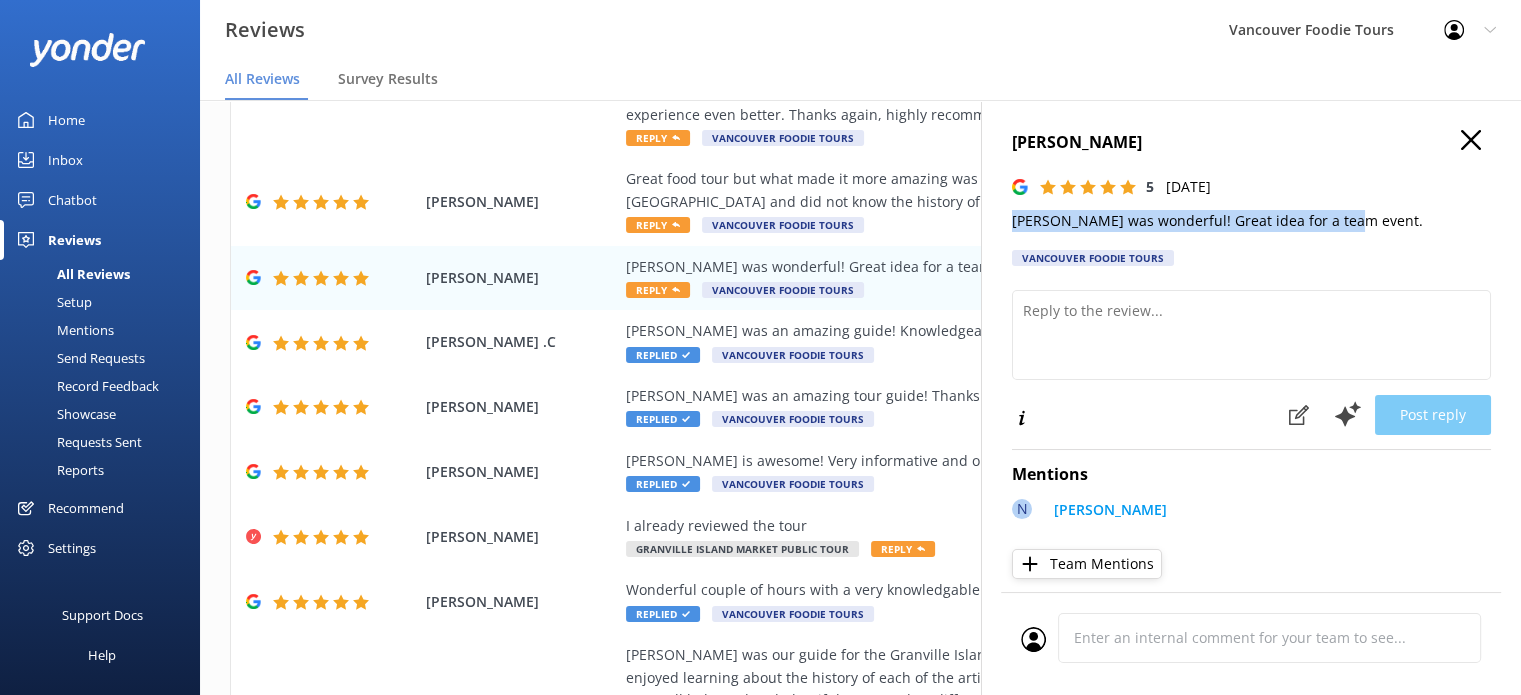 drag, startPoint x: 1346, startPoint y: 211, endPoint x: 1013, endPoint y: 211, distance: 333 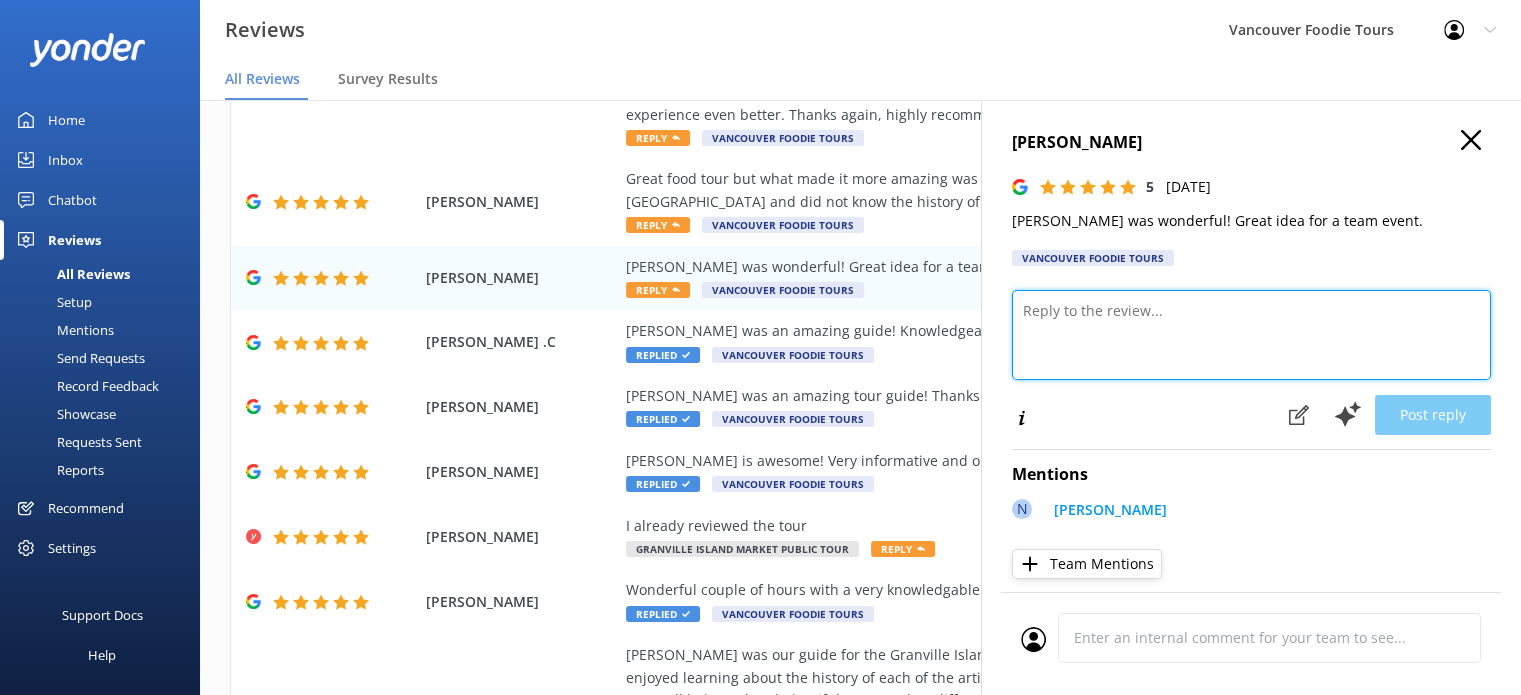 click at bounding box center [1251, 335] 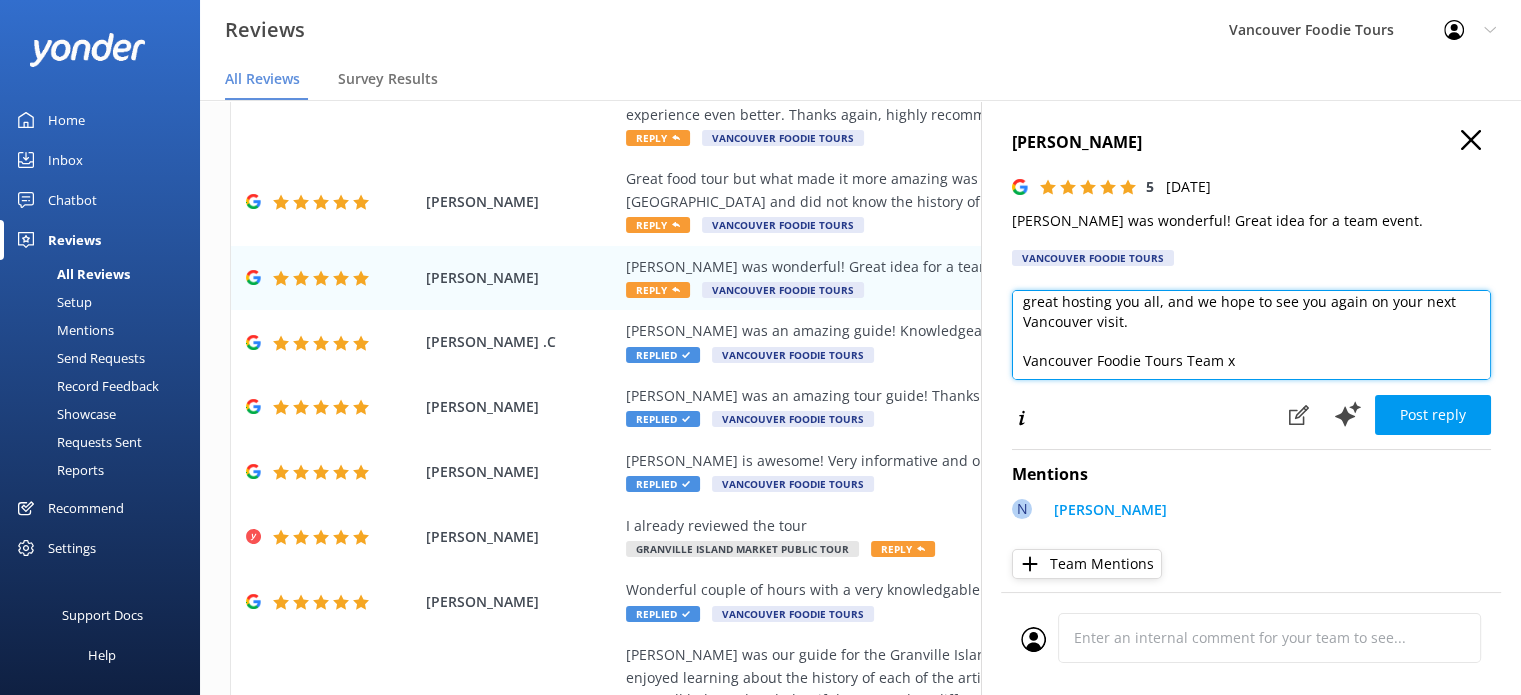 scroll, scrollTop: 10, scrollLeft: 0, axis: vertical 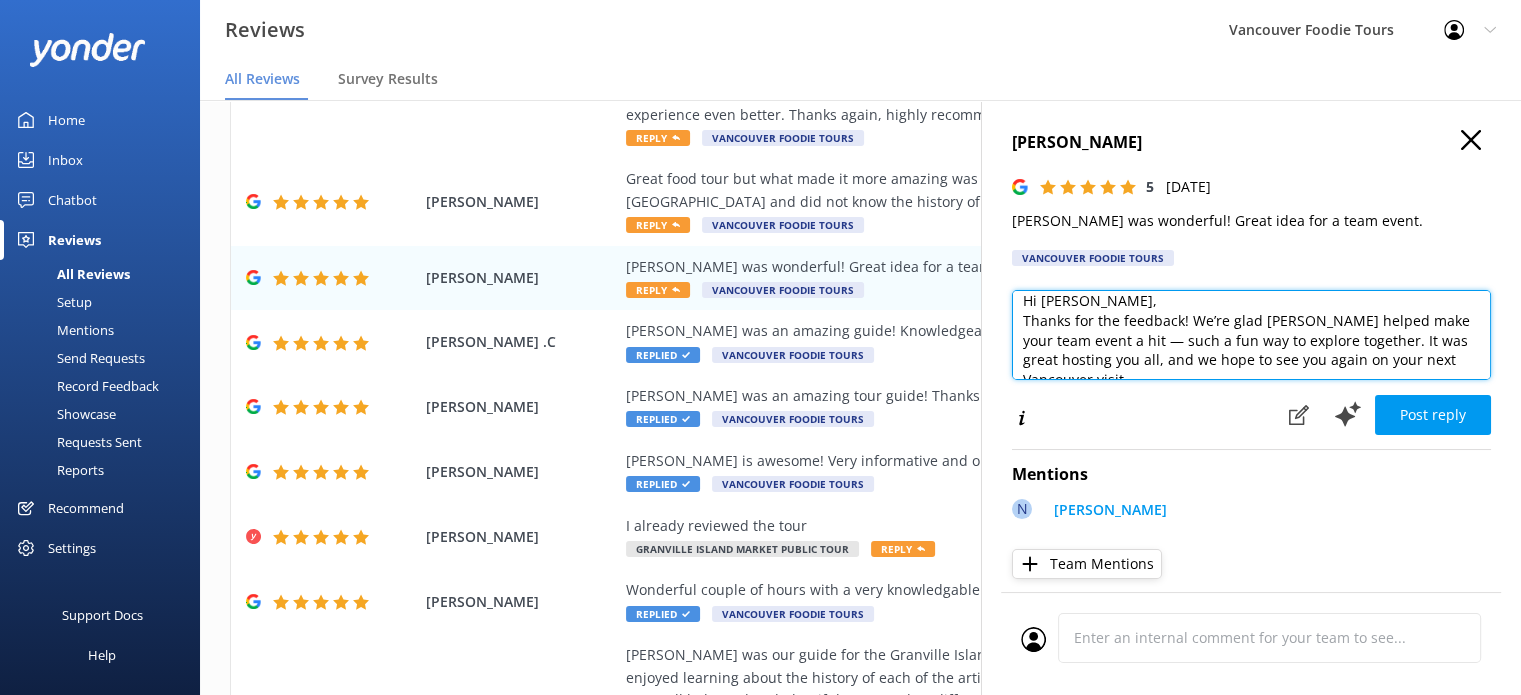 click on "Hi [PERSON_NAME],
Thanks for the feedback! We’re glad [PERSON_NAME] helped make your team event a hit — such a fun way to explore together. It was great hosting you all, and we hope to see you again on your next Vancouver visit.
Vancouver Foodie Tours Team x" at bounding box center [1251, 335] 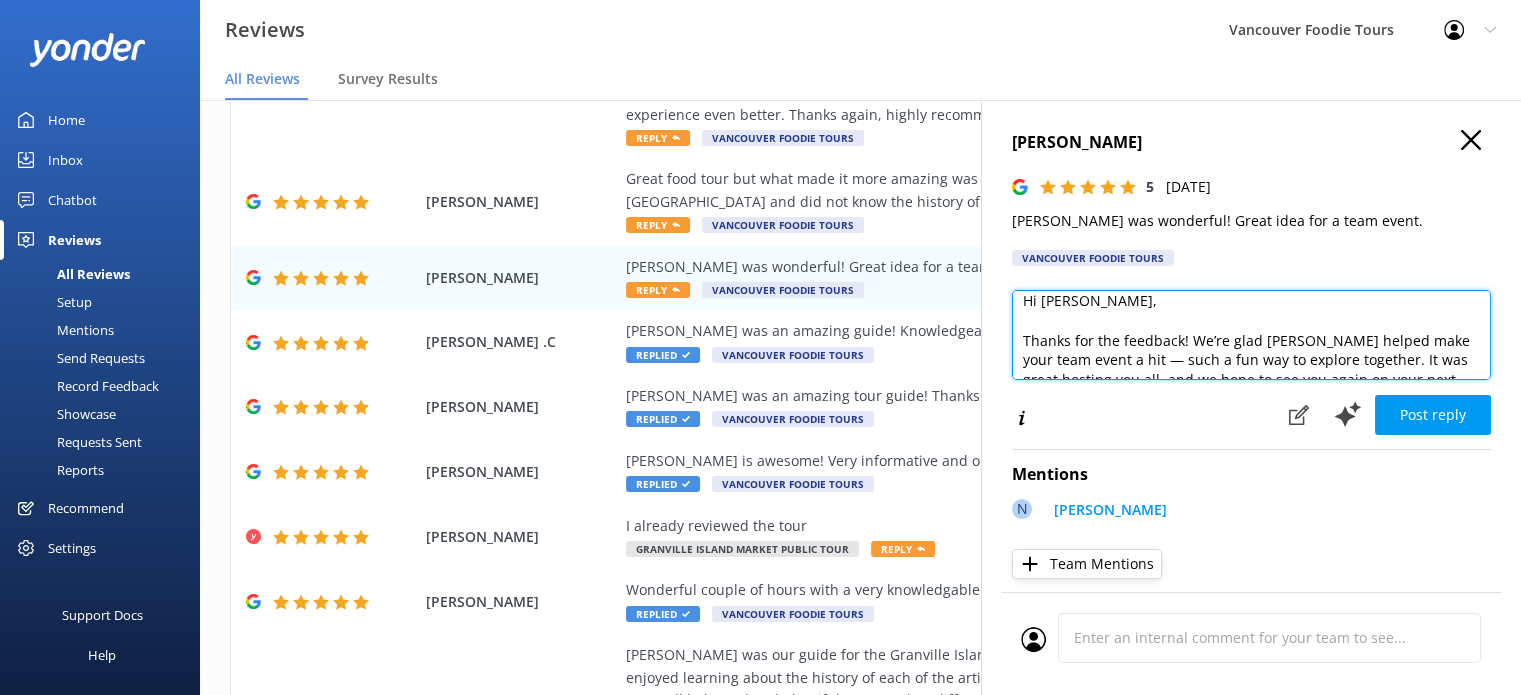 scroll, scrollTop: 29, scrollLeft: 0, axis: vertical 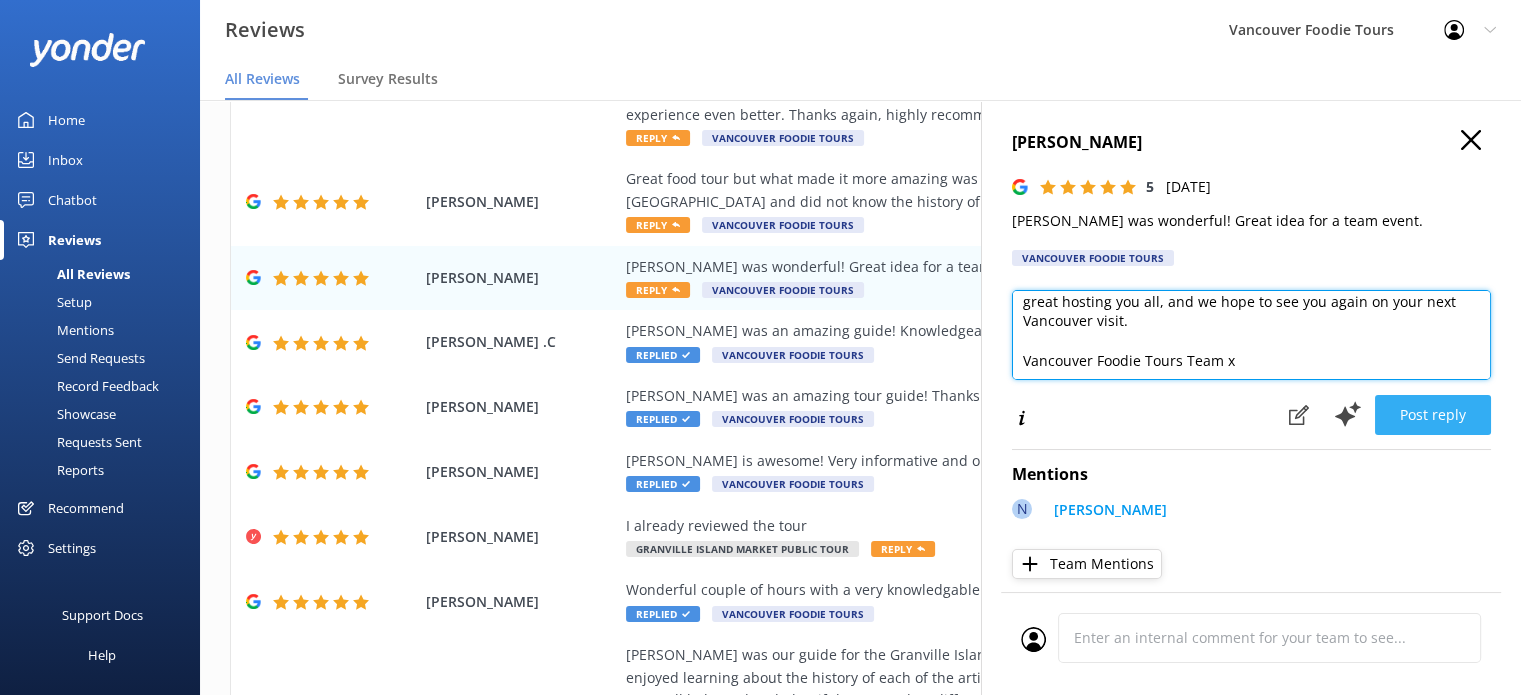 type on "Hi [PERSON_NAME],
Thanks for the feedback! We’re glad [PERSON_NAME] helped make your team event a hit — such a fun way to explore together. It was great hosting you all, and we hope to see you again on your next Vancouver visit.
Vancouver Foodie Tours Team x" 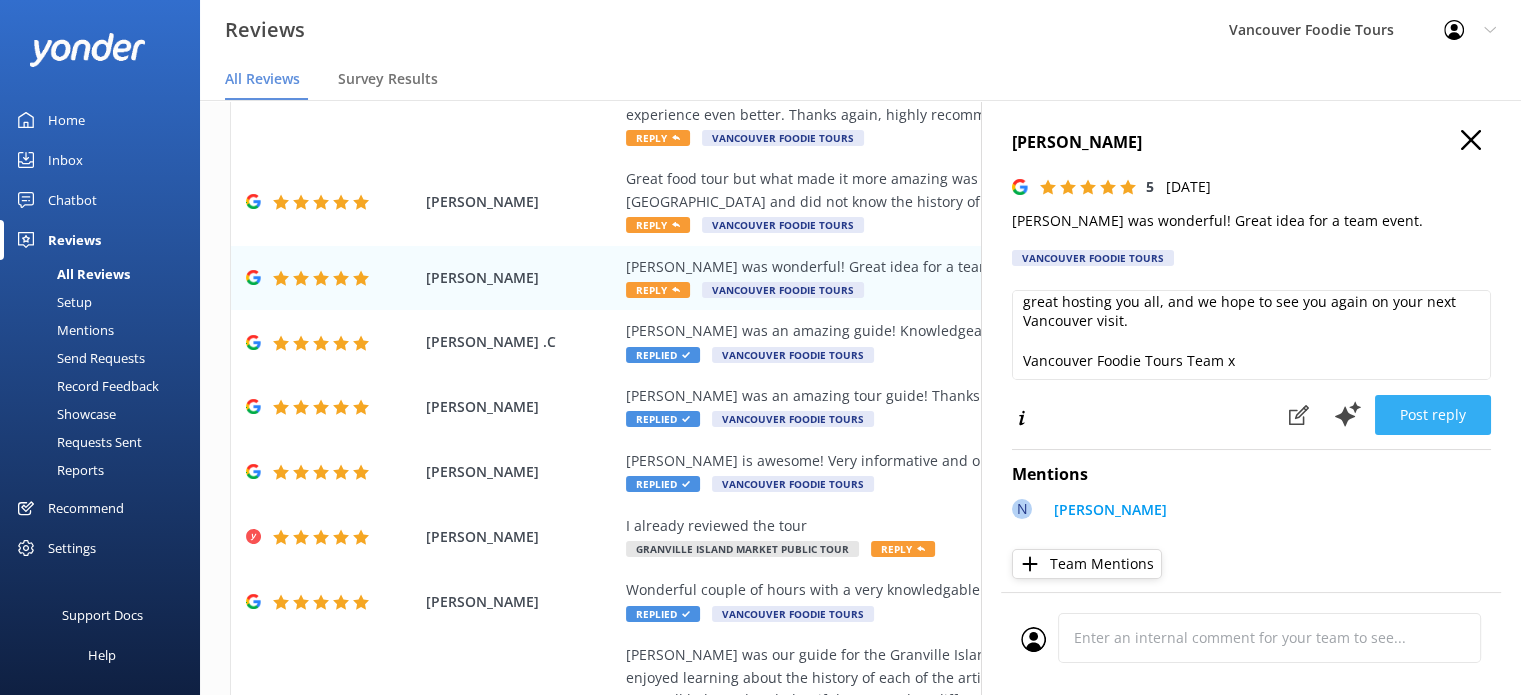click on "Post reply" at bounding box center [1433, 415] 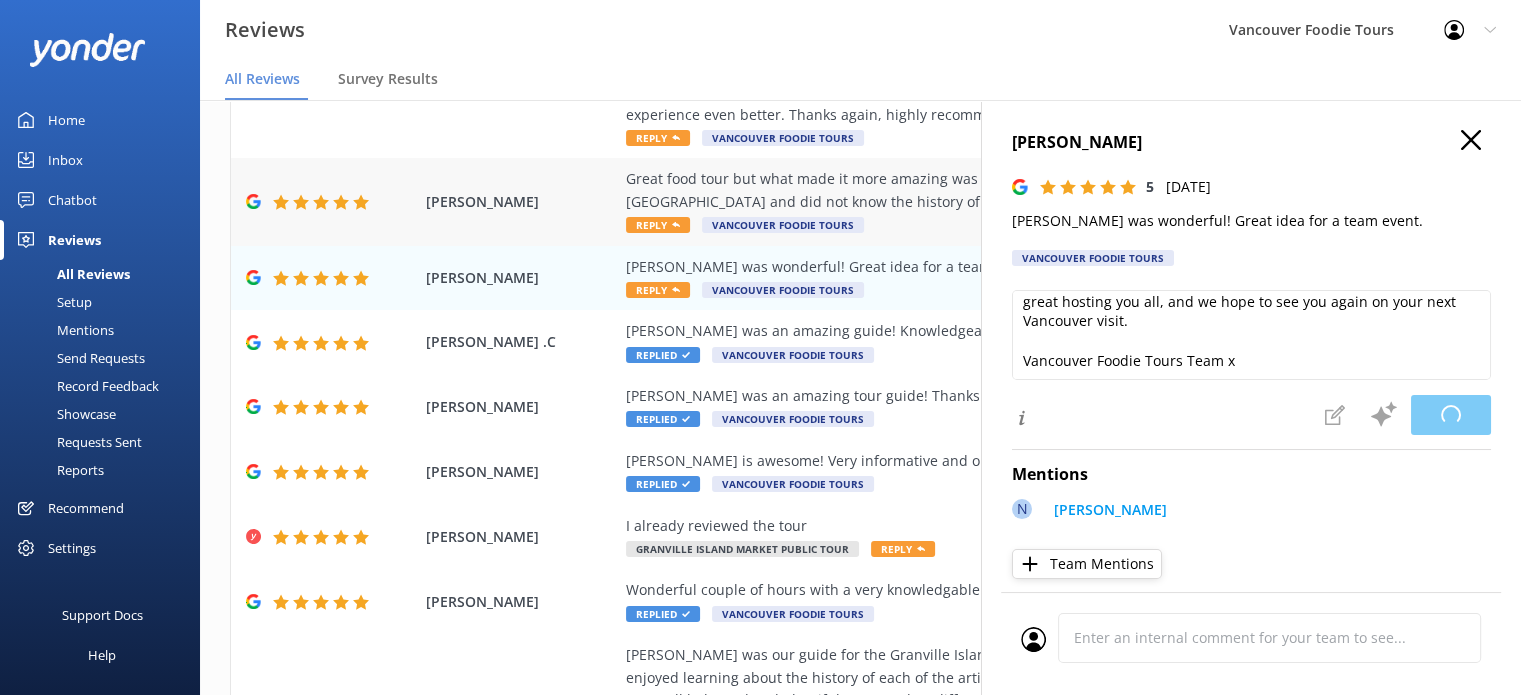 click on "Great food tour but what made it more amazing was [PERSON_NAME] our guide.  He was amazing.  I live in [GEOGRAPHIC_DATA] and did not know the history of [GEOGRAPHIC_DATA] but learned a lot." at bounding box center [990, 190] 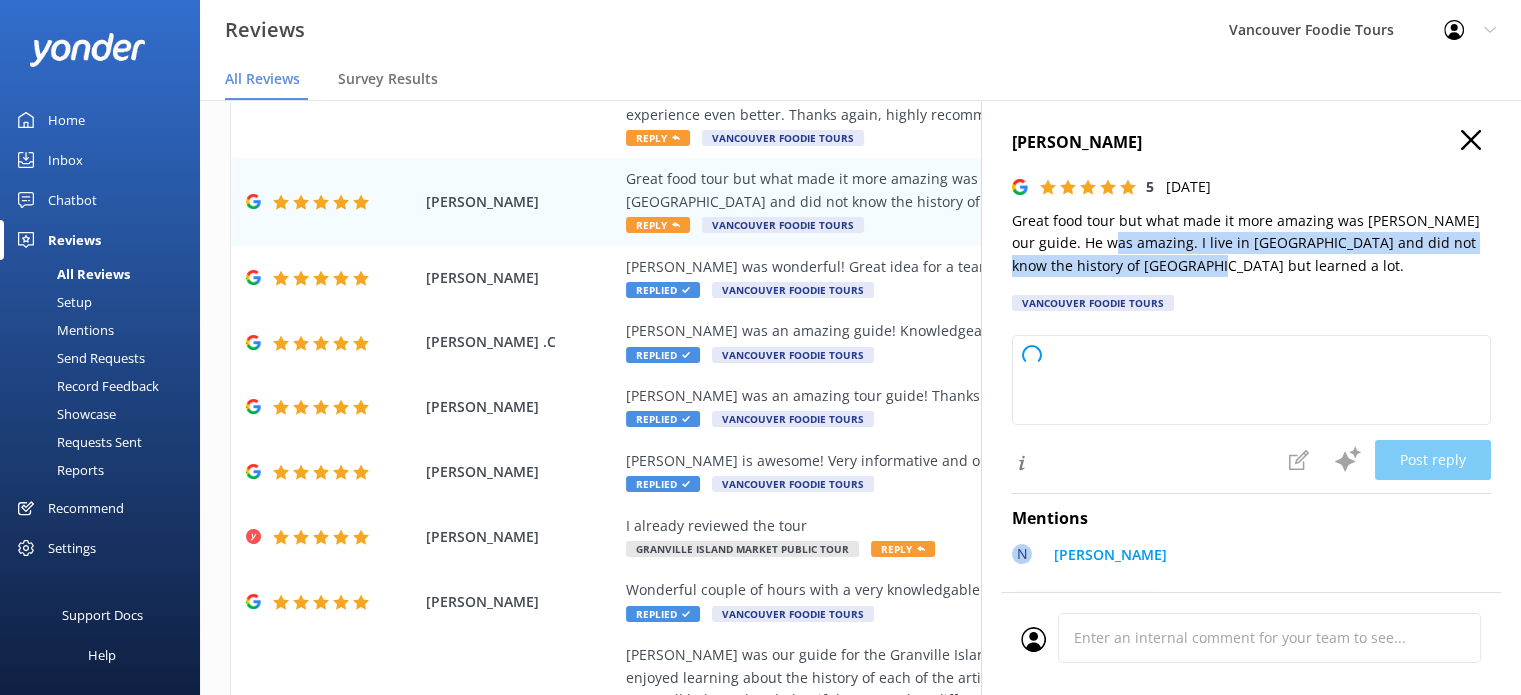 type on "Thank you so much for your wonderful review! We're delighted to hear you enjoyed the food tour and that [PERSON_NAME] made it a memorable experience. It's great to know you discovered new things about [GEOGRAPHIC_DATA], even as a local! We appreciate your feedback and hope to see you on another tour soon." 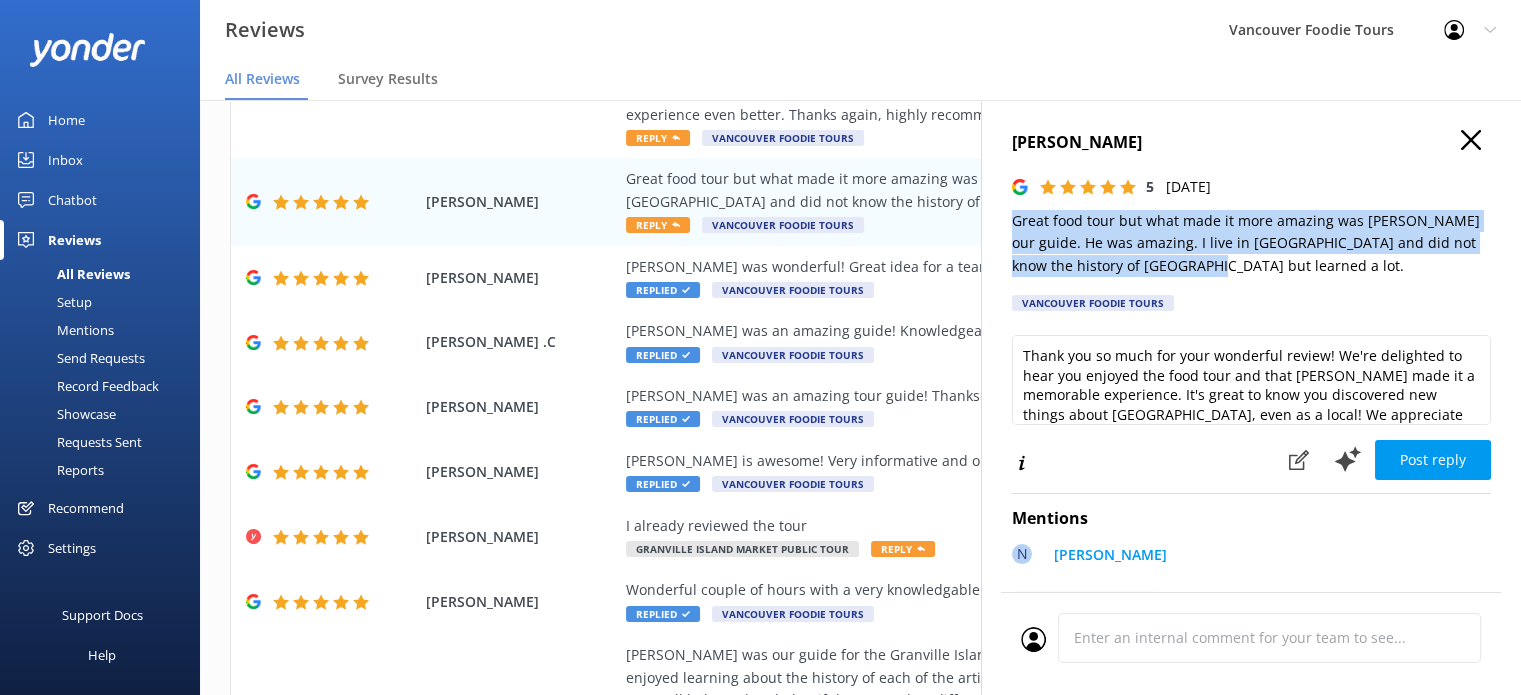 drag, startPoint x: 1197, startPoint y: 268, endPoint x: 988, endPoint y: 222, distance: 214.00233 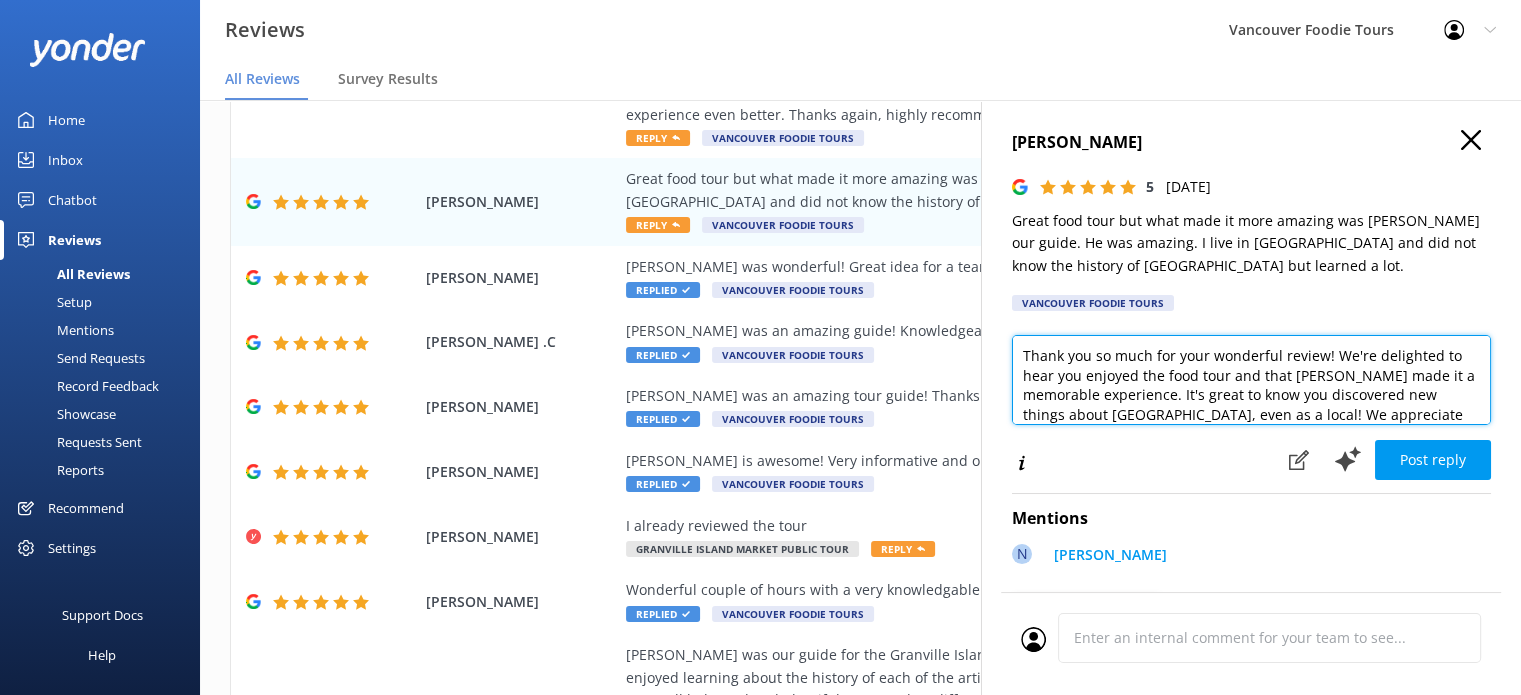 click on "Thank you so much for your wonderful review! We're delighted to hear you enjoyed the food tour and that [PERSON_NAME] made it a memorable experience. It's great to know you discovered new things about [GEOGRAPHIC_DATA], even as a local! We appreciate your feedback and hope to see you on another tour soon." at bounding box center [1251, 380] 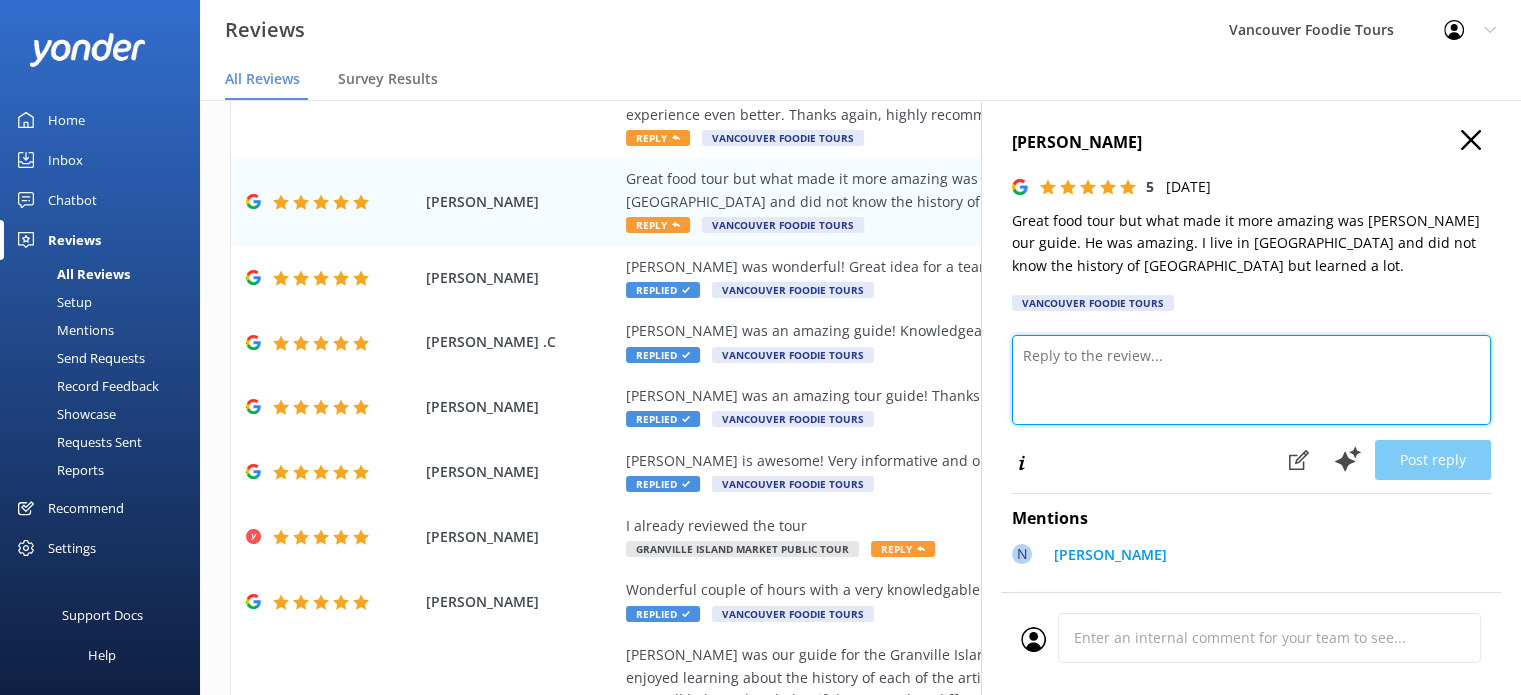 click at bounding box center (1251, 380) 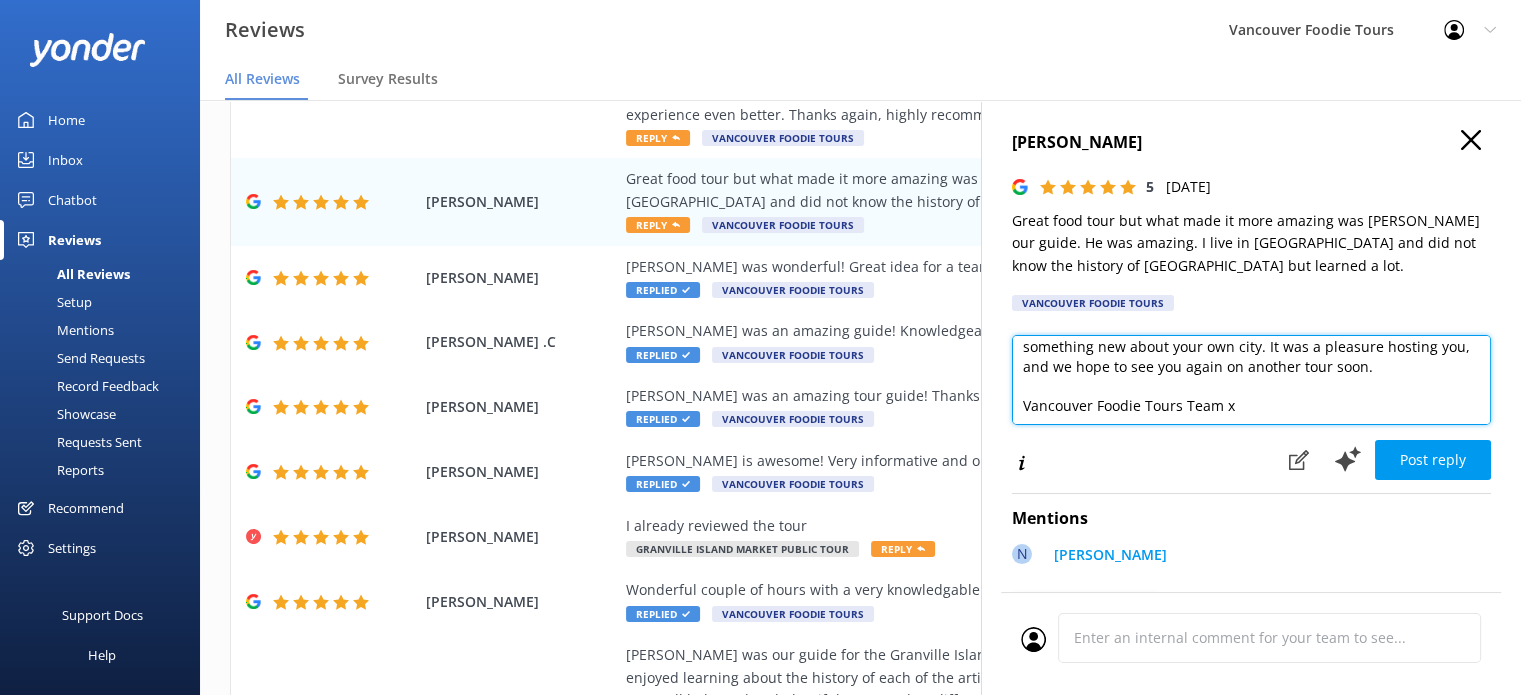 scroll, scrollTop: 10, scrollLeft: 0, axis: vertical 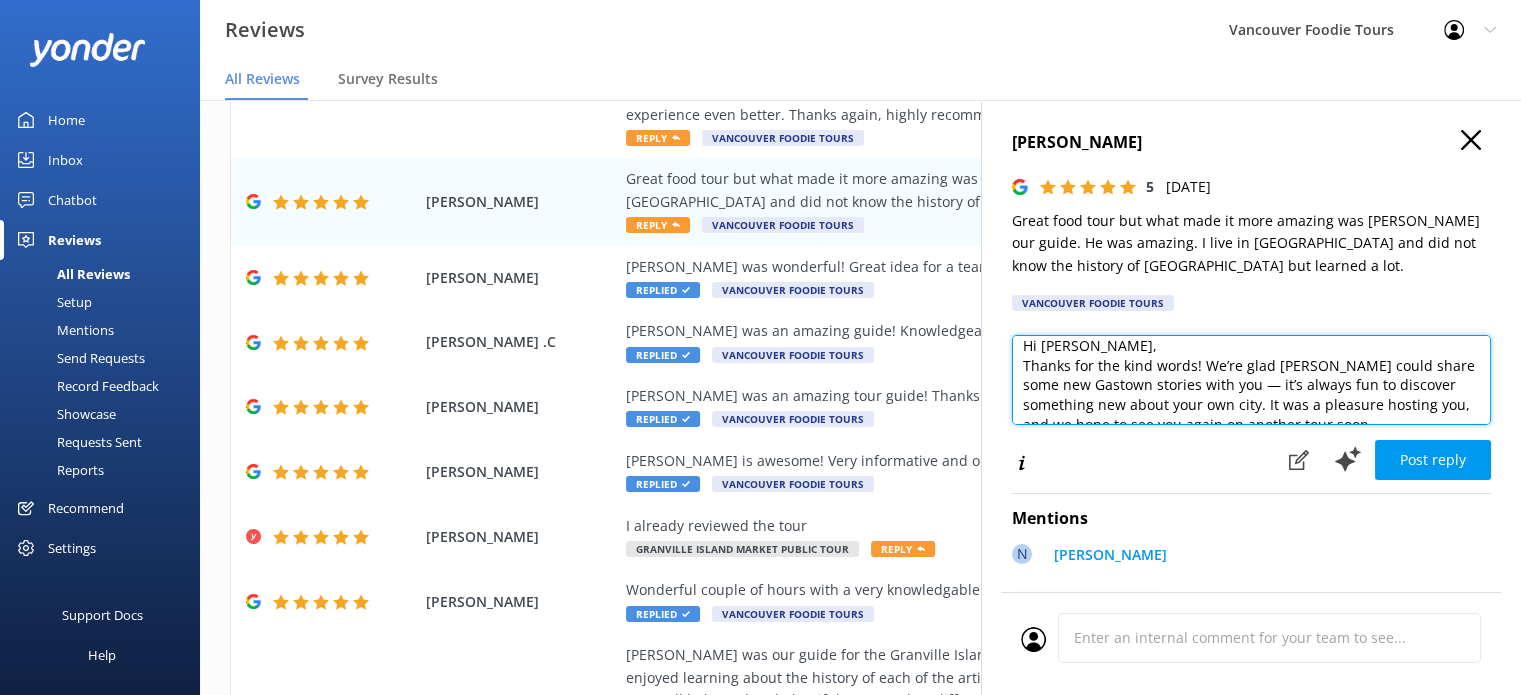 click on "Hi [PERSON_NAME],
Thanks for the kind words! We’re glad [PERSON_NAME] could share some new Gastown stories with you — it’s always fun to discover something new about your own city. It was a pleasure hosting you, and we hope to see you again on another tour soon.
Vancouver Foodie Tours Team x" at bounding box center (1251, 380) 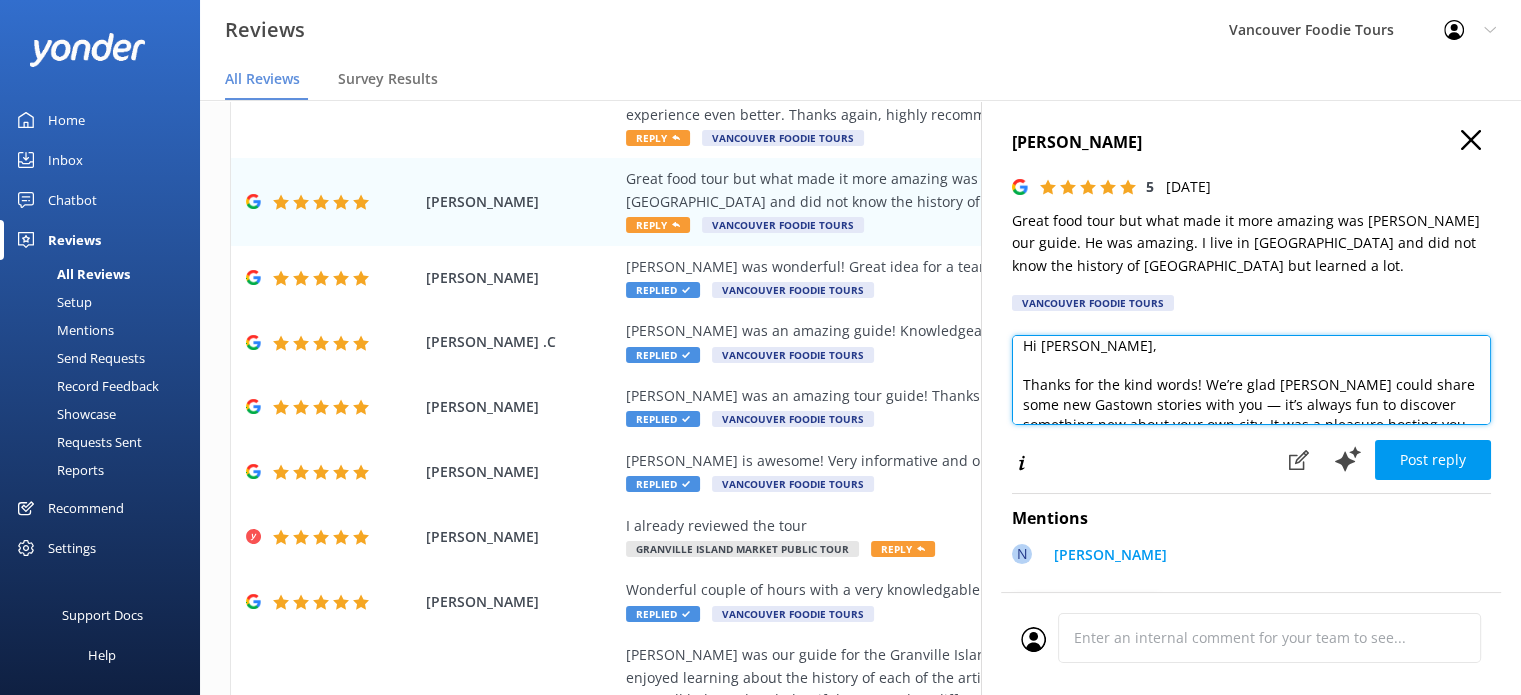 scroll, scrollTop: 29, scrollLeft: 0, axis: vertical 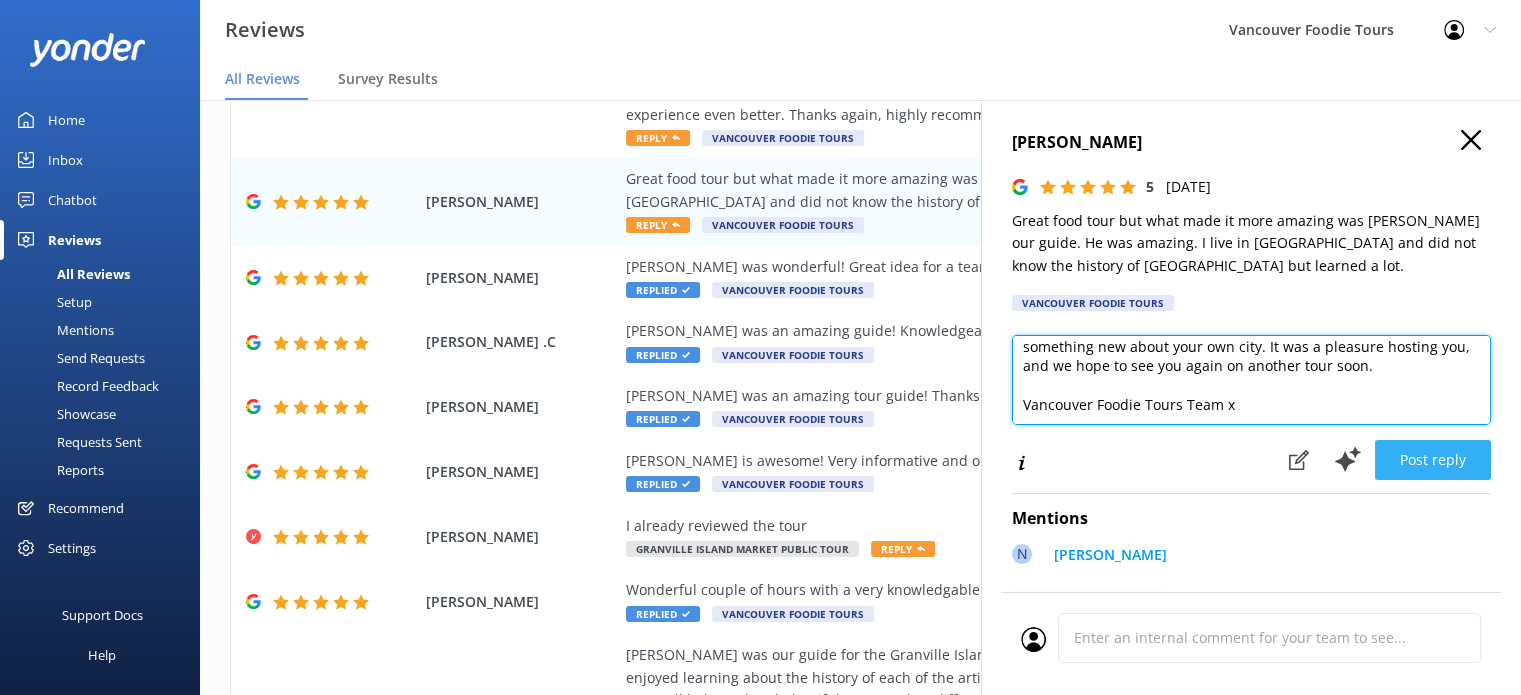 type on "Hi [PERSON_NAME],
Thanks for the kind words! We’re glad [PERSON_NAME] could share some new Gastown stories with you — it’s always fun to discover something new about your own city. It was a pleasure hosting you, and we hope to see you again on another tour soon.
Vancouver Foodie Tours Team x" 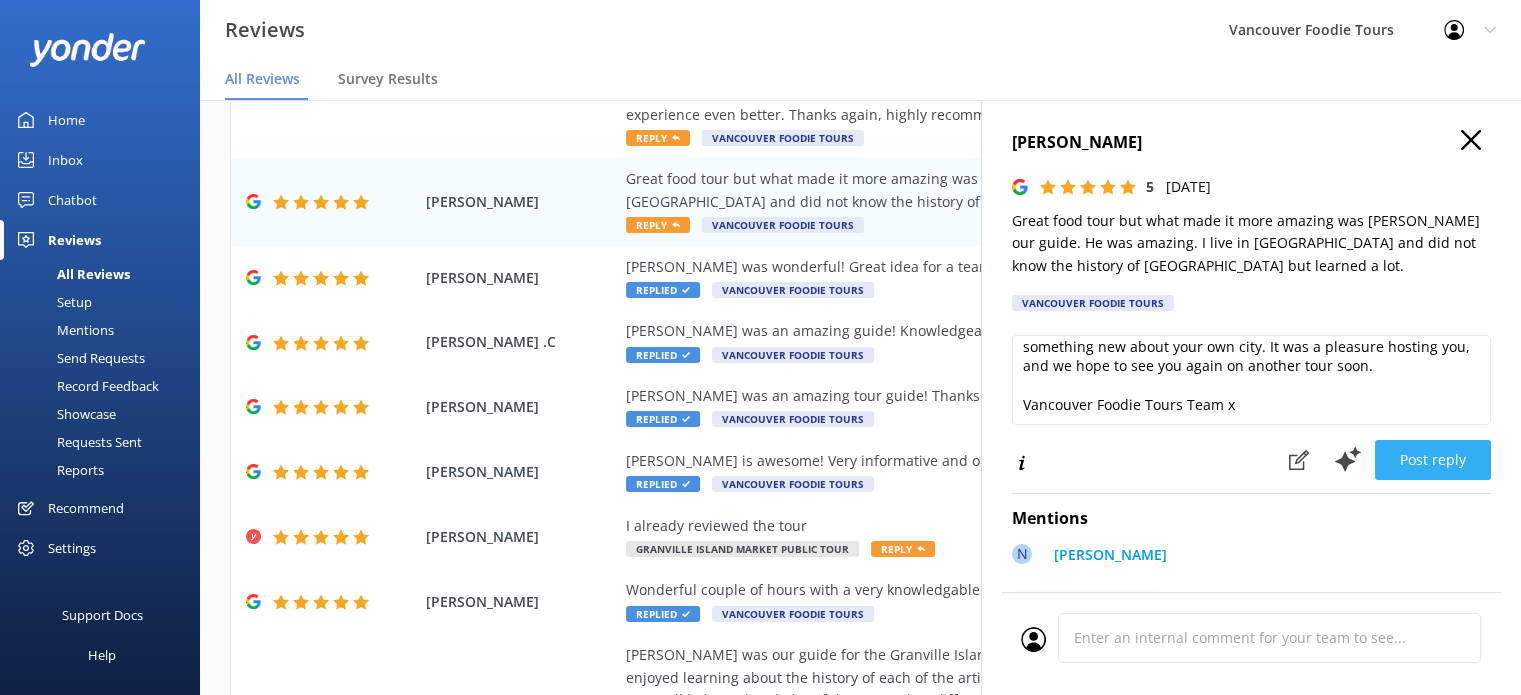 click on "Post reply" at bounding box center (1433, 460) 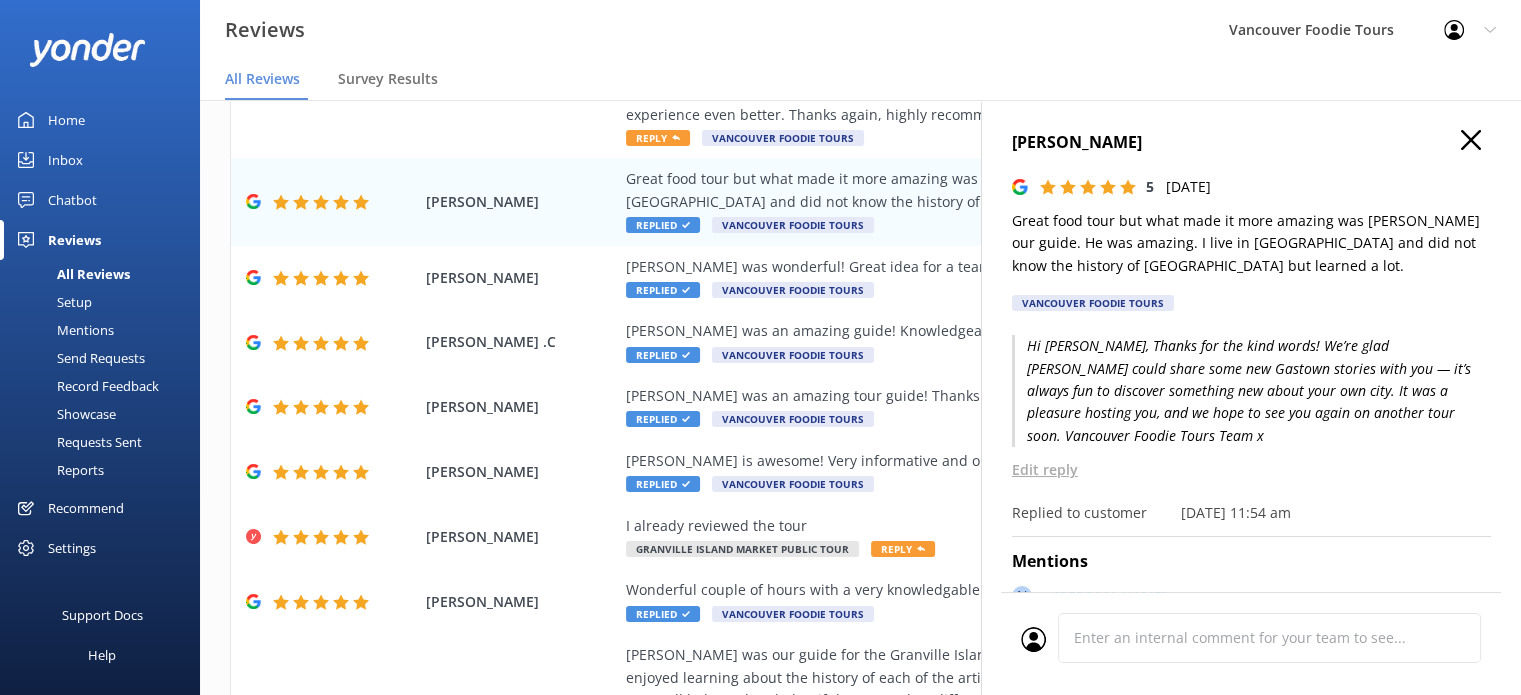 click 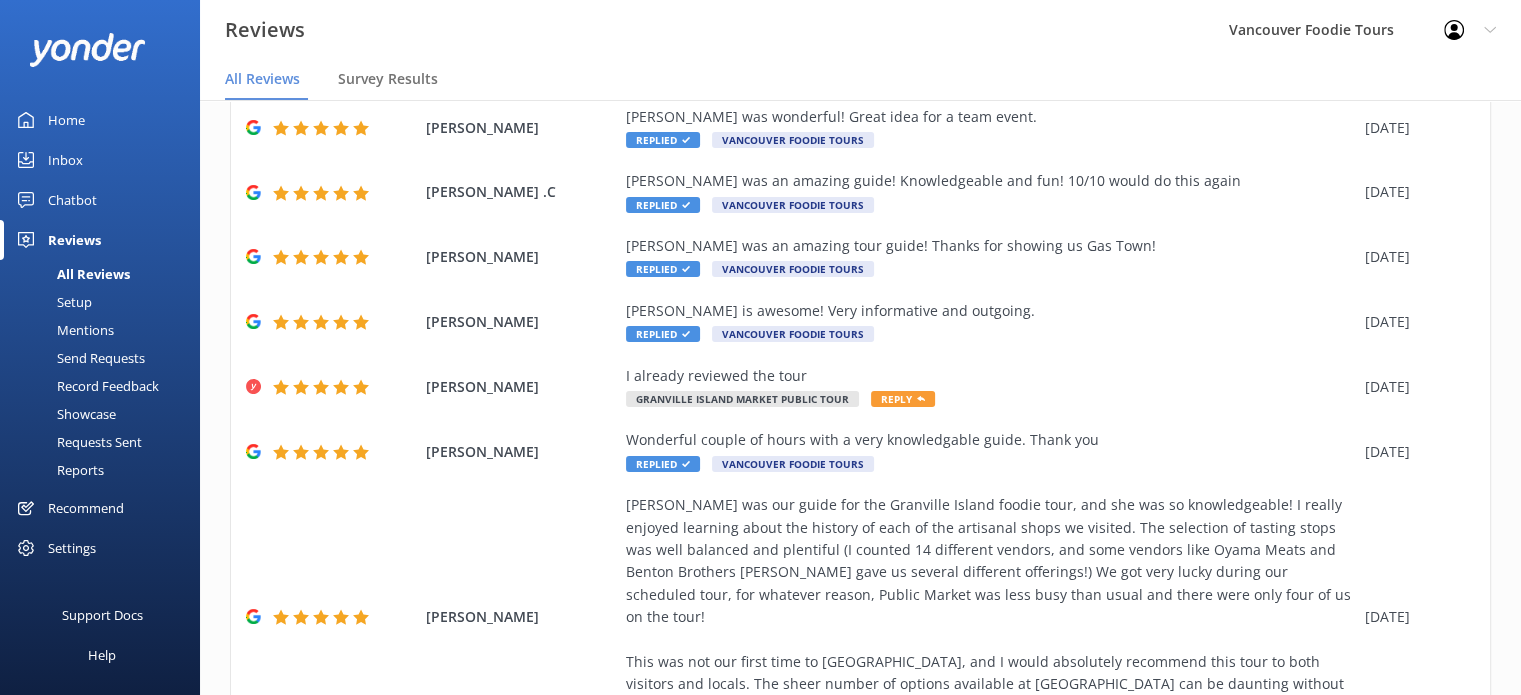 scroll, scrollTop: 333, scrollLeft: 0, axis: vertical 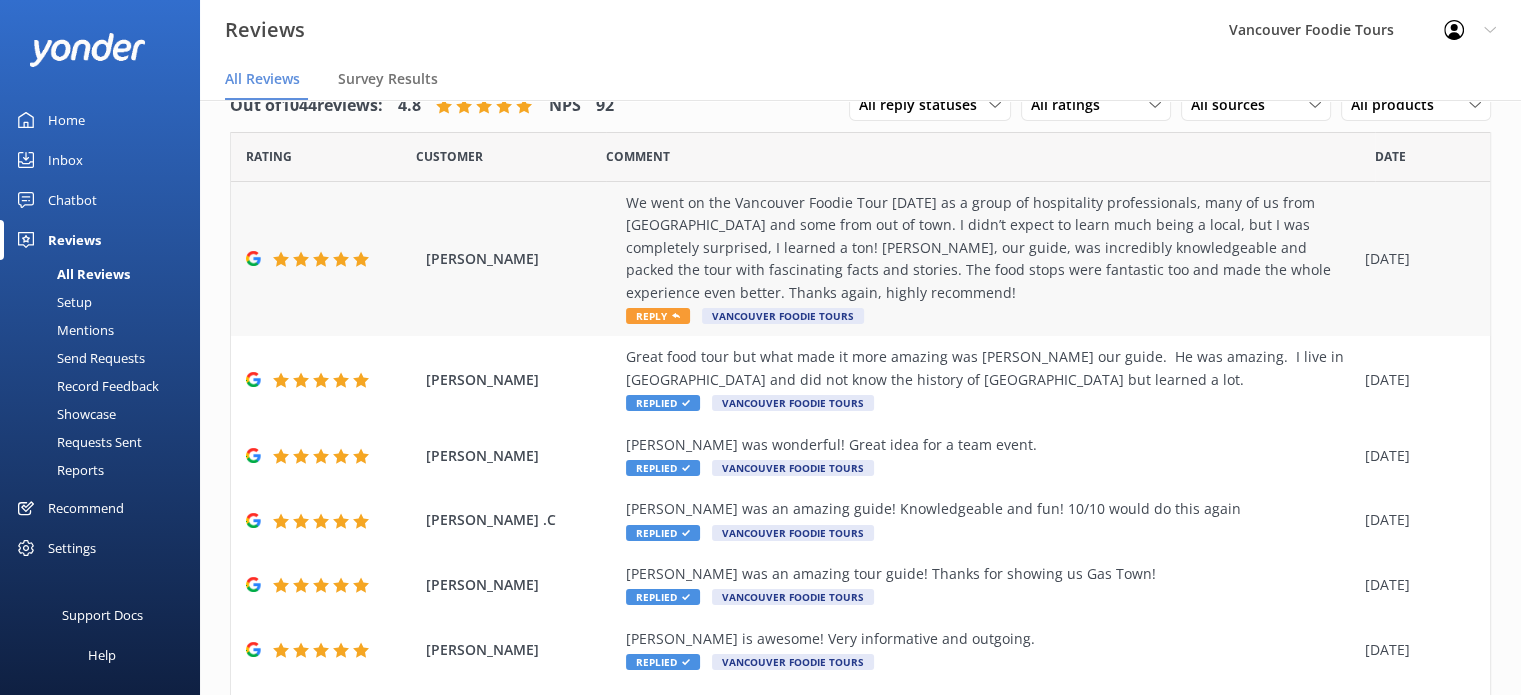 click on "We went on the Vancouver Foodie Tour [DATE] as a group of hospitality professionals, many of us from [GEOGRAPHIC_DATA] and some from out of town. I didn’t expect to learn much being a local, but I was completely surprised, I learned a ton! [PERSON_NAME], our guide, was incredibly knowledgeable and packed the tour with fascinating facts and stories. The food stops were fantastic too and made the whole experience even better. Thanks again, highly recommend!" at bounding box center (990, 248) 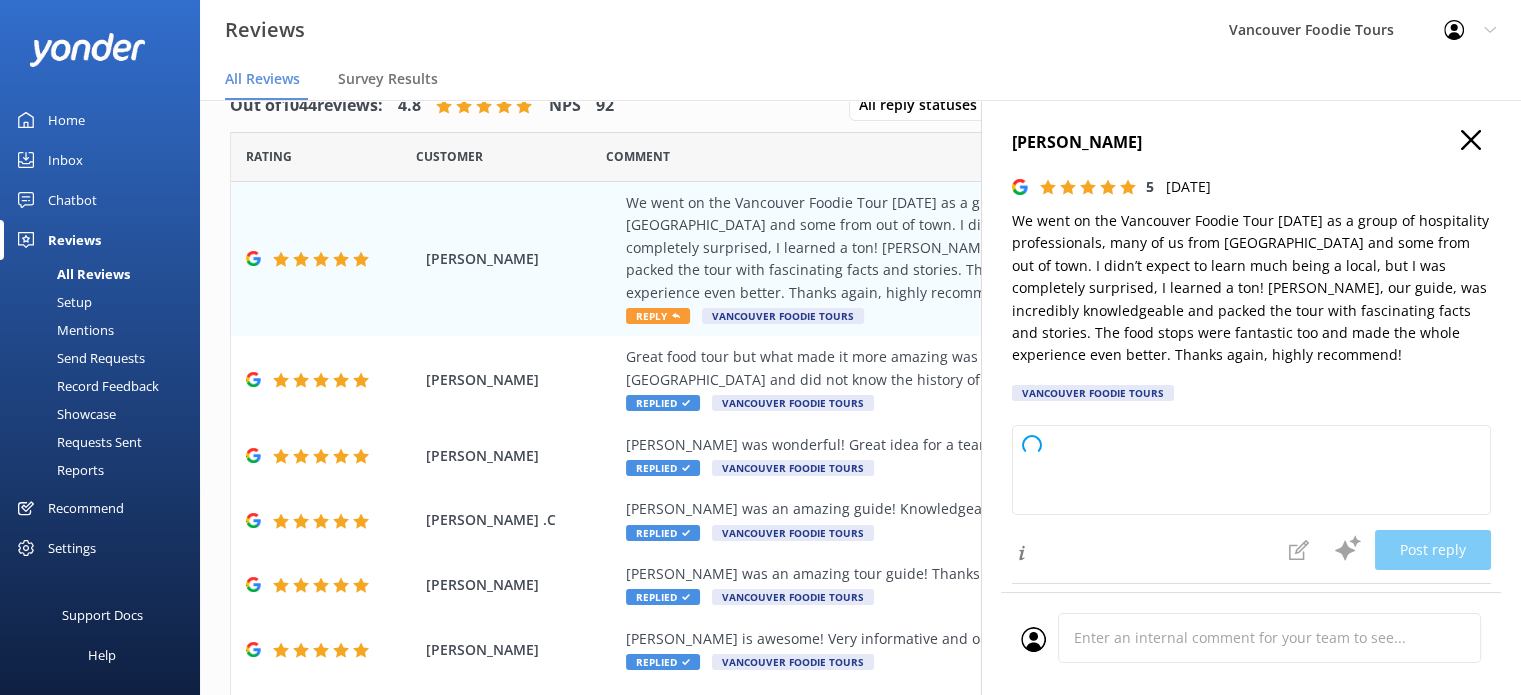 type on "Thank you so much for your wonderful review! We're thrilled to hear that even as locals, you and your group discovered new things and enjoyed the tour with [PERSON_NAME]. We appreciate your recommendation and hope to welcome you all again soon!" 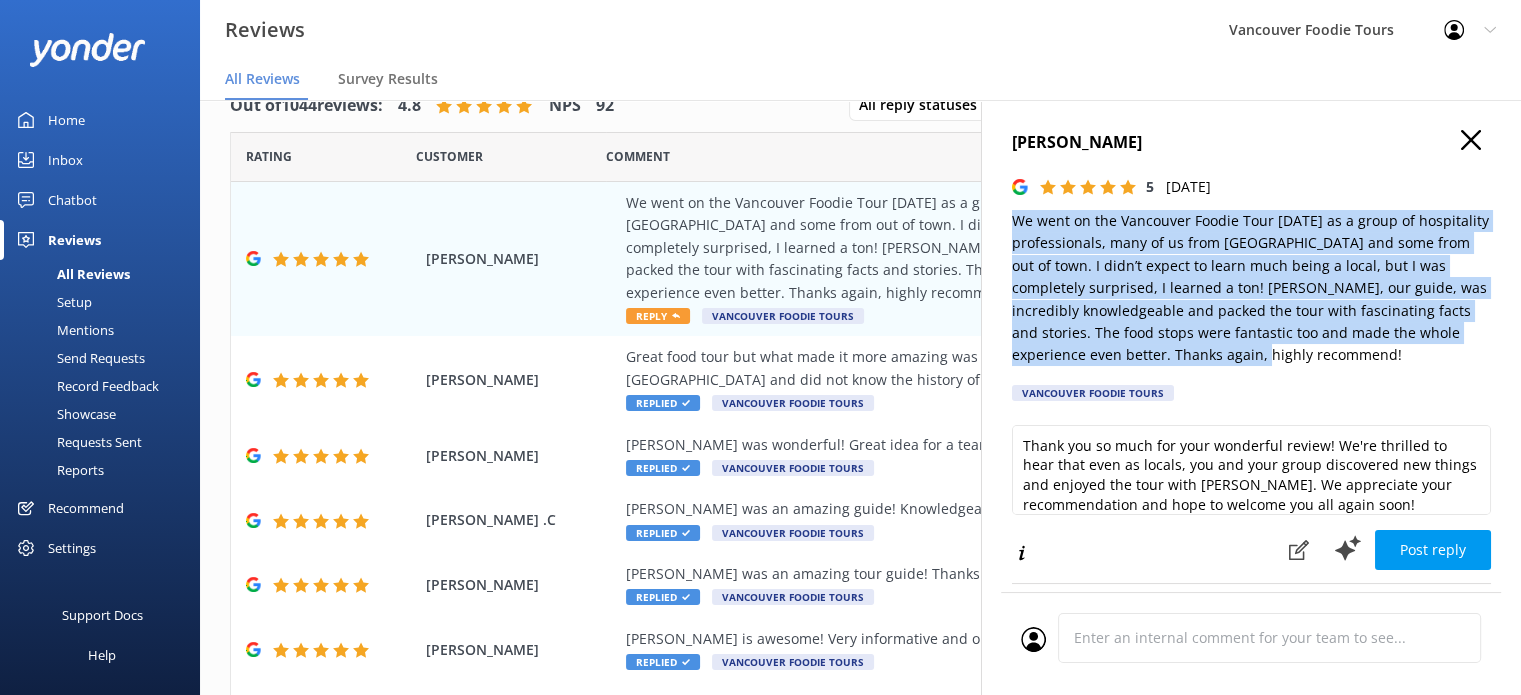drag, startPoint x: 1100, startPoint y: 233, endPoint x: 1326, endPoint y: 348, distance: 253.57642 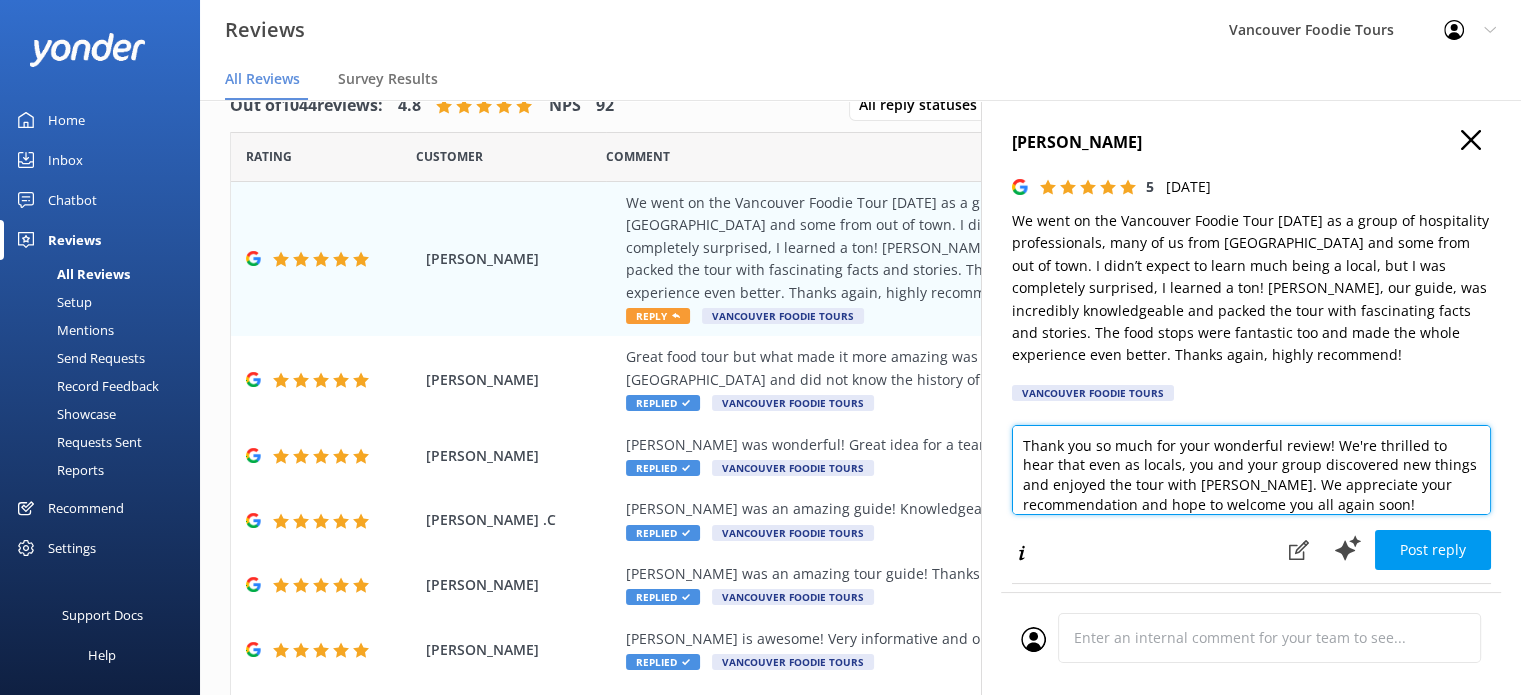 click on "Thank you so much for your wonderful review! We're thrilled to hear that even as locals, you and your group discovered new things and enjoyed the tour with [PERSON_NAME]. We appreciate your recommendation and hope to welcome you all again soon!" at bounding box center [1251, 470] 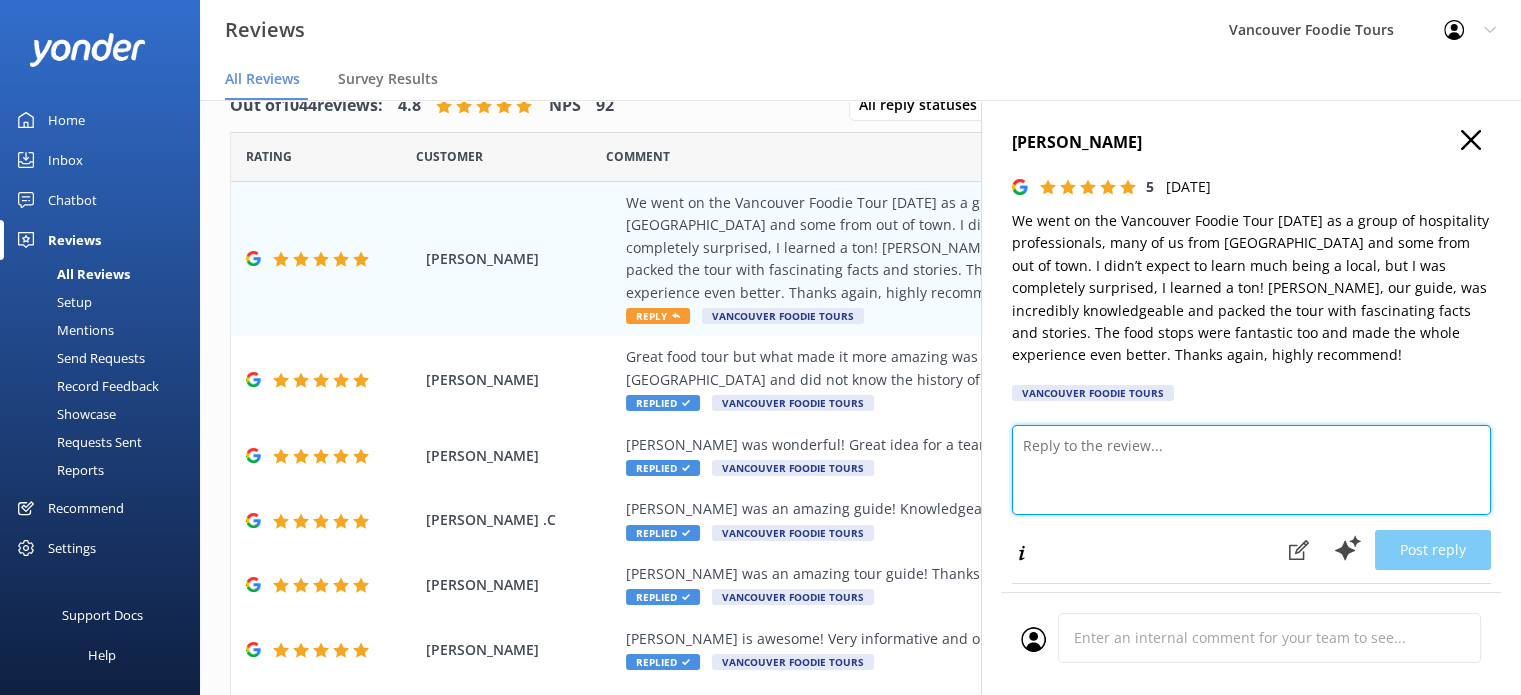 paste on "Hi [PERSON_NAME],
Thanks so much for sharing your experience! It’s awesome to hear even locals like you learned new things with [PERSON_NAME] — he really knows how to bring [PERSON_NAME]’s stories to life. Glad you enjoyed the food stops too! It was a pleasure hosting your group, and we hope to see you again soon.
Vancouver Foodie Tours Team x" 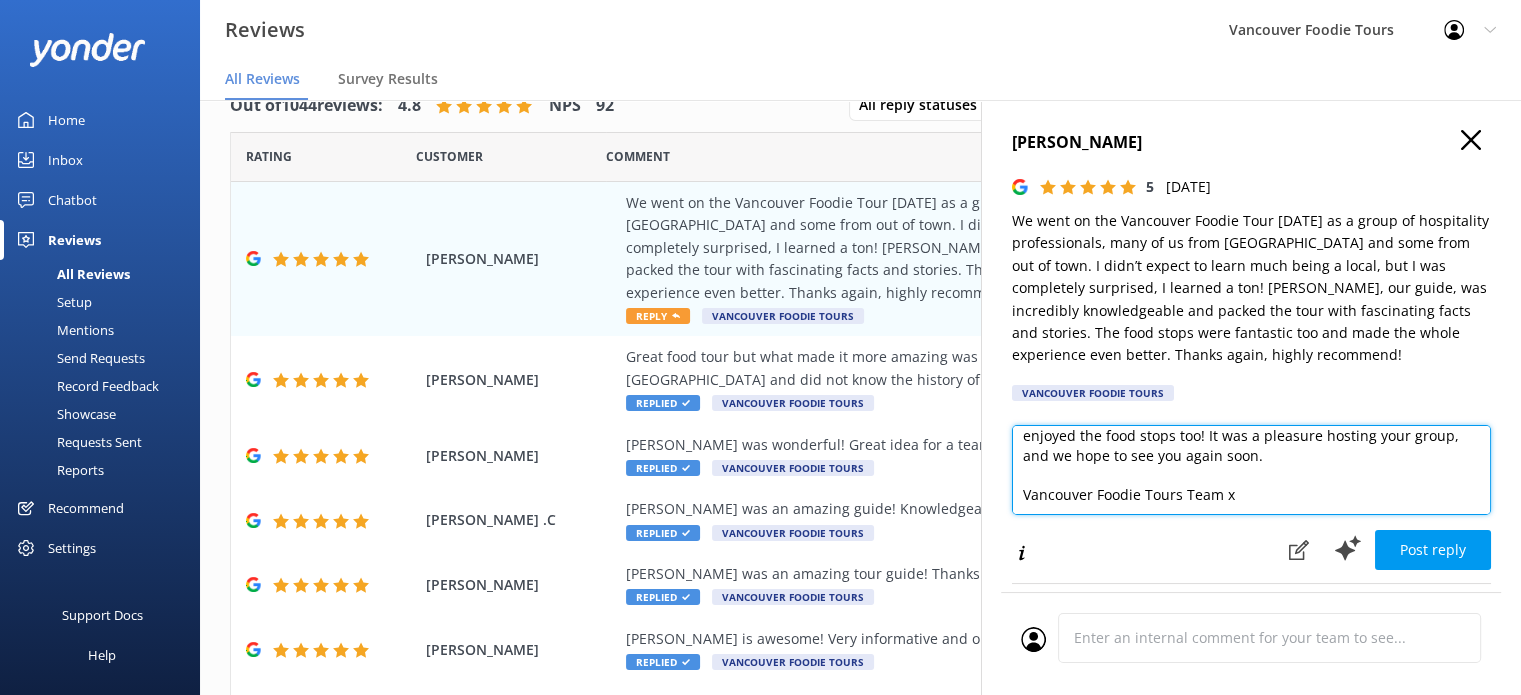 scroll, scrollTop: 10, scrollLeft: 0, axis: vertical 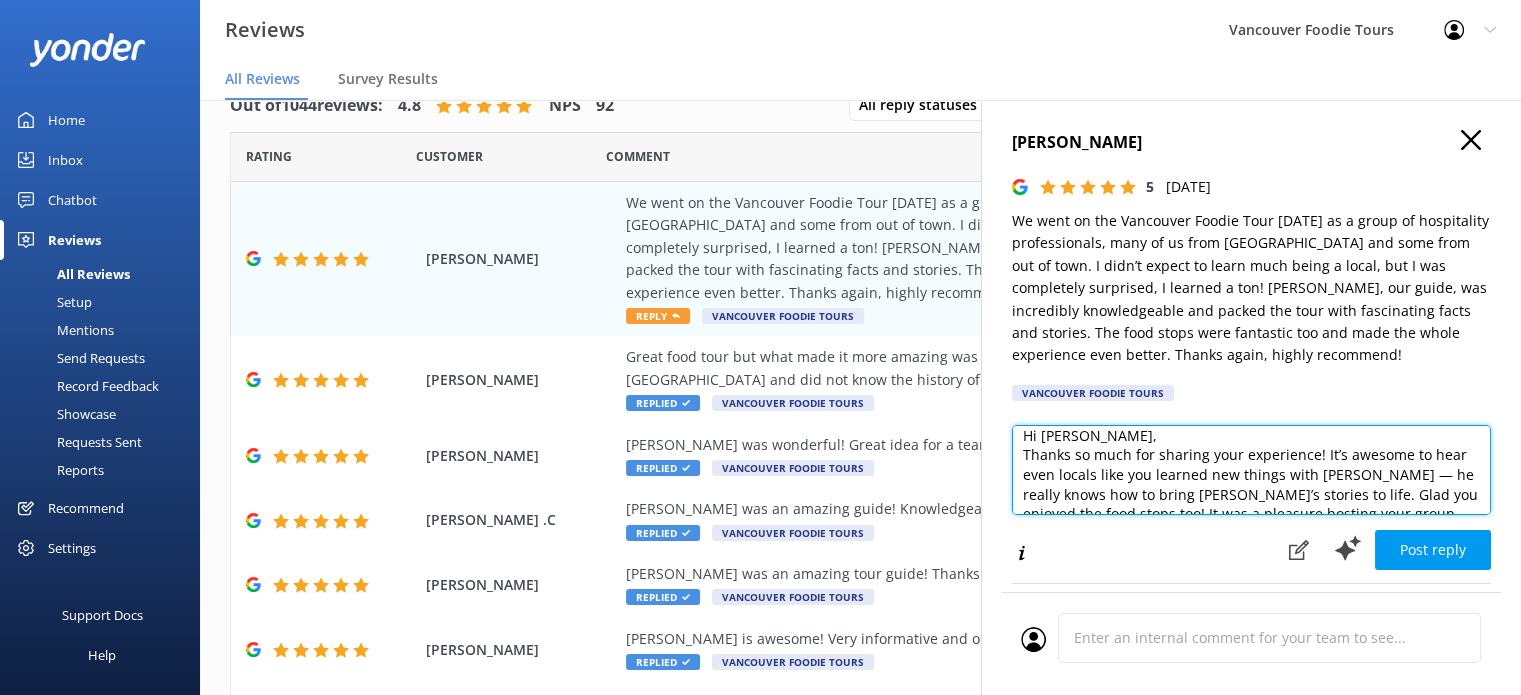 click on "Hi [PERSON_NAME],
Thanks so much for sharing your experience! It’s awesome to hear even locals like you learned new things with [PERSON_NAME] — he really knows how to bring [PERSON_NAME]’s stories to life. Glad you enjoyed the food stops too! It was a pleasure hosting your group, and we hope to see you again soon.
Vancouver Foodie Tours Team x" at bounding box center (1251, 470) 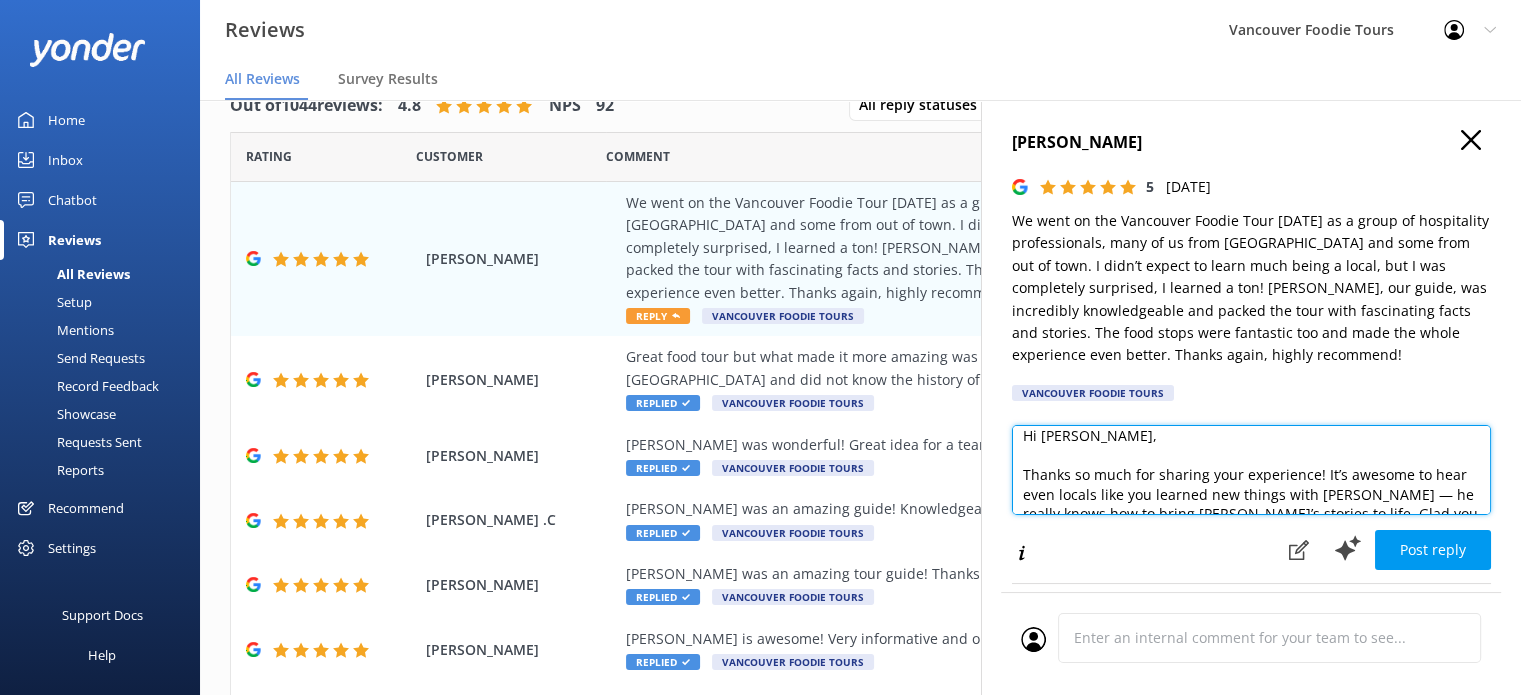 scroll, scrollTop: 29, scrollLeft: 0, axis: vertical 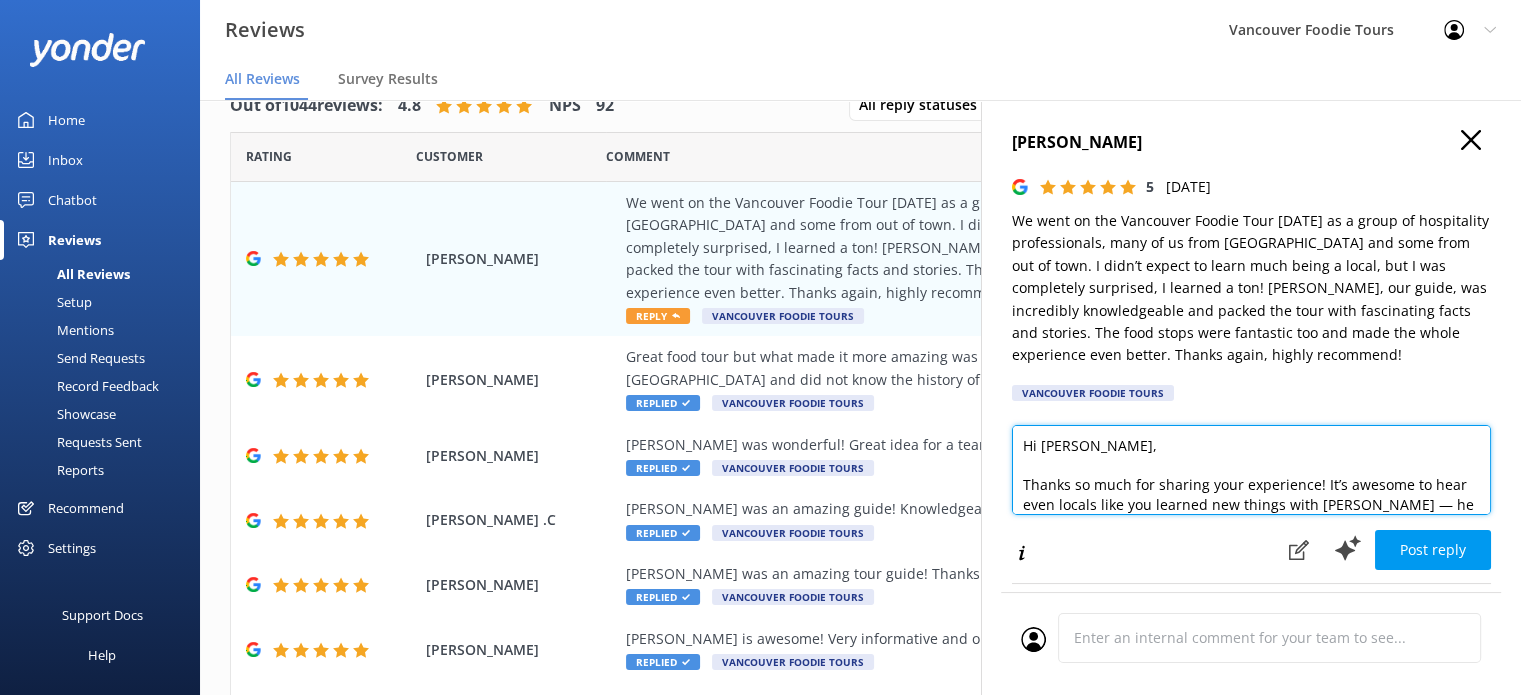 type on "Hi [PERSON_NAME],
Thanks so much for sharing your experience! It’s awesome to hear even locals like you learned new things with [PERSON_NAME] — he really knows how to bring [PERSON_NAME]’s stories to life. Glad you enjoyed the food stops too! It was a pleasure hosting your group, and we hope to see you again soon.
Vancouver Foodie Tours Team x" 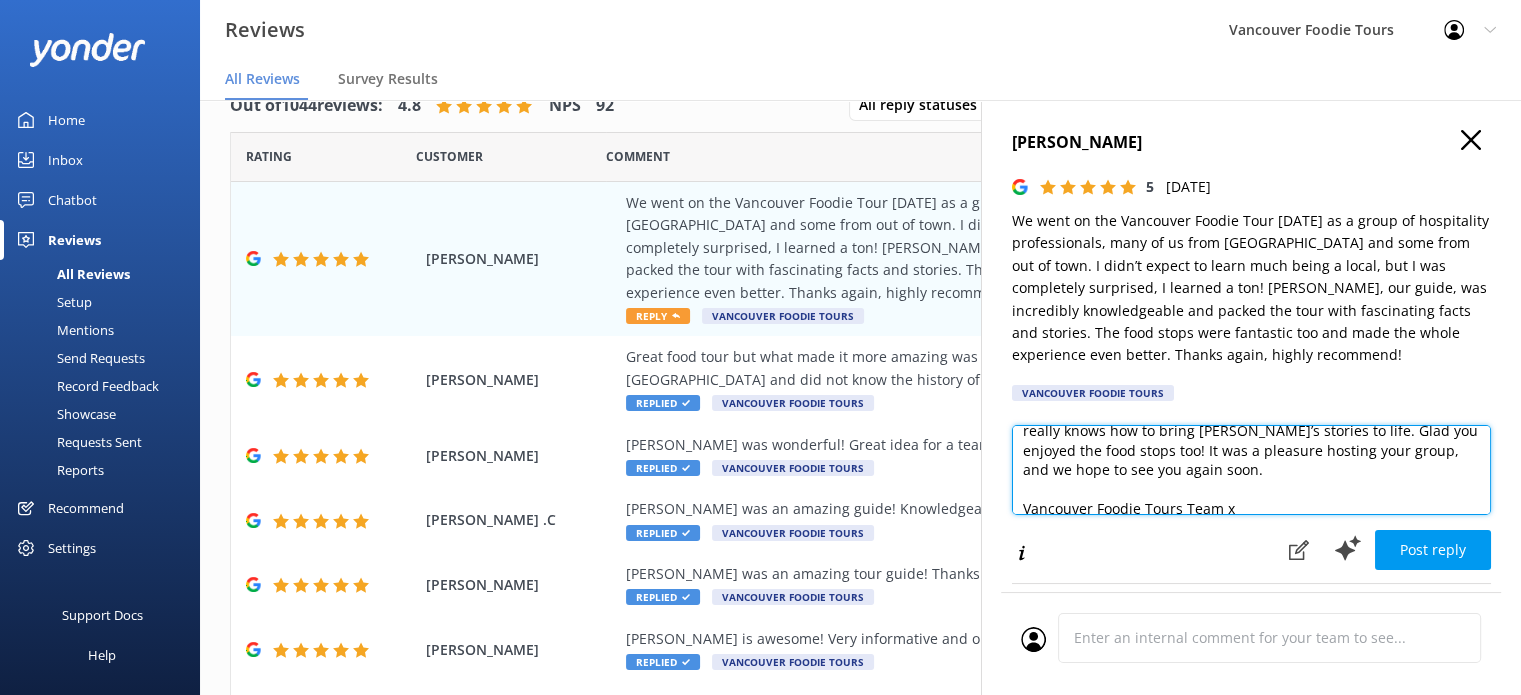 scroll, scrollTop: 108, scrollLeft: 0, axis: vertical 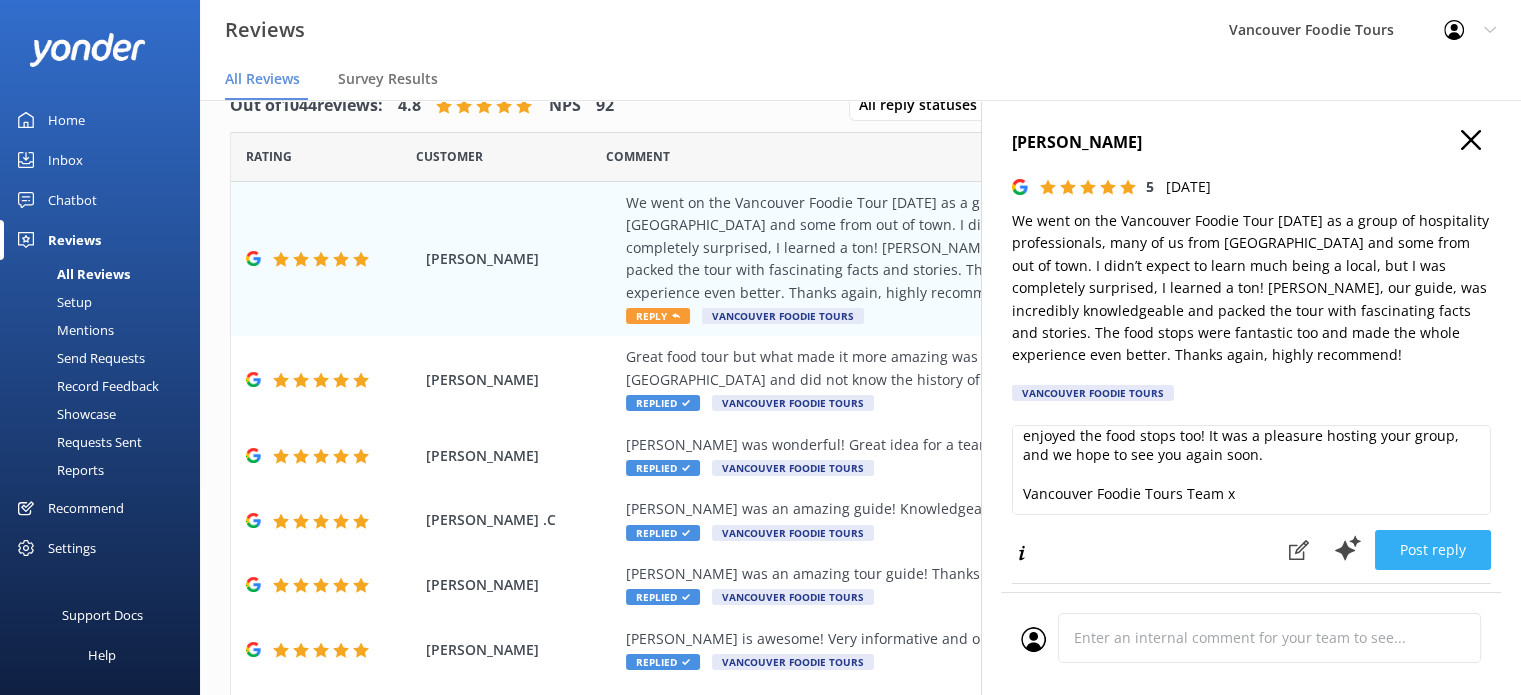 click on "Post reply" at bounding box center (1433, 550) 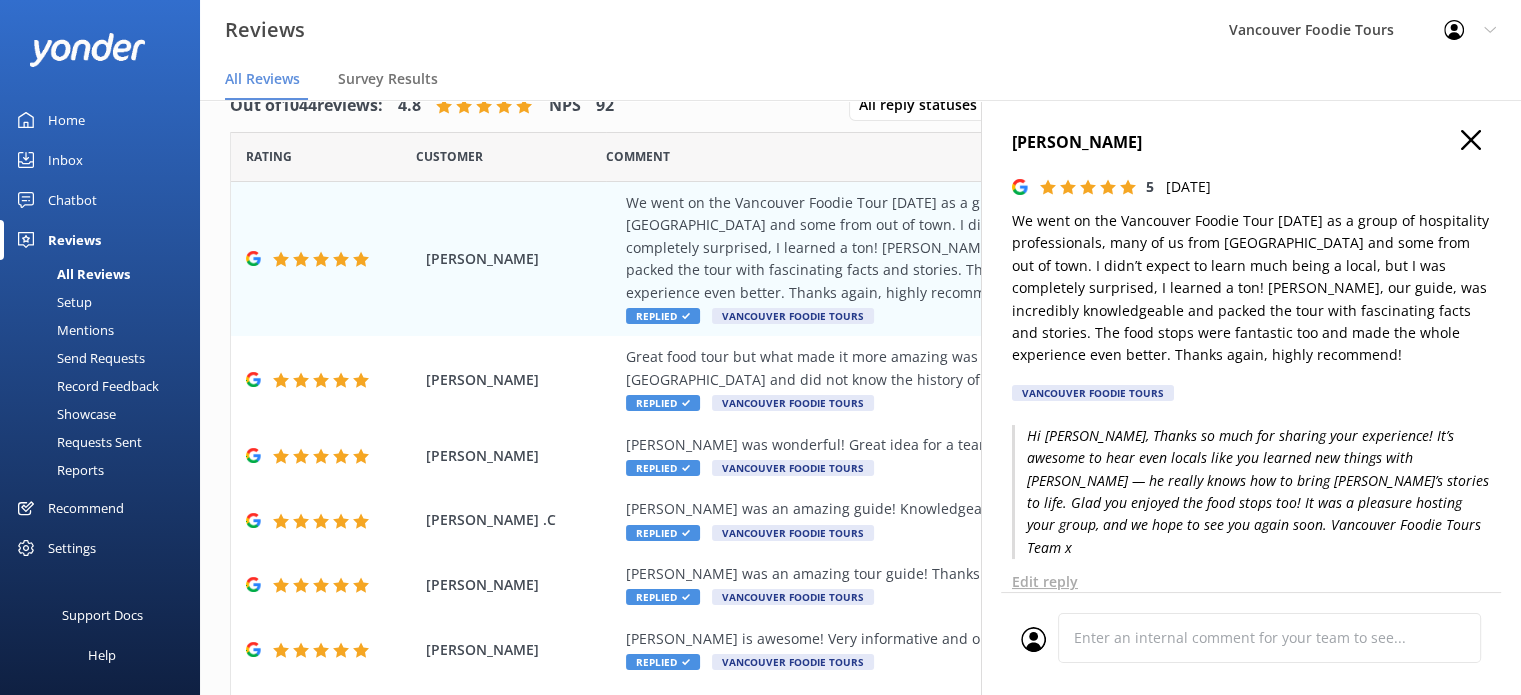 click 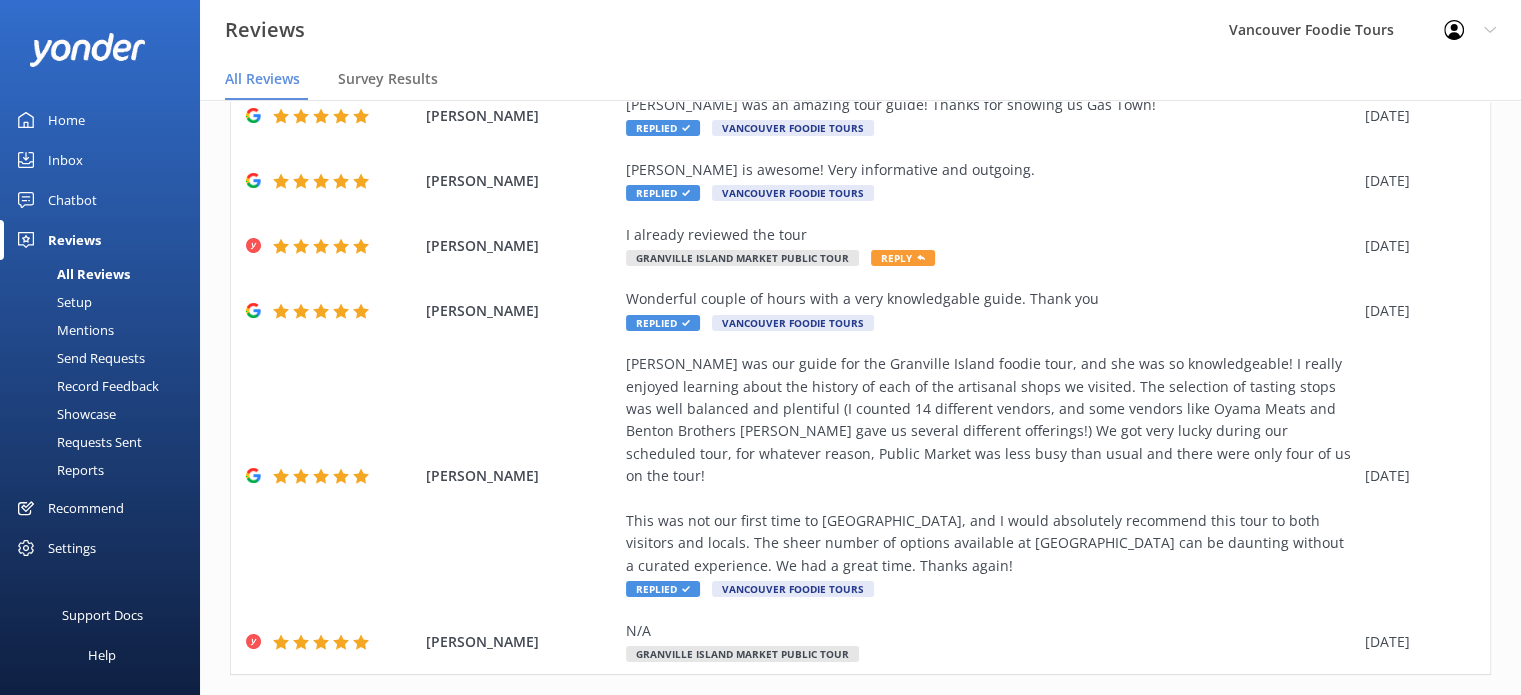 scroll, scrollTop: 471, scrollLeft: 0, axis: vertical 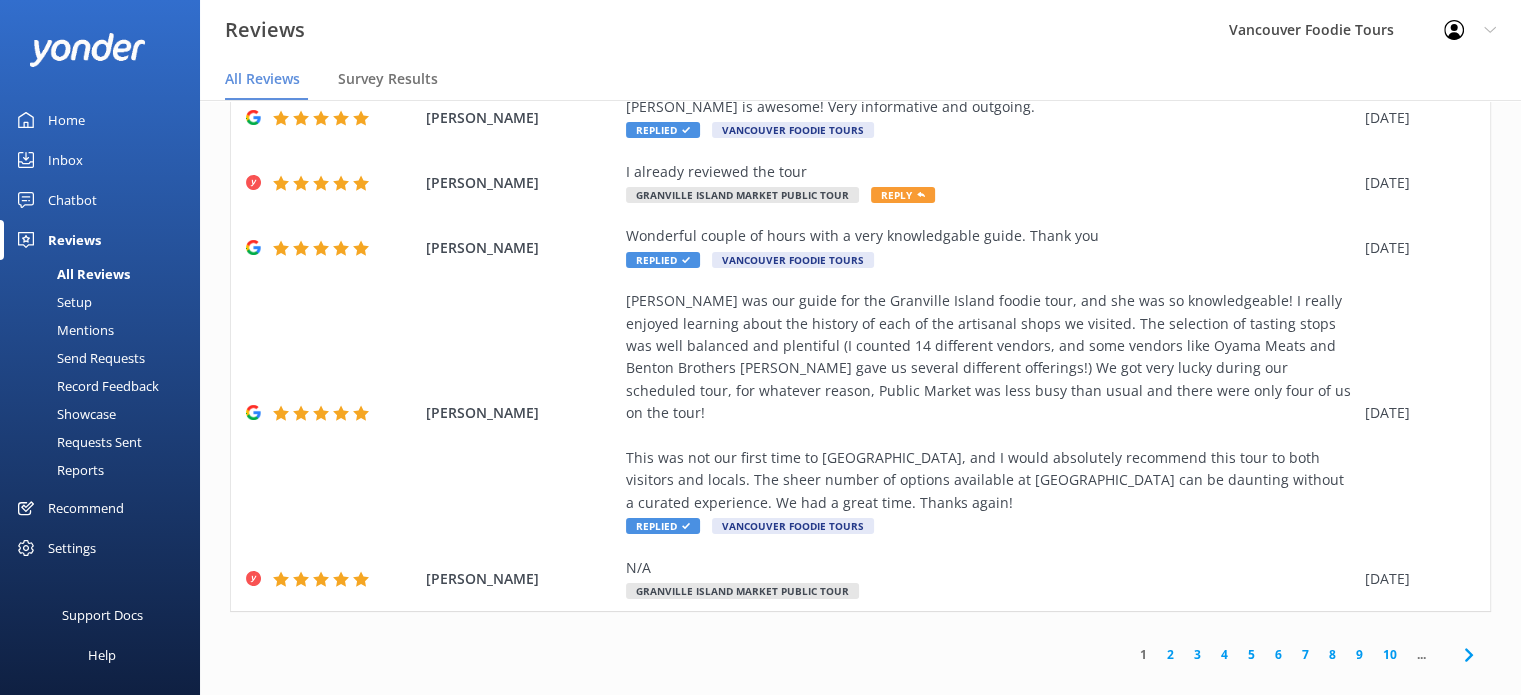 click on "2" at bounding box center (1170, 654) 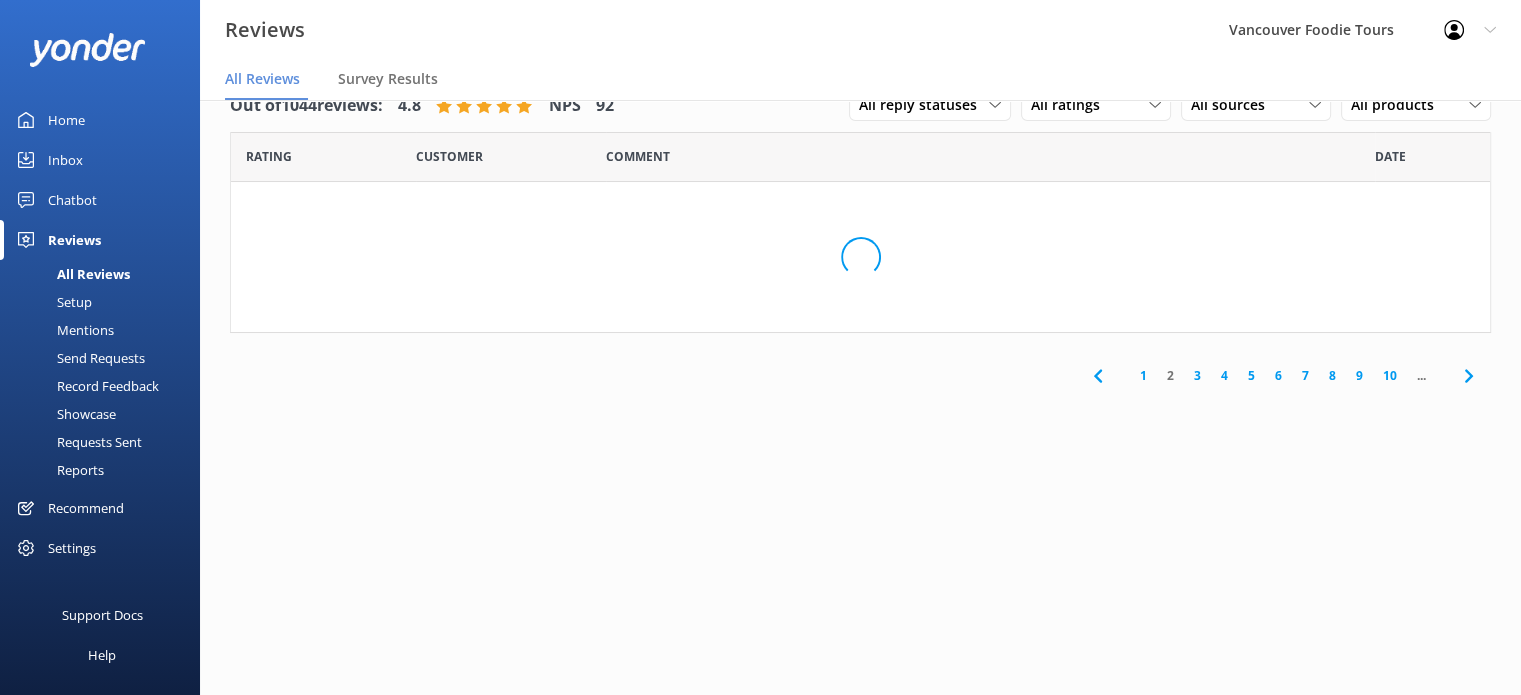 scroll, scrollTop: 0, scrollLeft: 0, axis: both 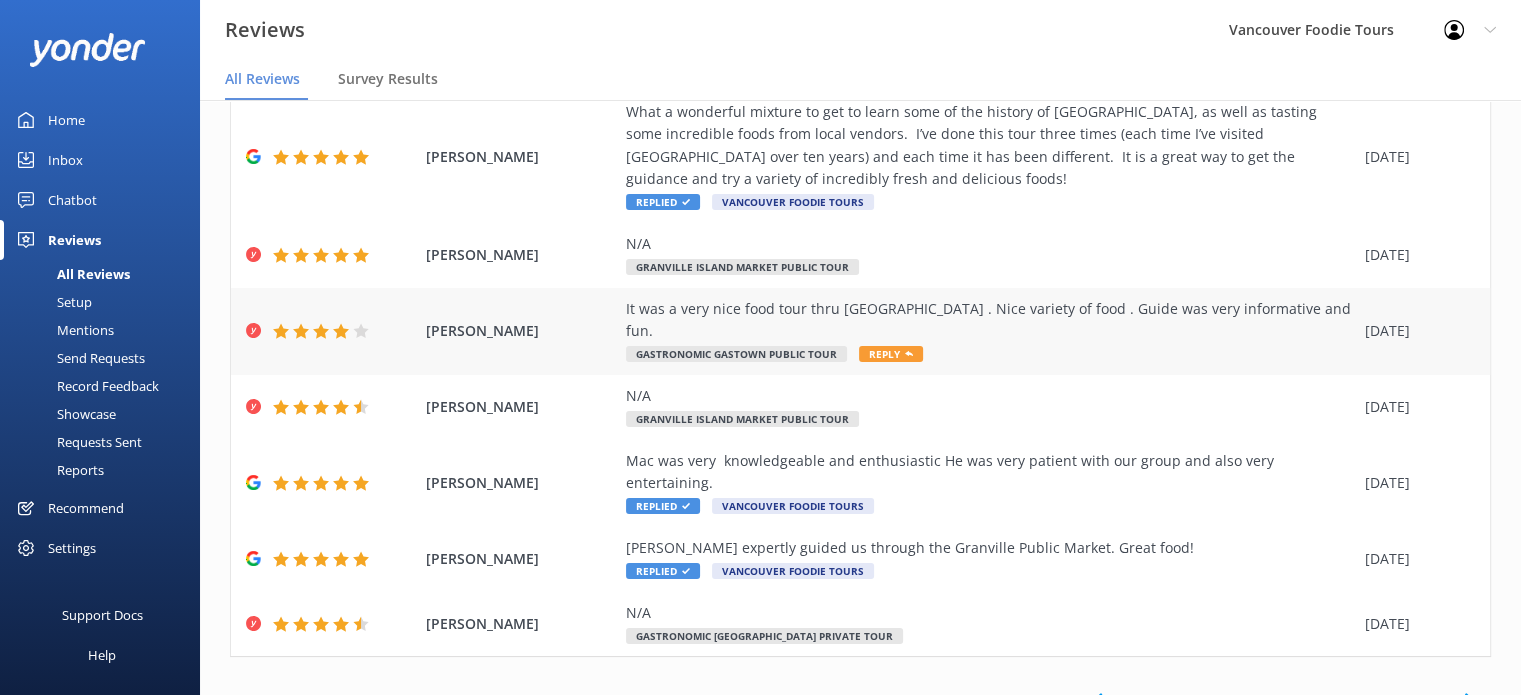 click on "It was a very nice food tour thru [GEOGRAPHIC_DATA] . Nice variety of food . Guide was very informative and fun. Gastronomic Gastown Public Tour Reply" at bounding box center (990, 331) 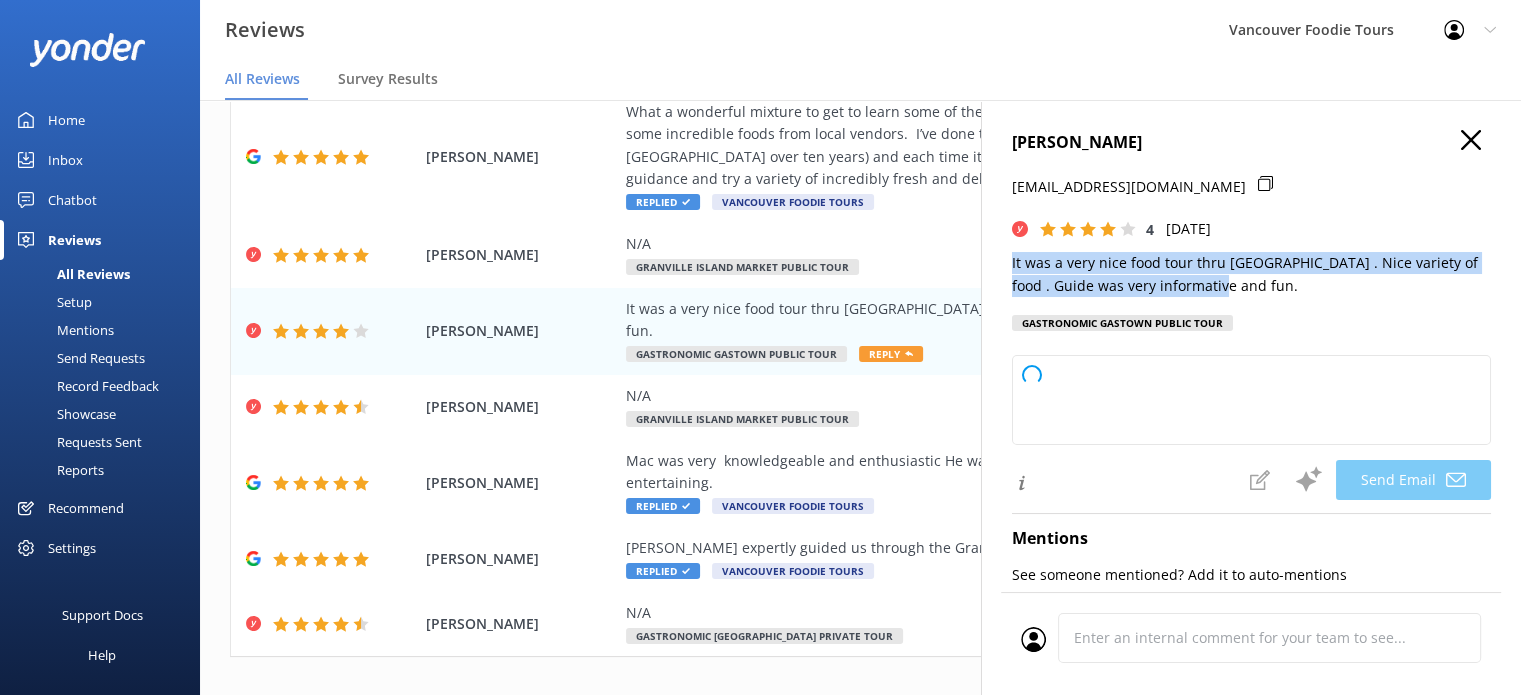 drag, startPoint x: 1221, startPoint y: 283, endPoint x: 1003, endPoint y: 267, distance: 218.58636 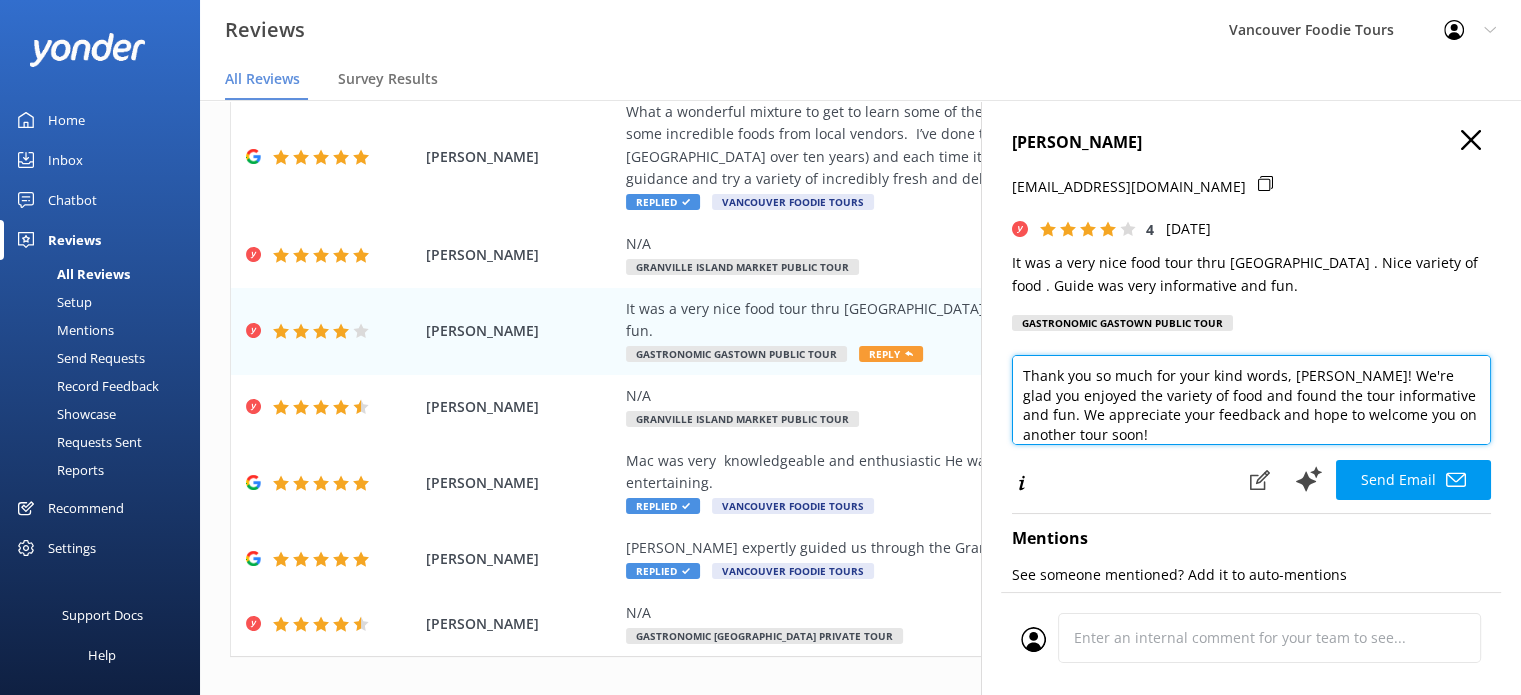 click on "Thank you so much for your kind words, [PERSON_NAME]! We're glad you enjoyed the variety of food and found the tour informative and fun. We appreciate your feedback and hope to welcome you on another tour soon!" at bounding box center [1251, 400] 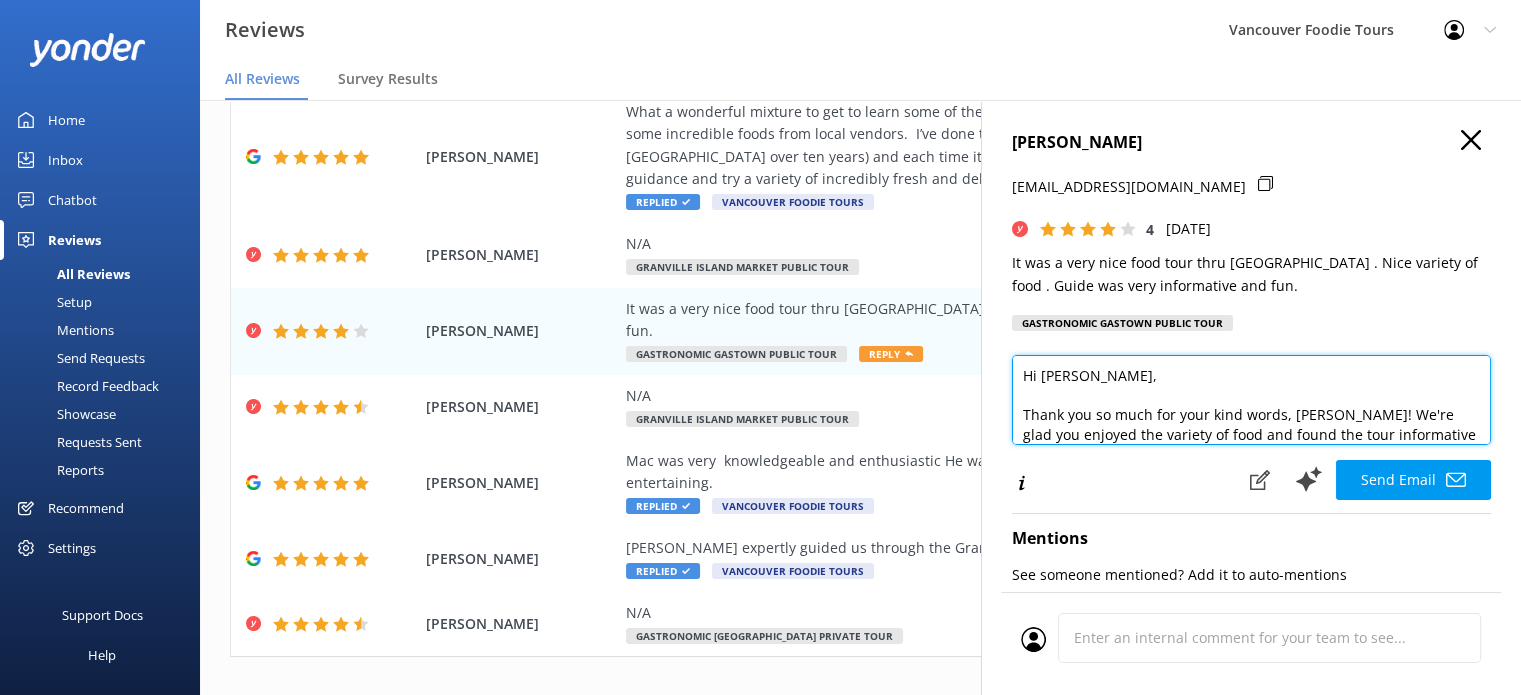 drag, startPoint x: 1340, startPoint y: 416, endPoint x: 1280, endPoint y: 423, distance: 60.40695 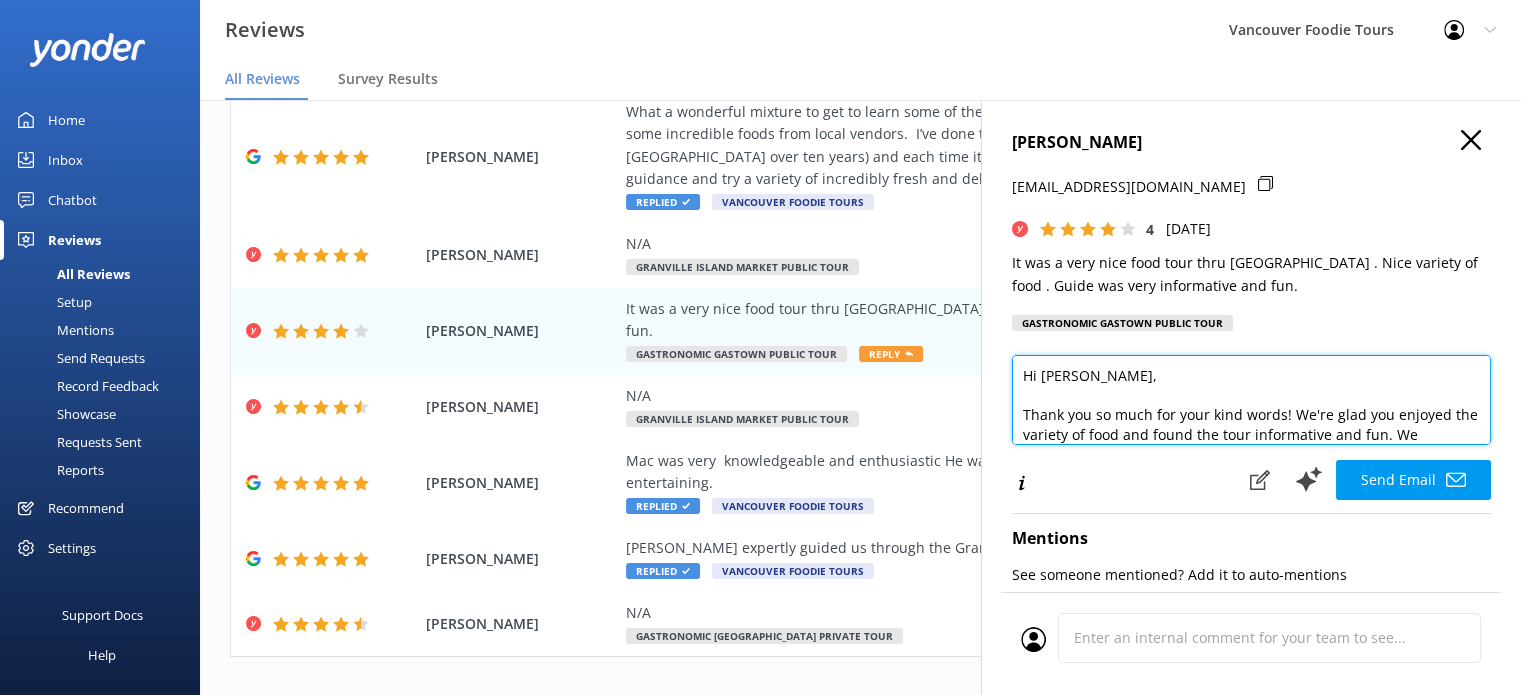 click on "Hi [PERSON_NAME],
Thank you so much for your kind words! We're glad you enjoyed the variety of food and found the tour informative and fun. We appreciate your feedback and hope to welcome you on another tour soon!" at bounding box center [1251, 400] 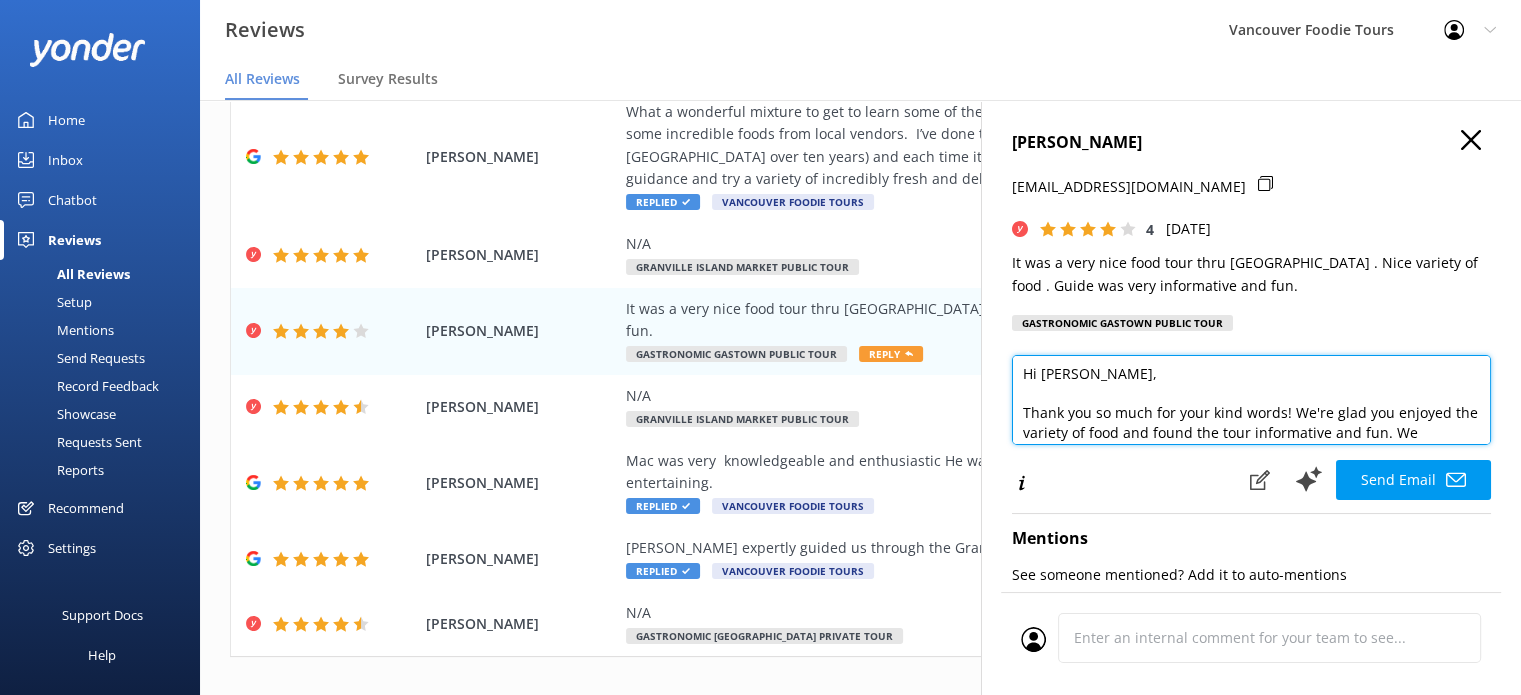 scroll, scrollTop: 0, scrollLeft: 0, axis: both 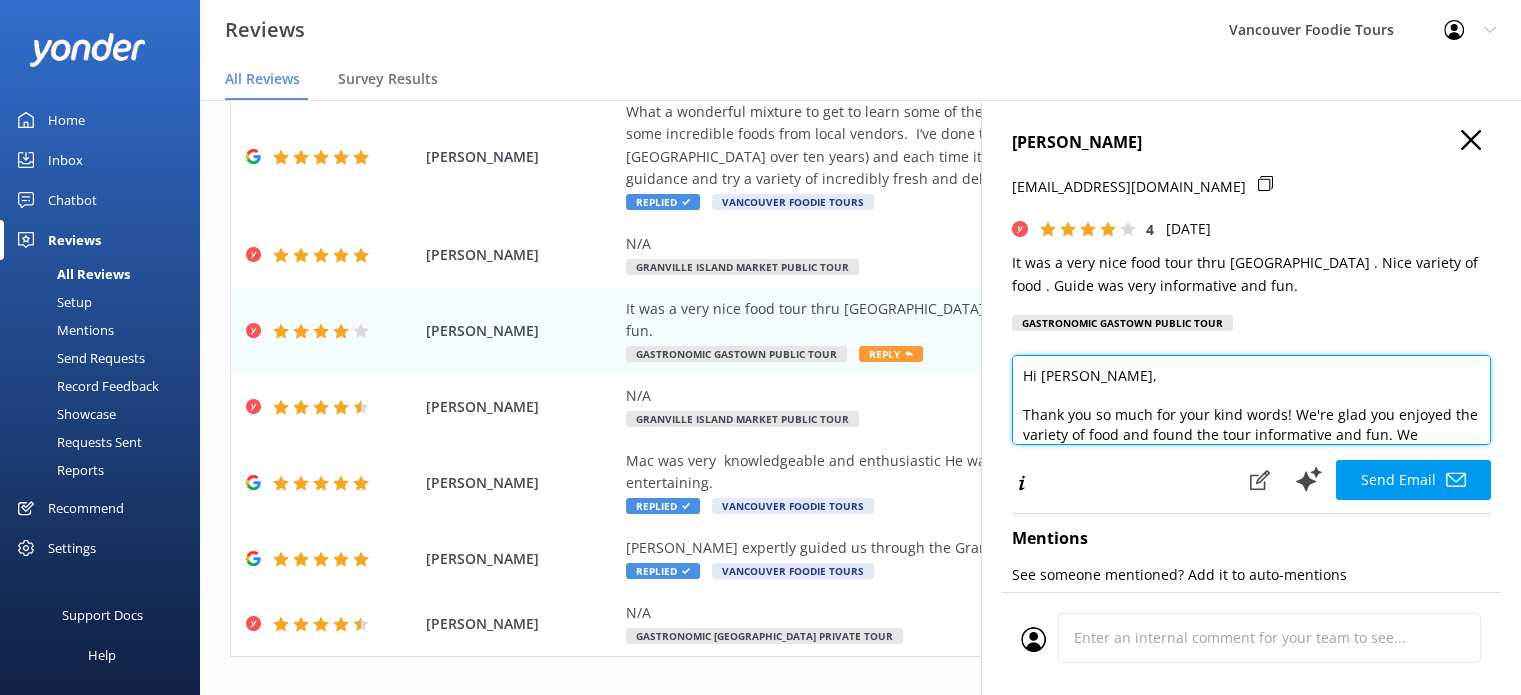 click on "Hi [PERSON_NAME],
Thank you so much for your kind words! We're glad you enjoyed the variety of food and found the tour informative and fun. We appreciate your feedback and hope to welcome you on another tour soon!" at bounding box center (1251, 400) 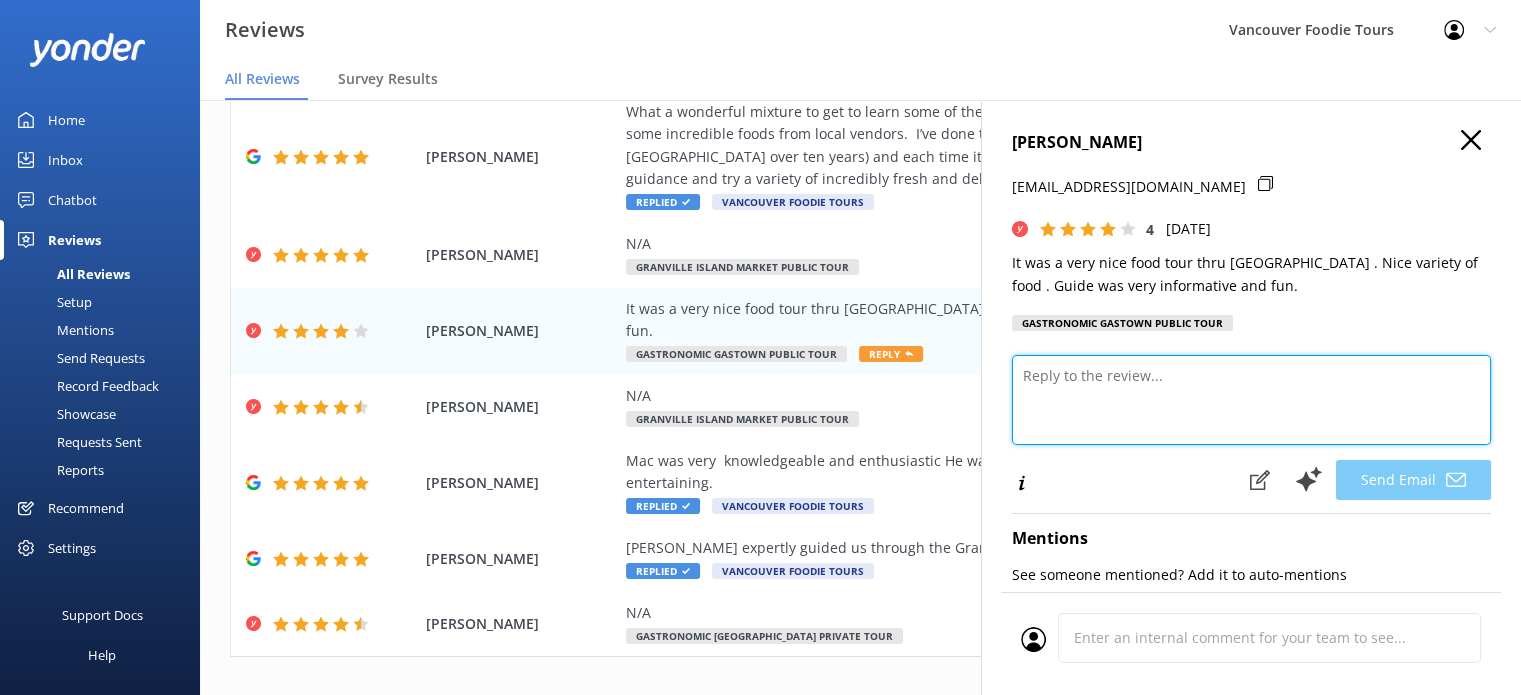 type 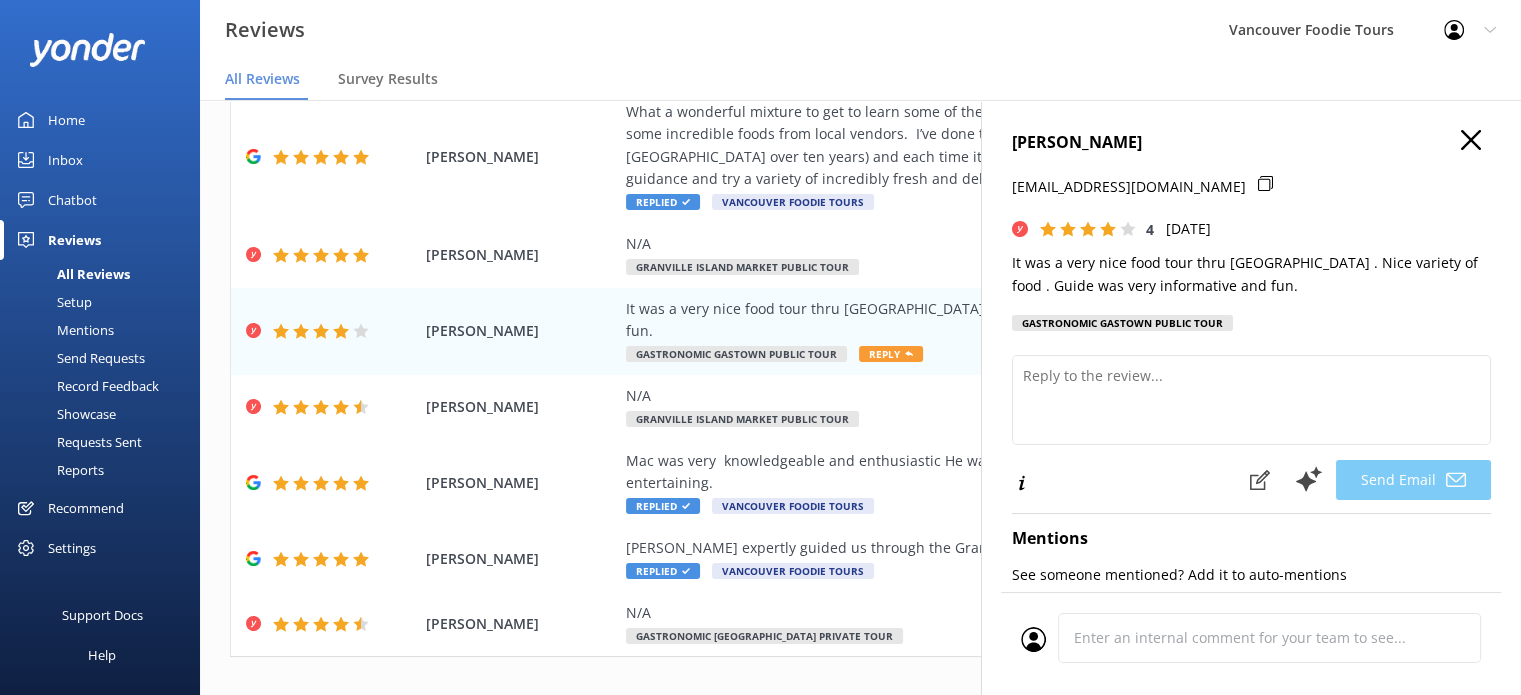 click 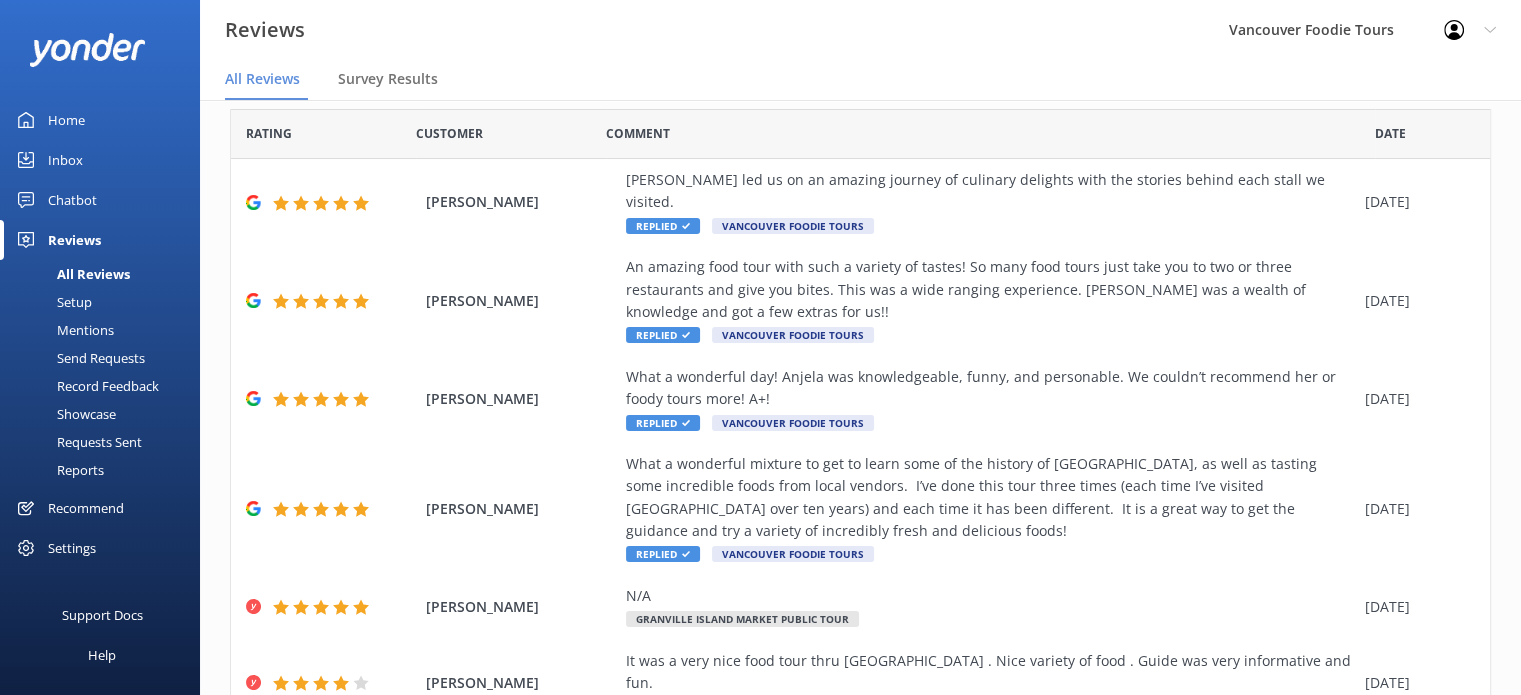 scroll, scrollTop: 0, scrollLeft: 0, axis: both 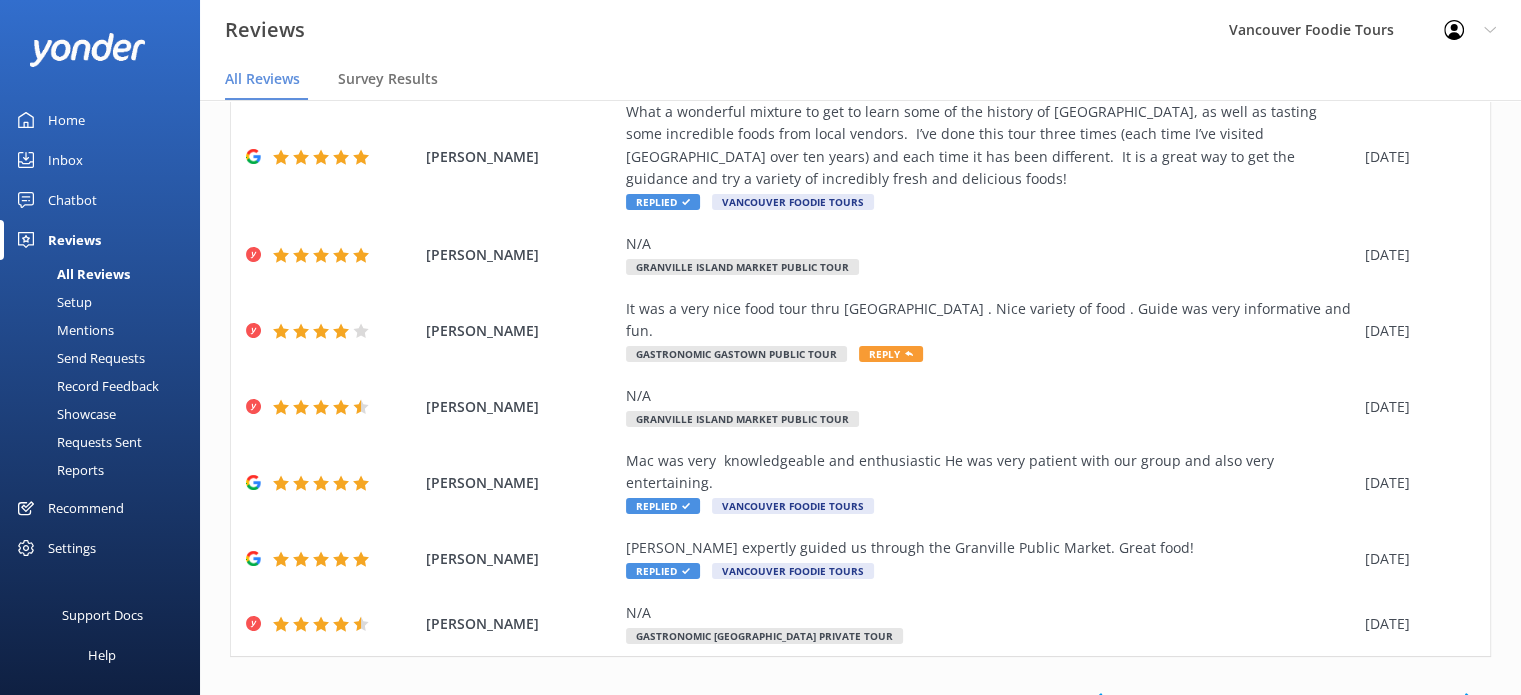 click on "1" at bounding box center (1143, 699) 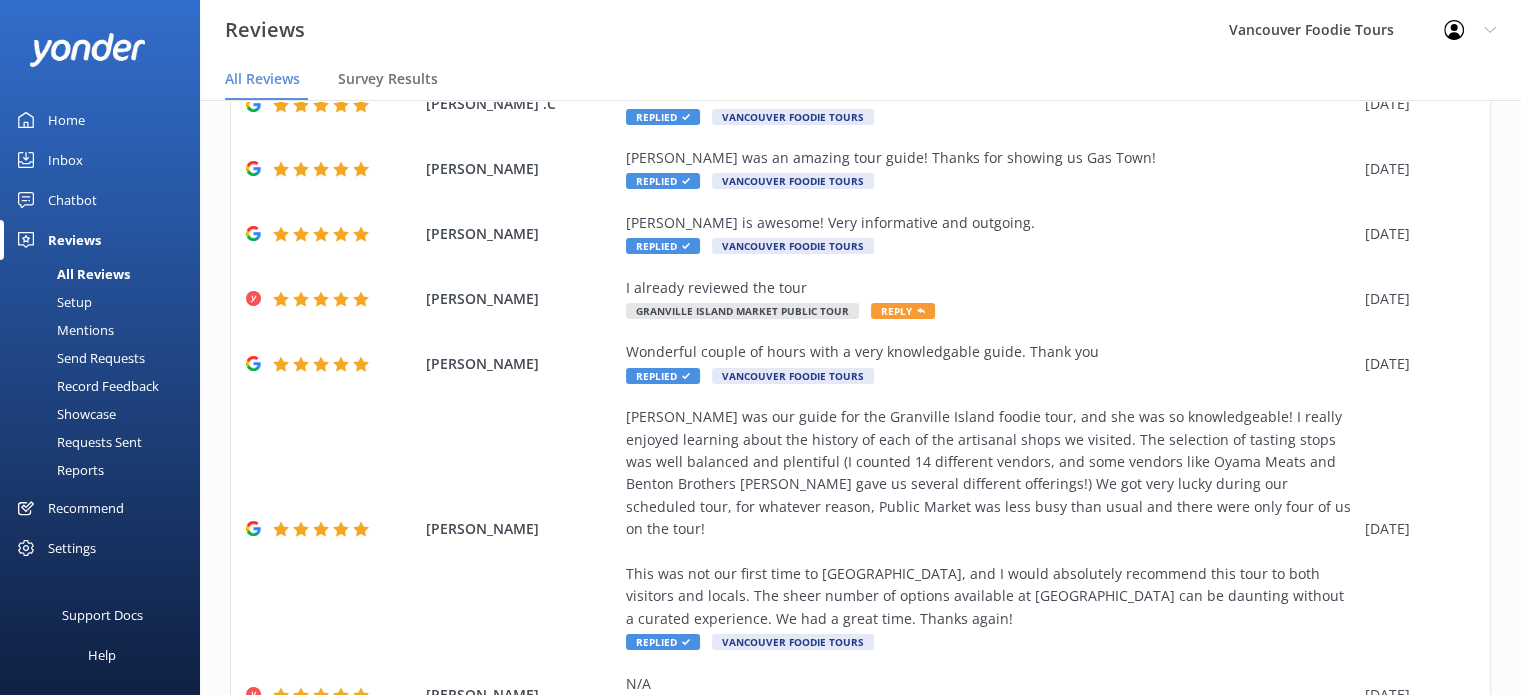 scroll, scrollTop: 532, scrollLeft: 0, axis: vertical 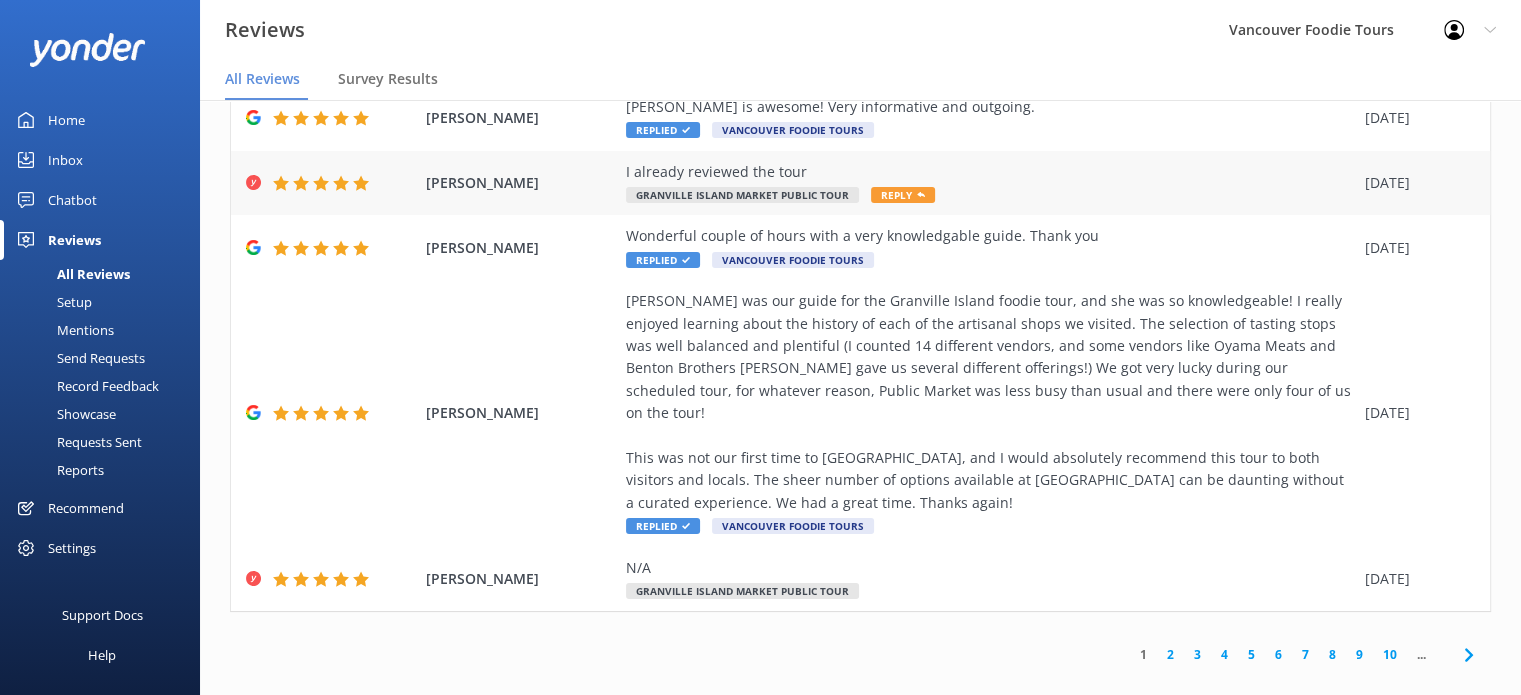 click on "I already reviewed the tour" at bounding box center (990, 172) 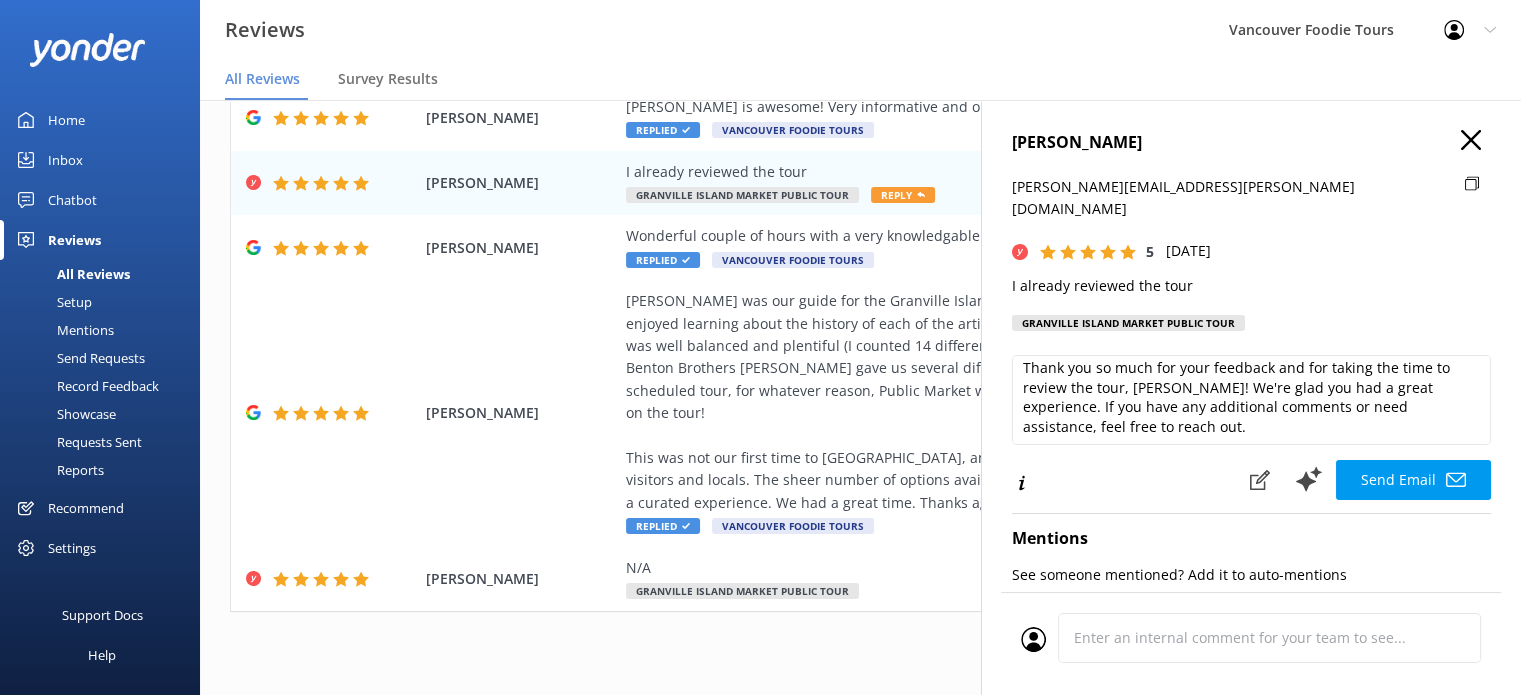 scroll, scrollTop: 9, scrollLeft: 0, axis: vertical 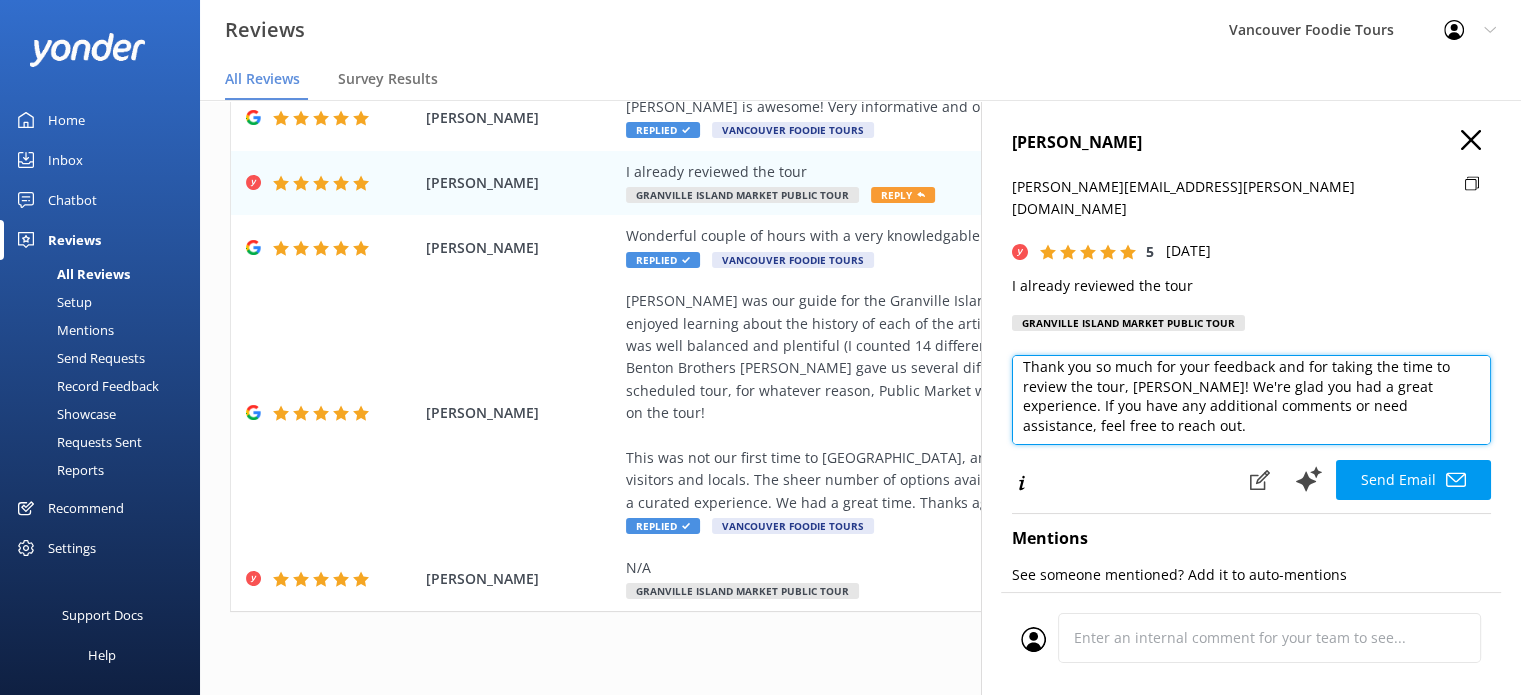 drag, startPoint x: 1140, startPoint y: 408, endPoint x: 994, endPoint y: 392, distance: 146.8741 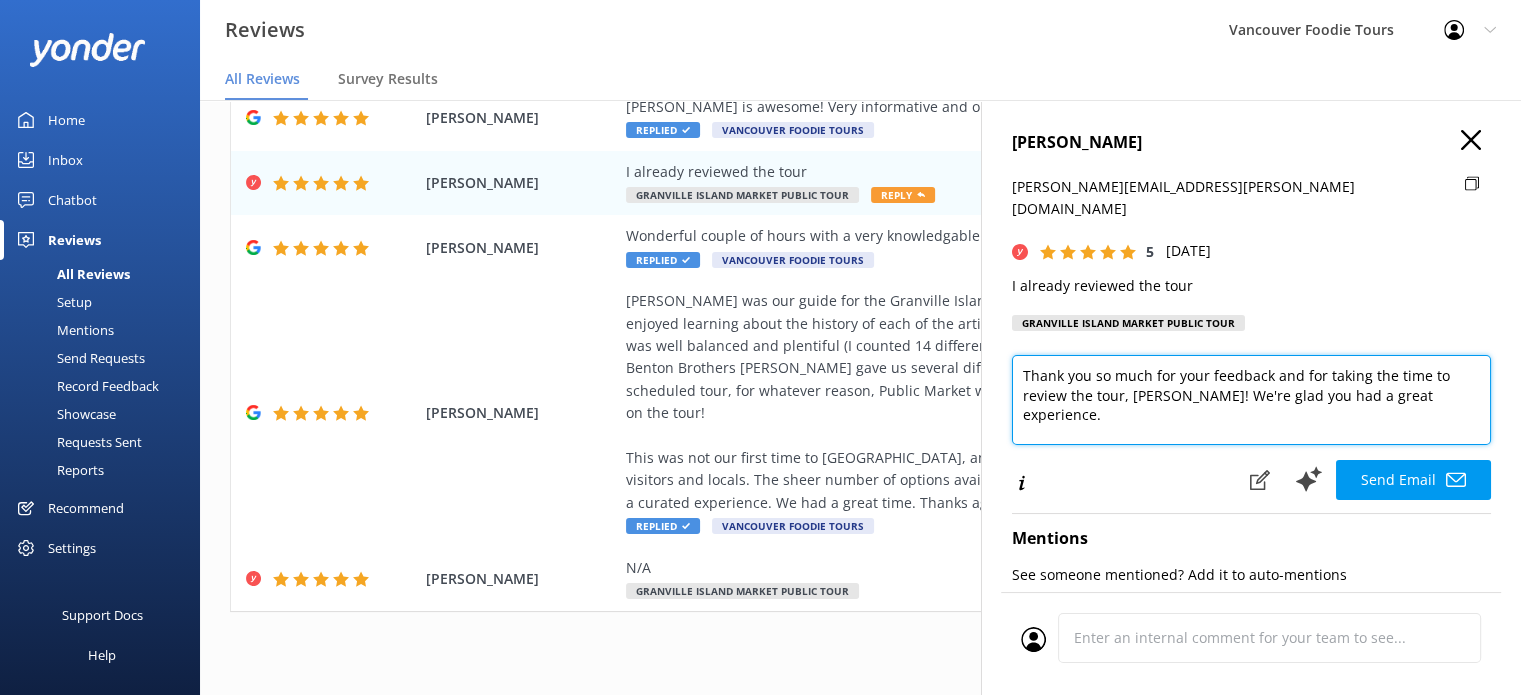 scroll, scrollTop: 0, scrollLeft: 0, axis: both 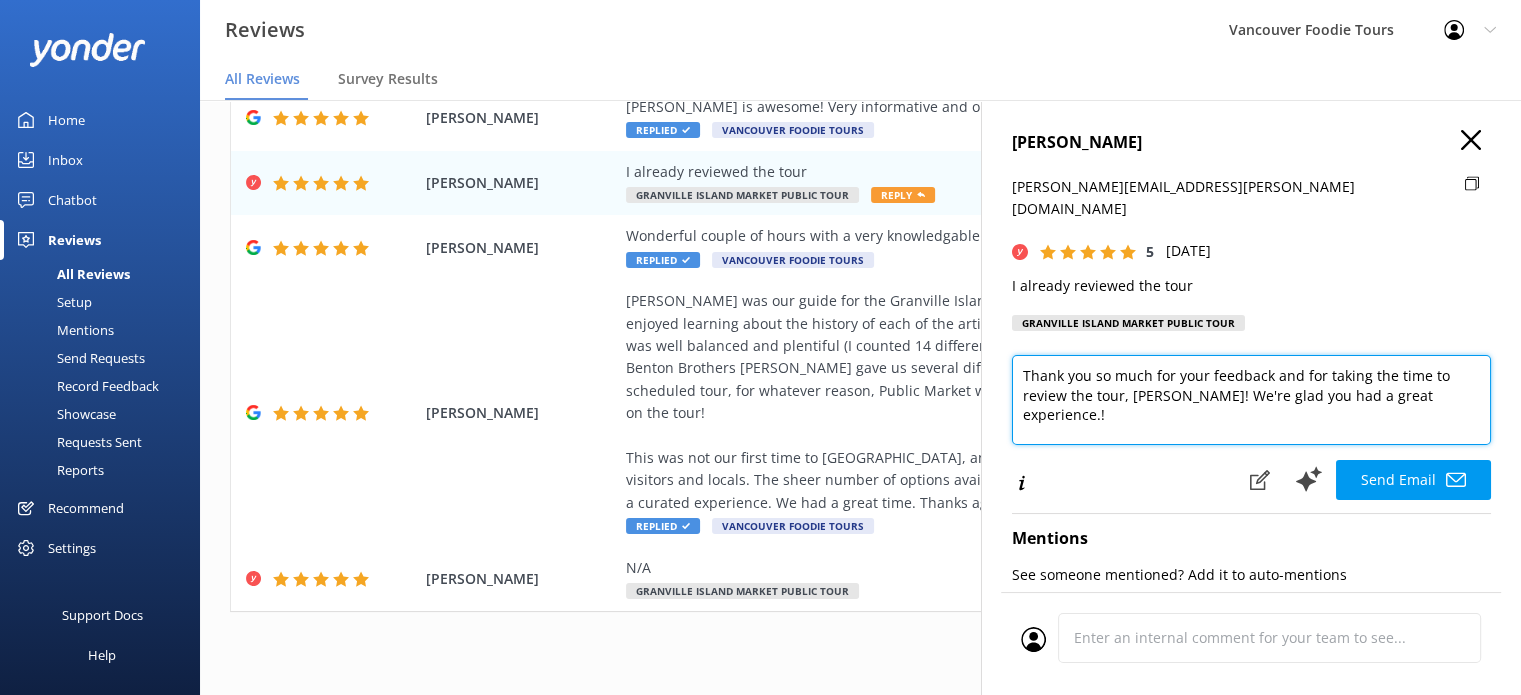 click on "Thank you so much for your feedback and for taking the time to review the tour, [PERSON_NAME]! We're glad you had a great experience.!" at bounding box center [1251, 400] 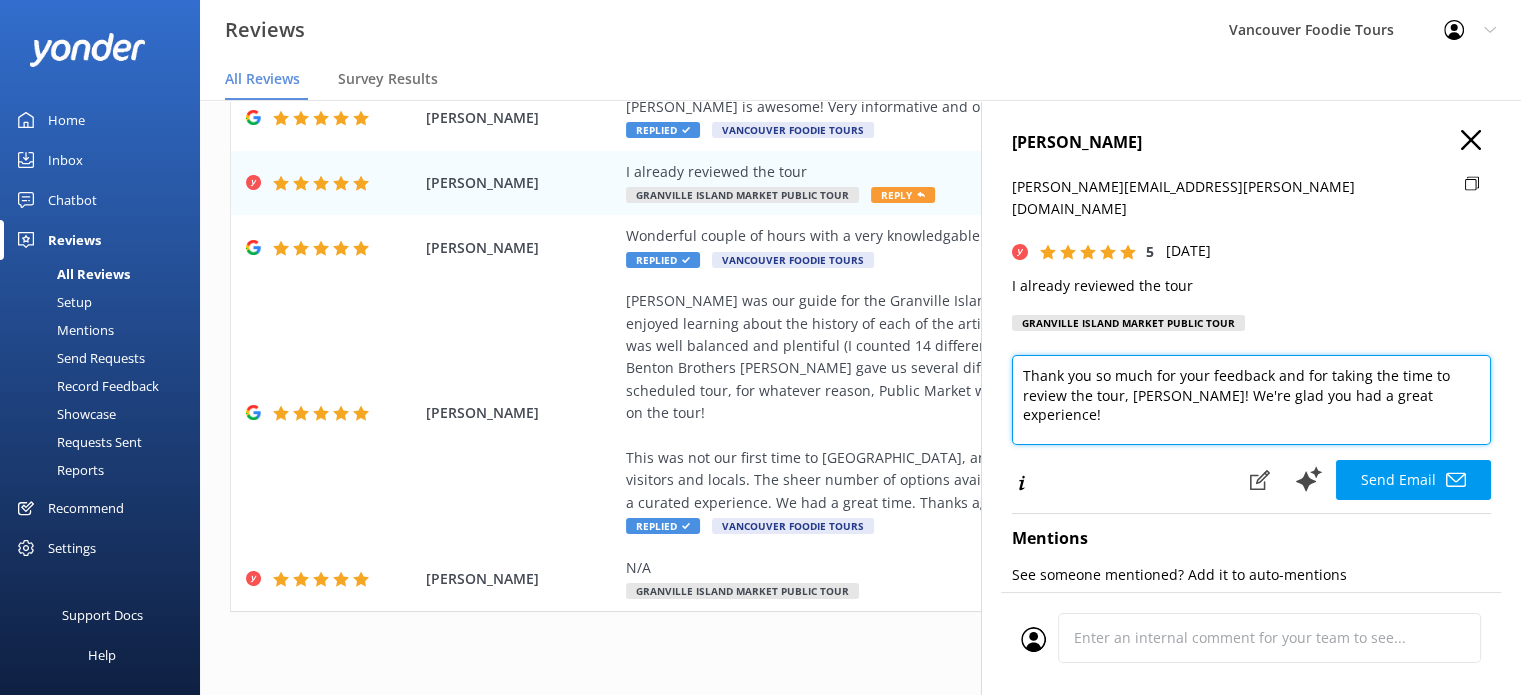 click on "Thank you so much for your feedback and for taking the time to review the tour, [PERSON_NAME]! We're glad you had a great experience!" at bounding box center [1251, 400] 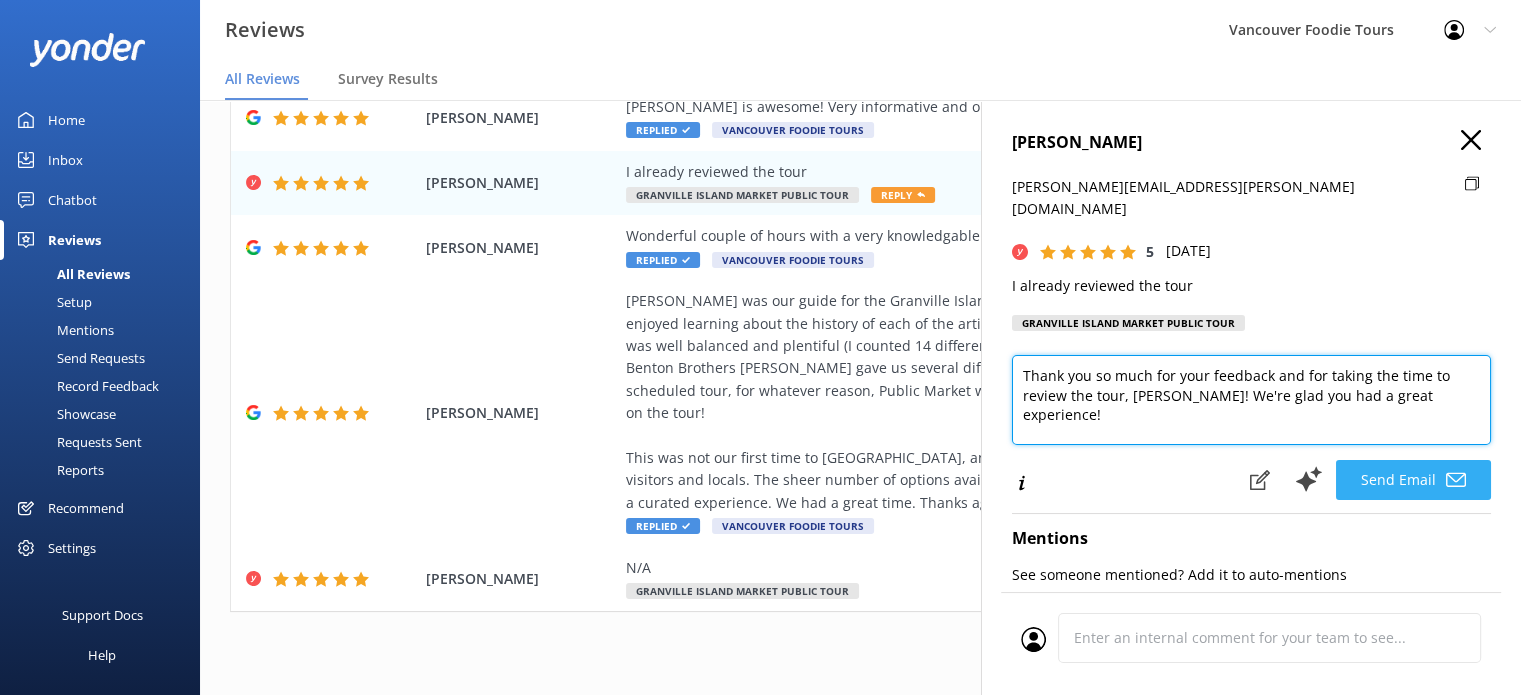 type on "Thank you so much for your feedback and for taking the time to review the tour, [PERSON_NAME]! We're glad you had a great experience!" 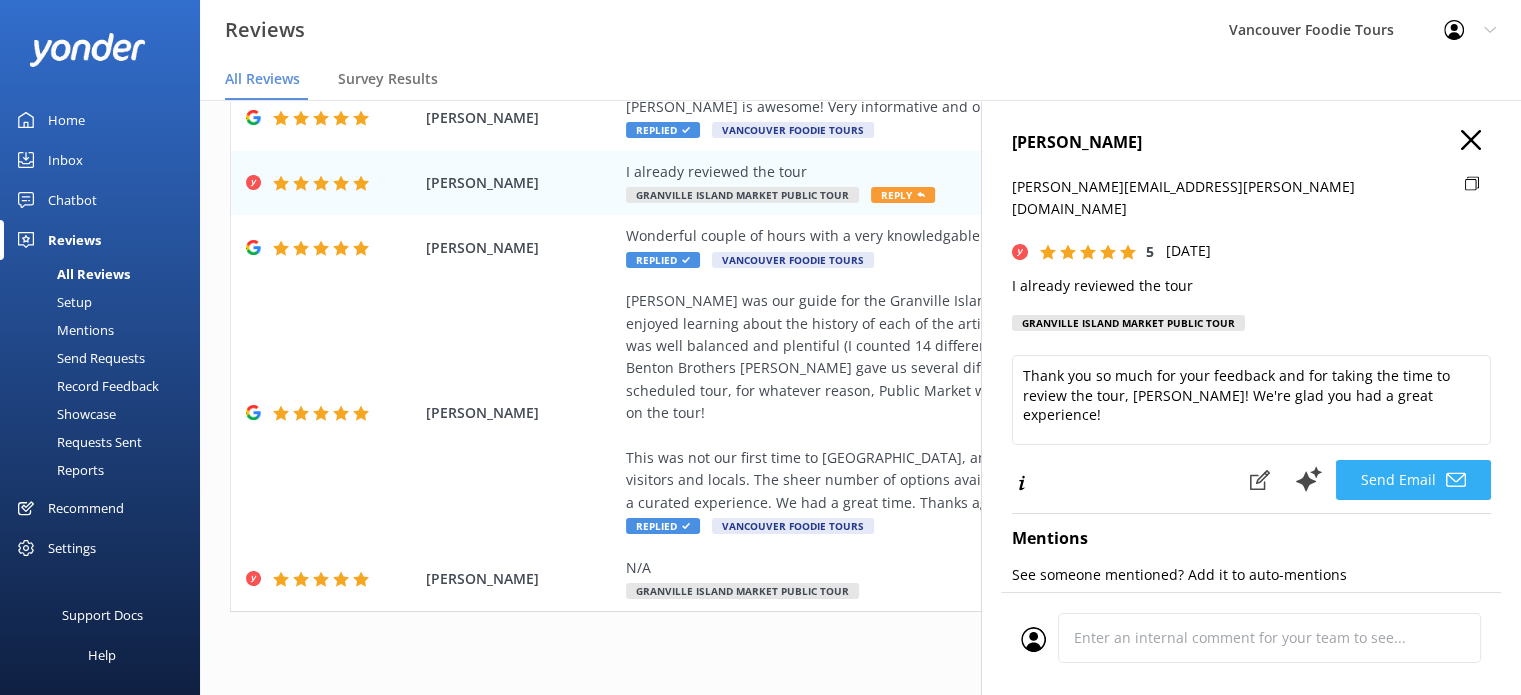click on "Send Email" at bounding box center [1413, 480] 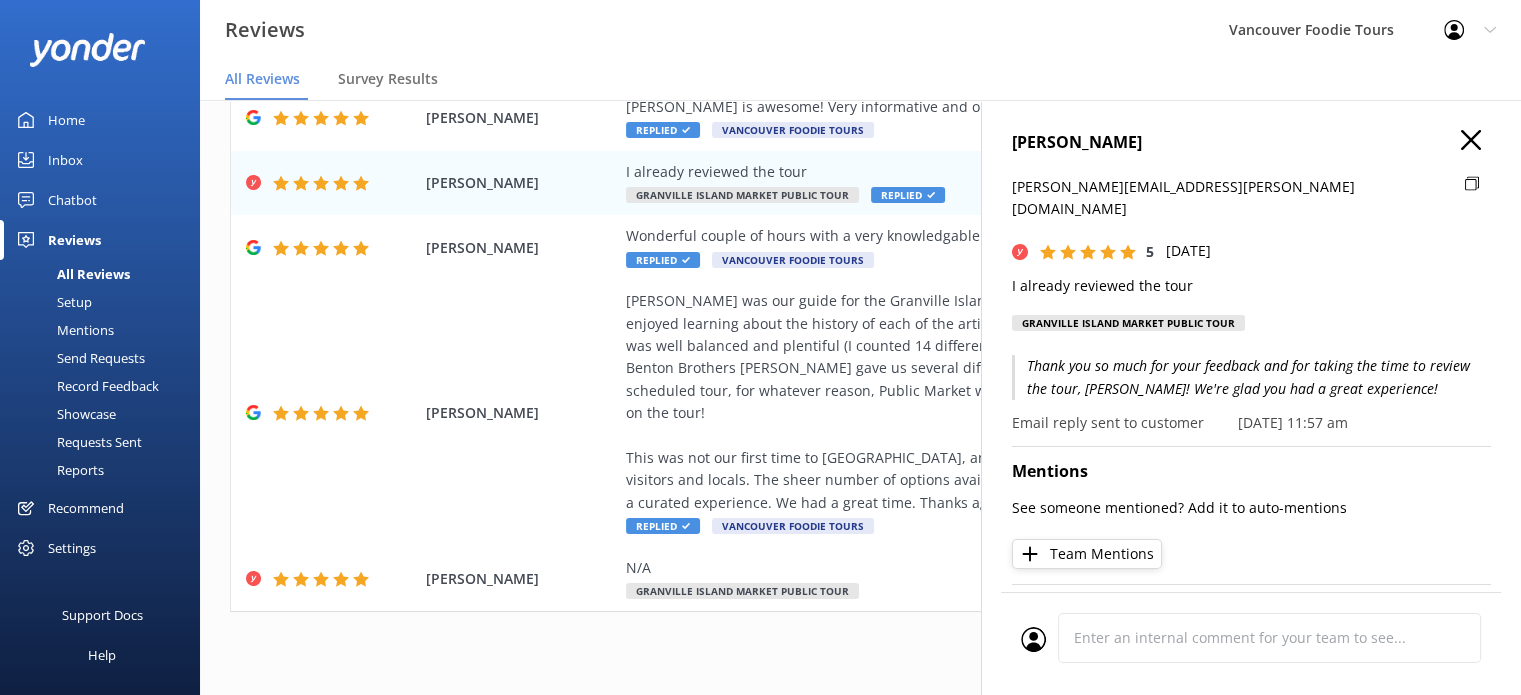 click 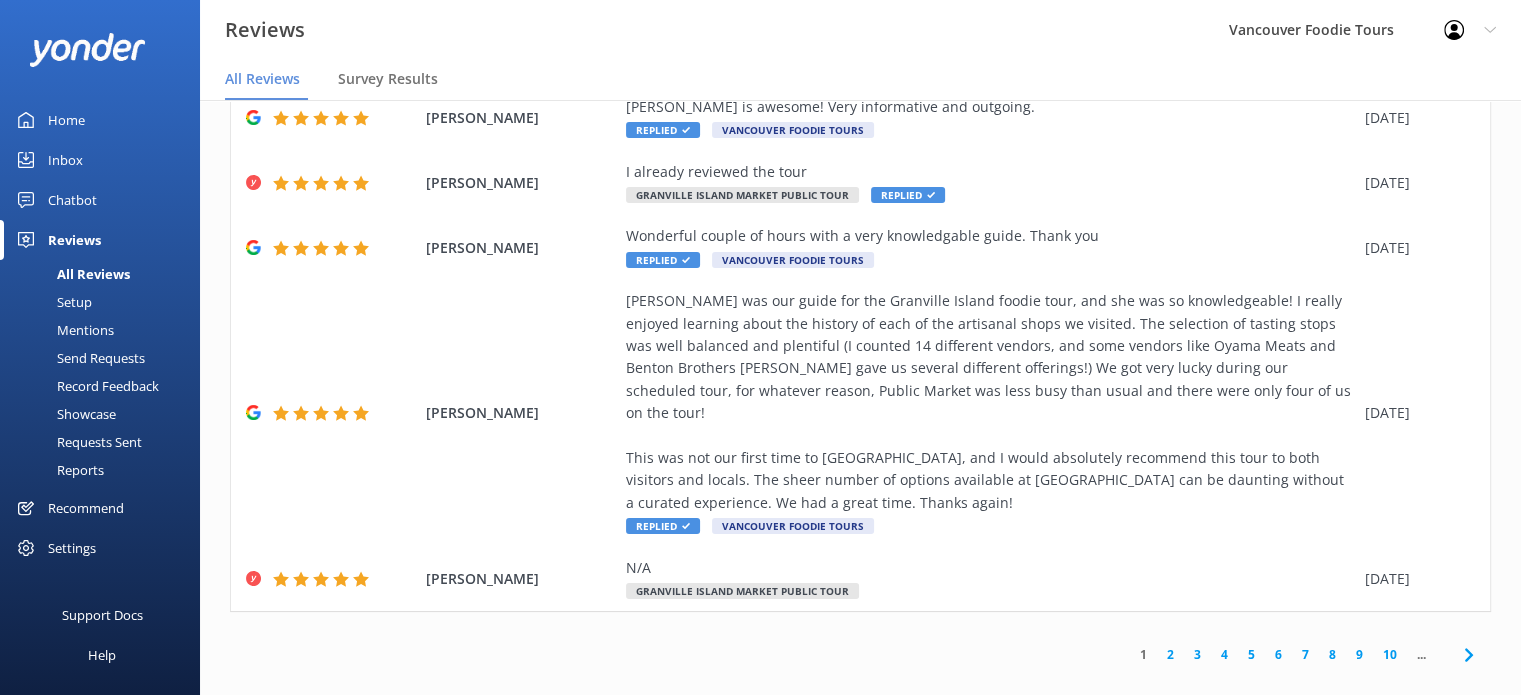 click on "2" at bounding box center [1170, 654] 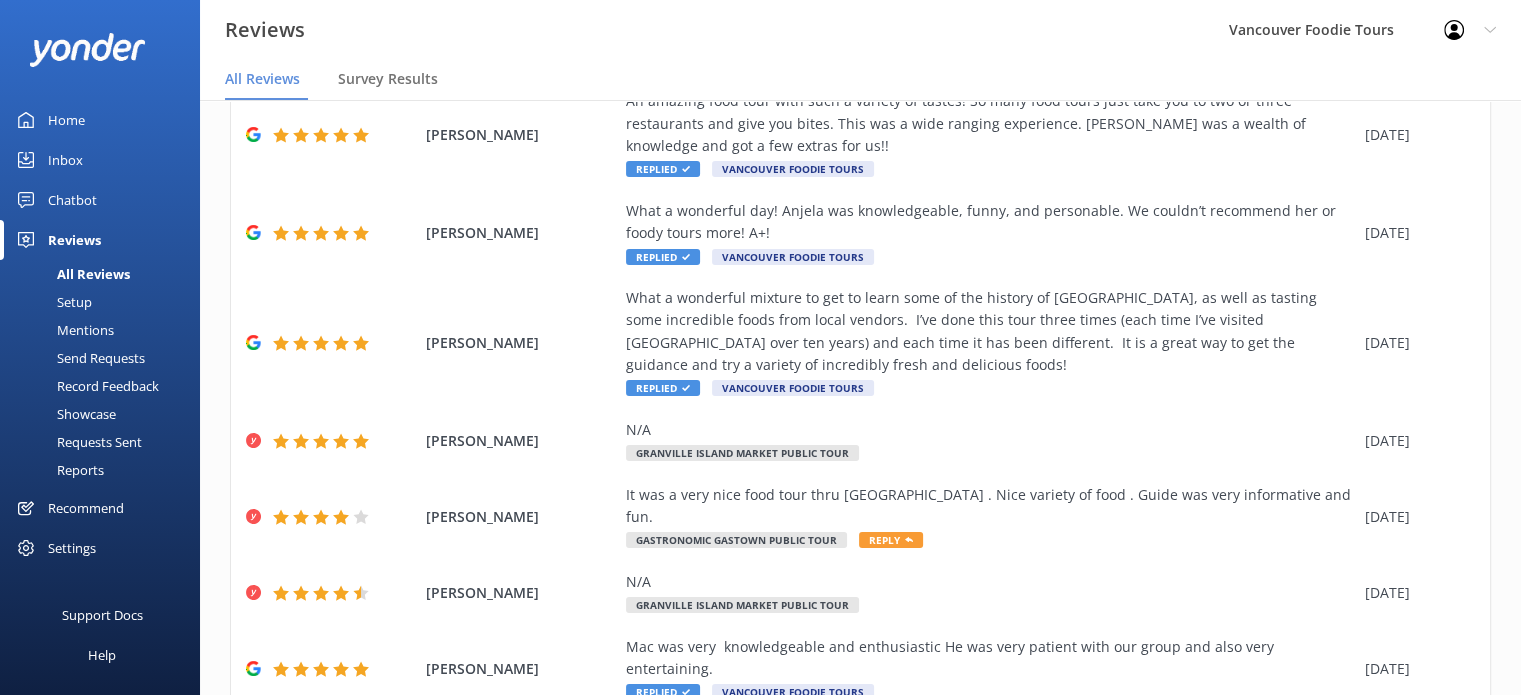 scroll, scrollTop: 372, scrollLeft: 0, axis: vertical 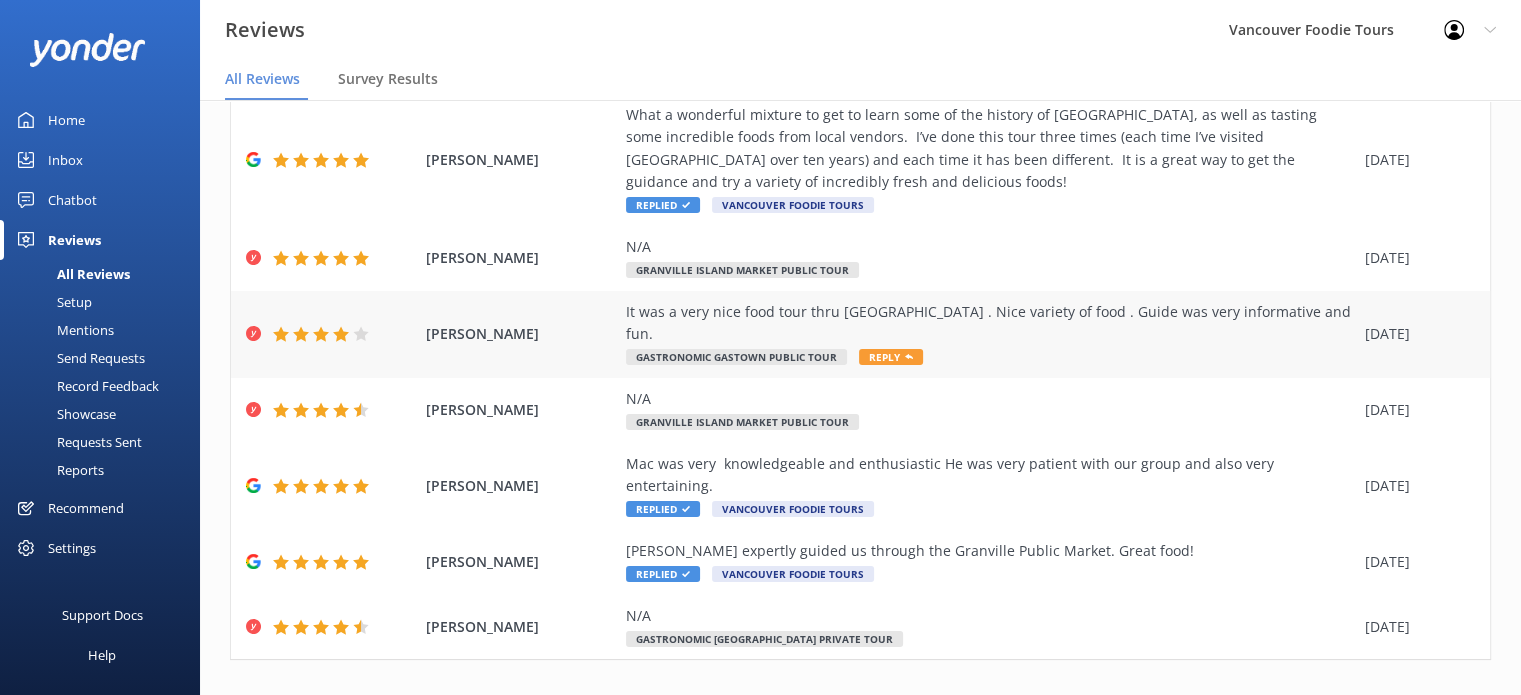 click on "It was a very nice food tour thru [GEOGRAPHIC_DATA] . Nice variety of food . Guide was very informative and fun. Gastronomic Gastown Public Tour Reply" at bounding box center (990, 334) 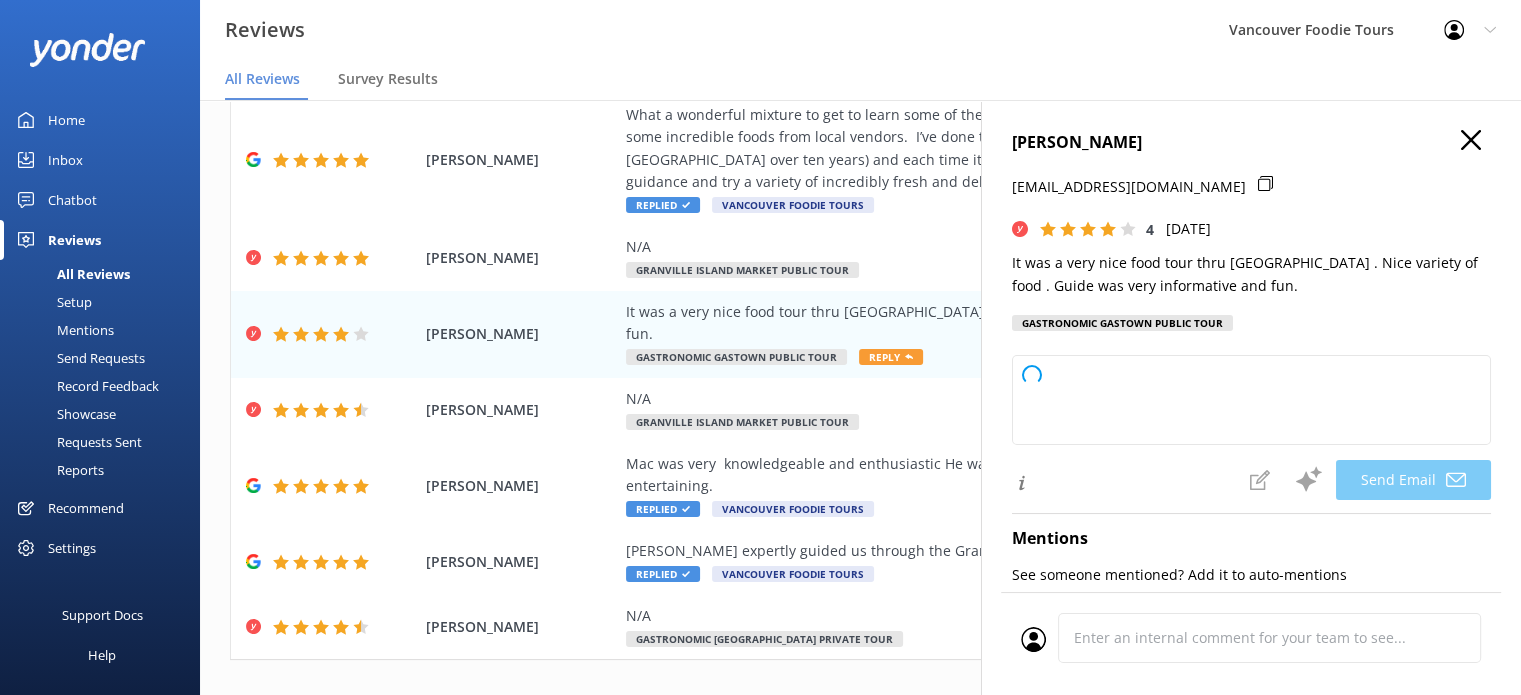 type on "Thank you so much for your kind words, [PERSON_NAME]! We're glad you enjoyed the variety of food and had a fun time with our guide. We appreciate your feedback and hope to welcome you on another tour soon!" 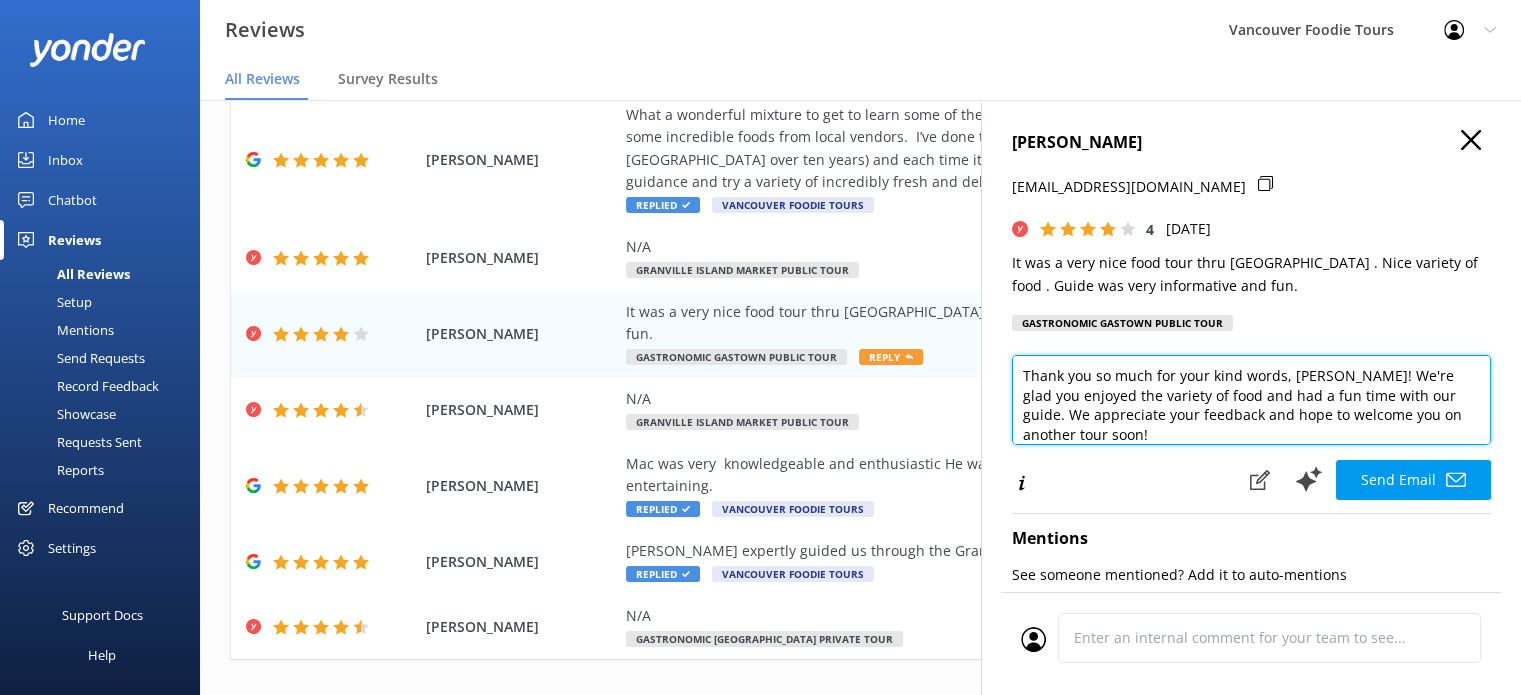 scroll, scrollTop: 9, scrollLeft: 0, axis: vertical 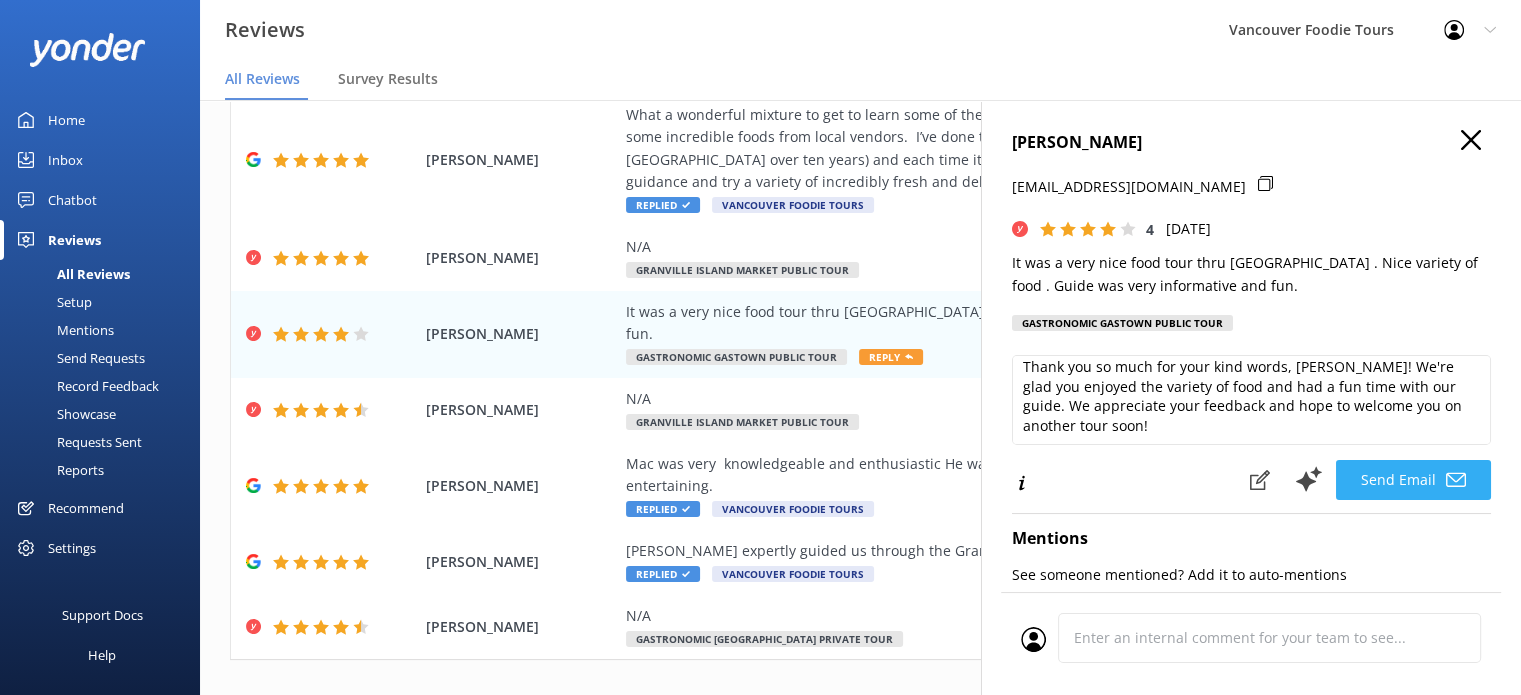 click on "Send Email" at bounding box center (1413, 480) 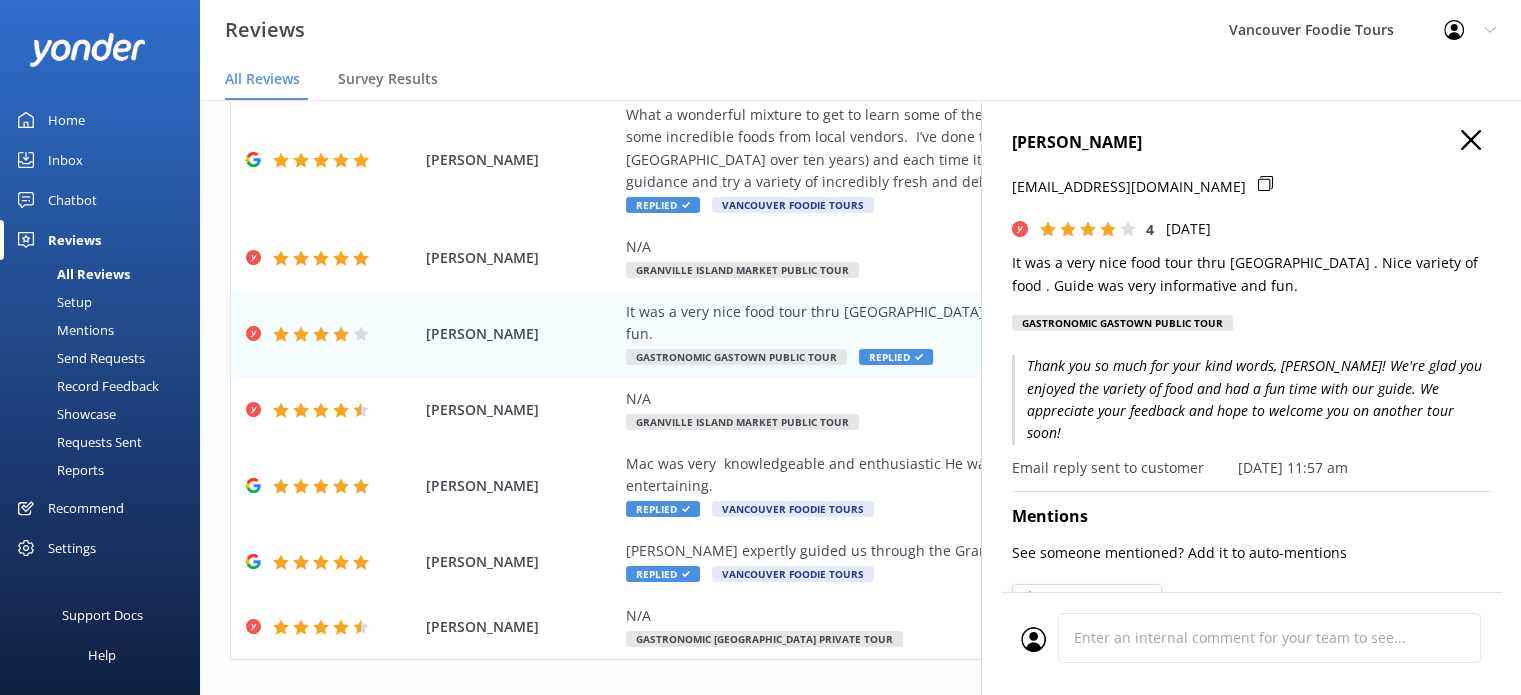 click 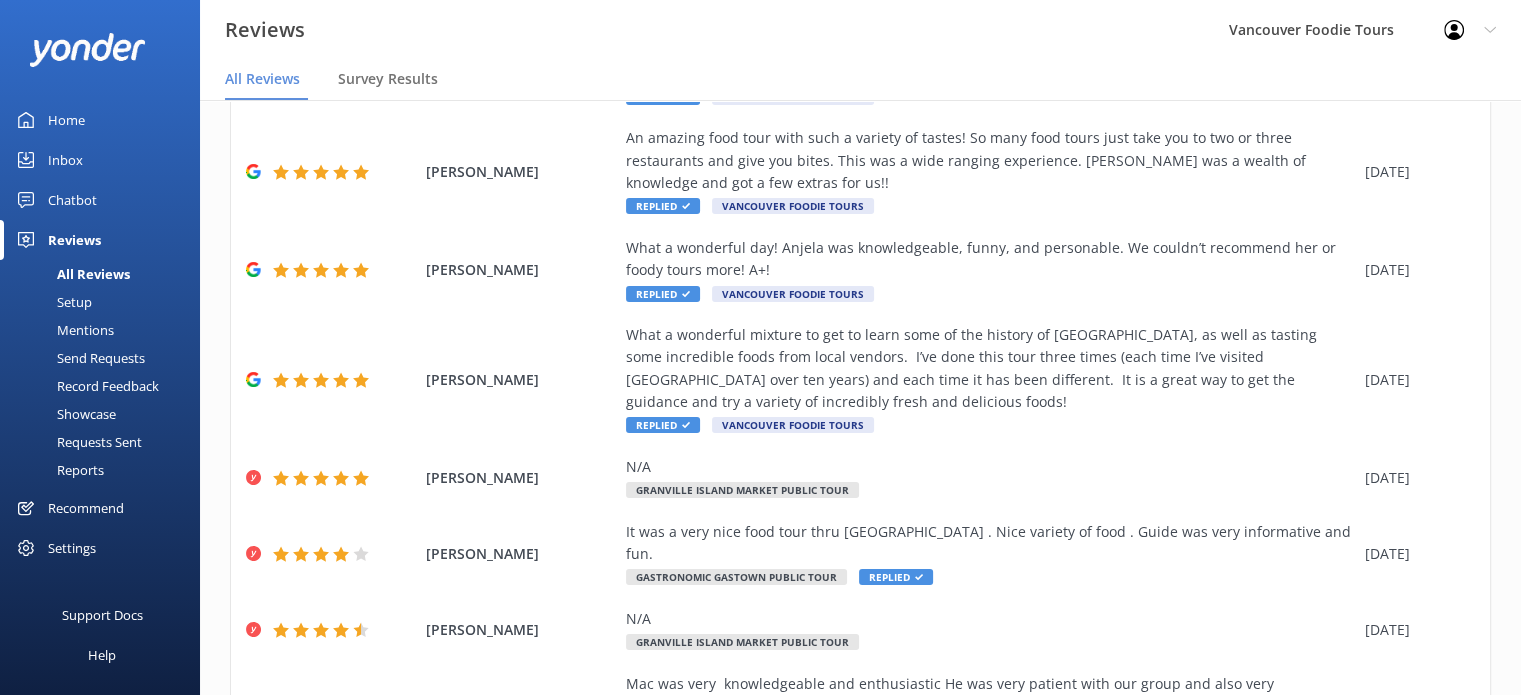 scroll, scrollTop: 0, scrollLeft: 0, axis: both 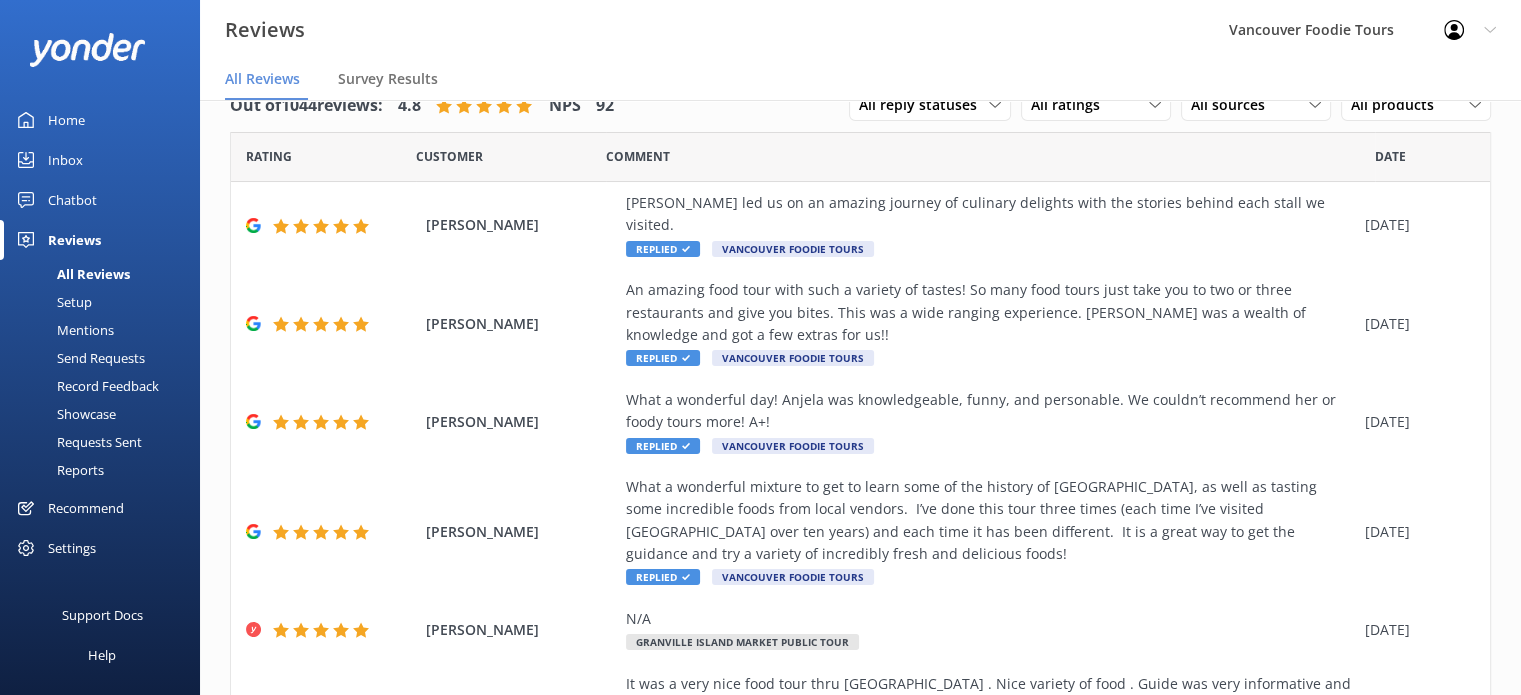 click on "Inbox" at bounding box center [100, 160] 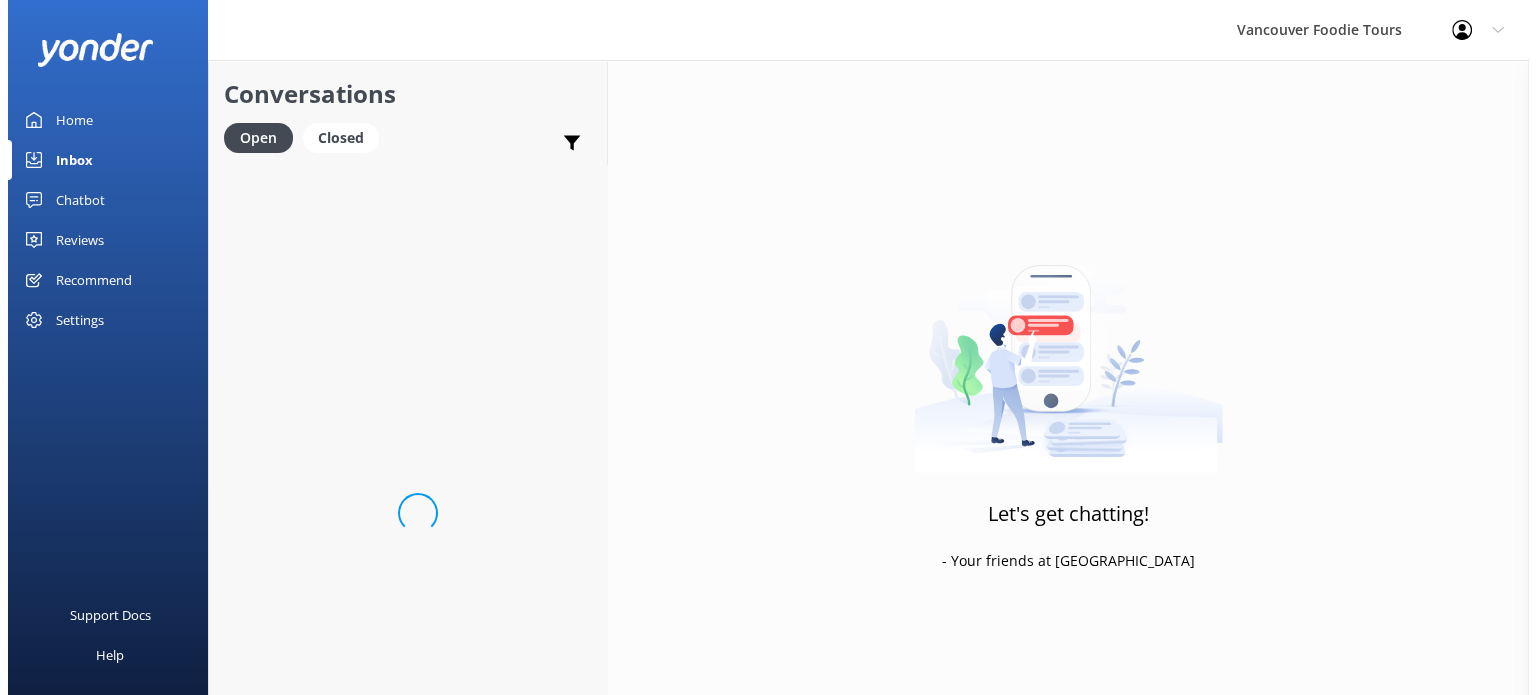 scroll, scrollTop: 0, scrollLeft: 0, axis: both 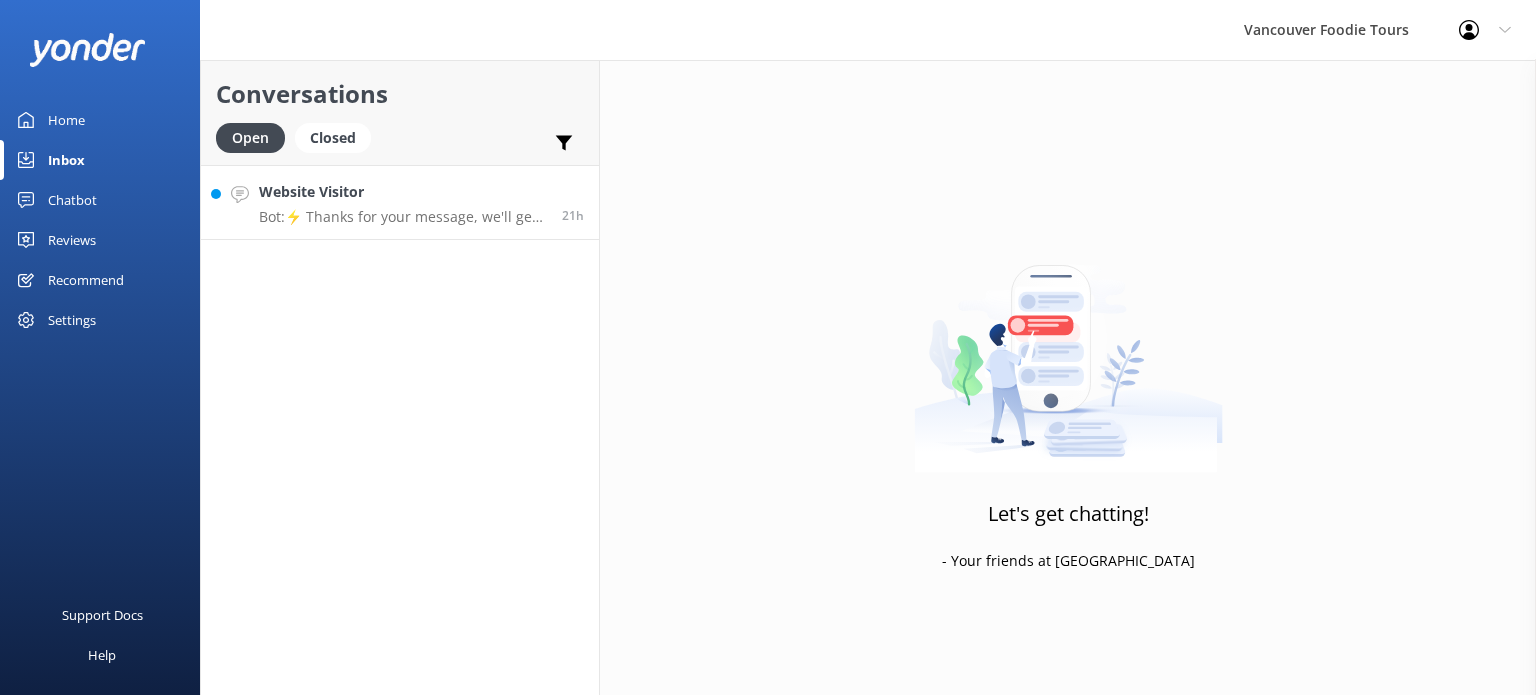 click on "Website Visitor Bot:  ⚡ Thanks for your message, we'll get back to you within 24 hours. You can leave your contact information when you click "Make Enquiry" and our Customer Experience Team can reach out to you directly.
You can also continue chatting with our Bot to answer any other questions you might have. Thank you for your patience!" at bounding box center [403, 202] 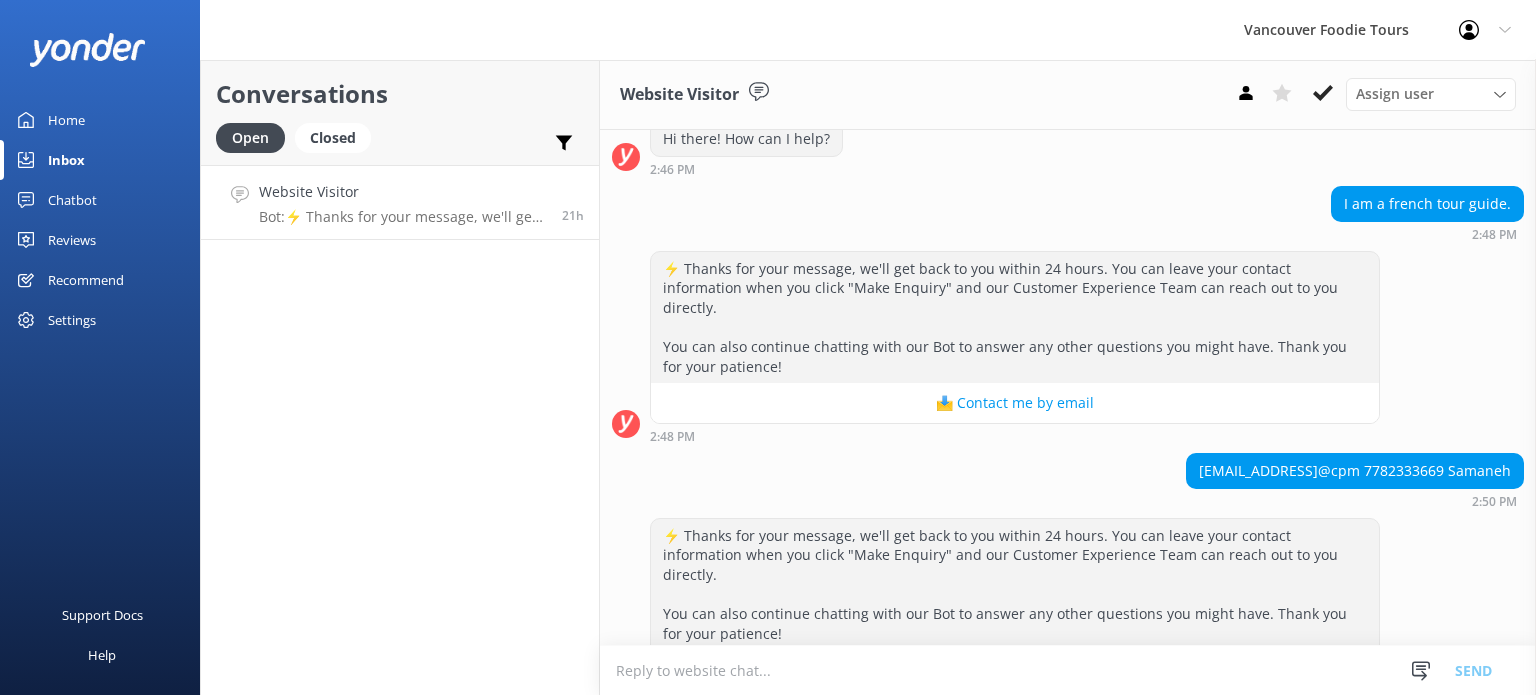 scroll, scrollTop: 1528, scrollLeft: 0, axis: vertical 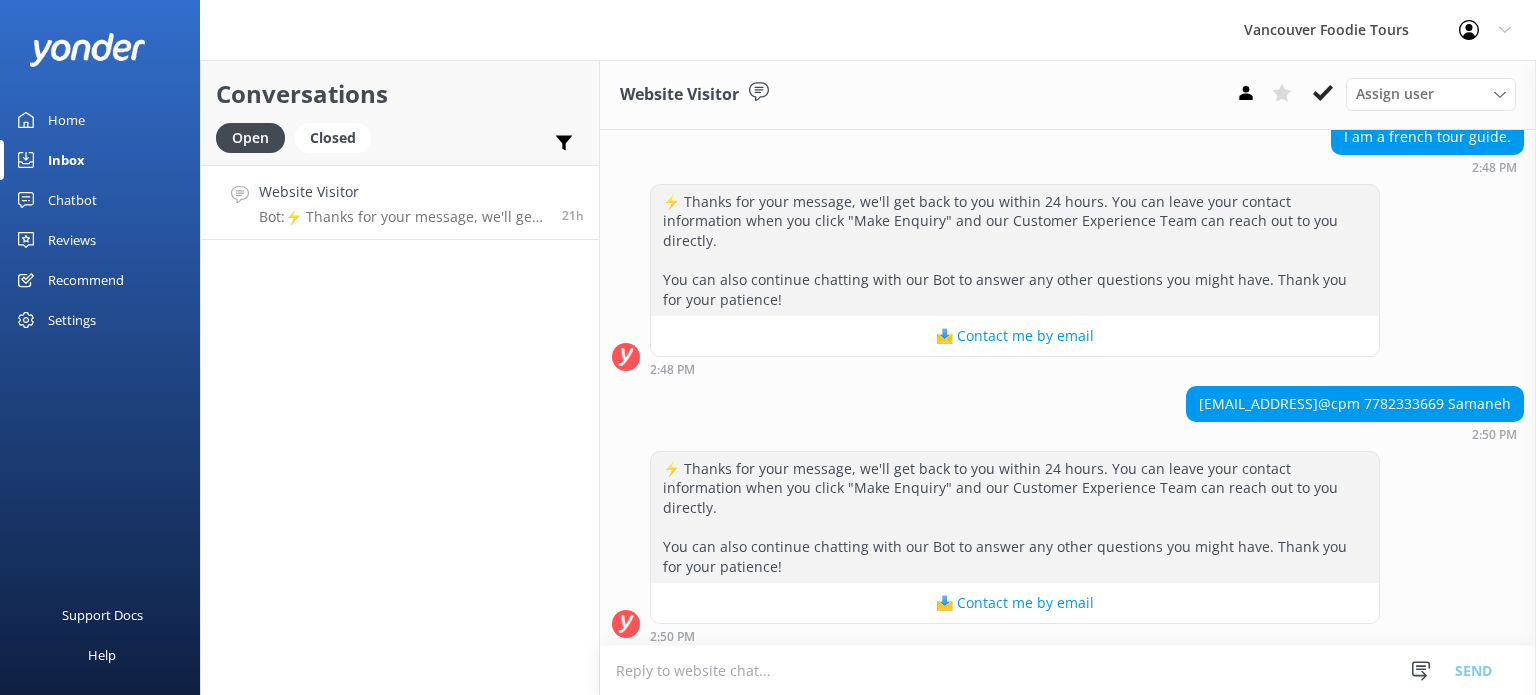 click at bounding box center (1068, 670) 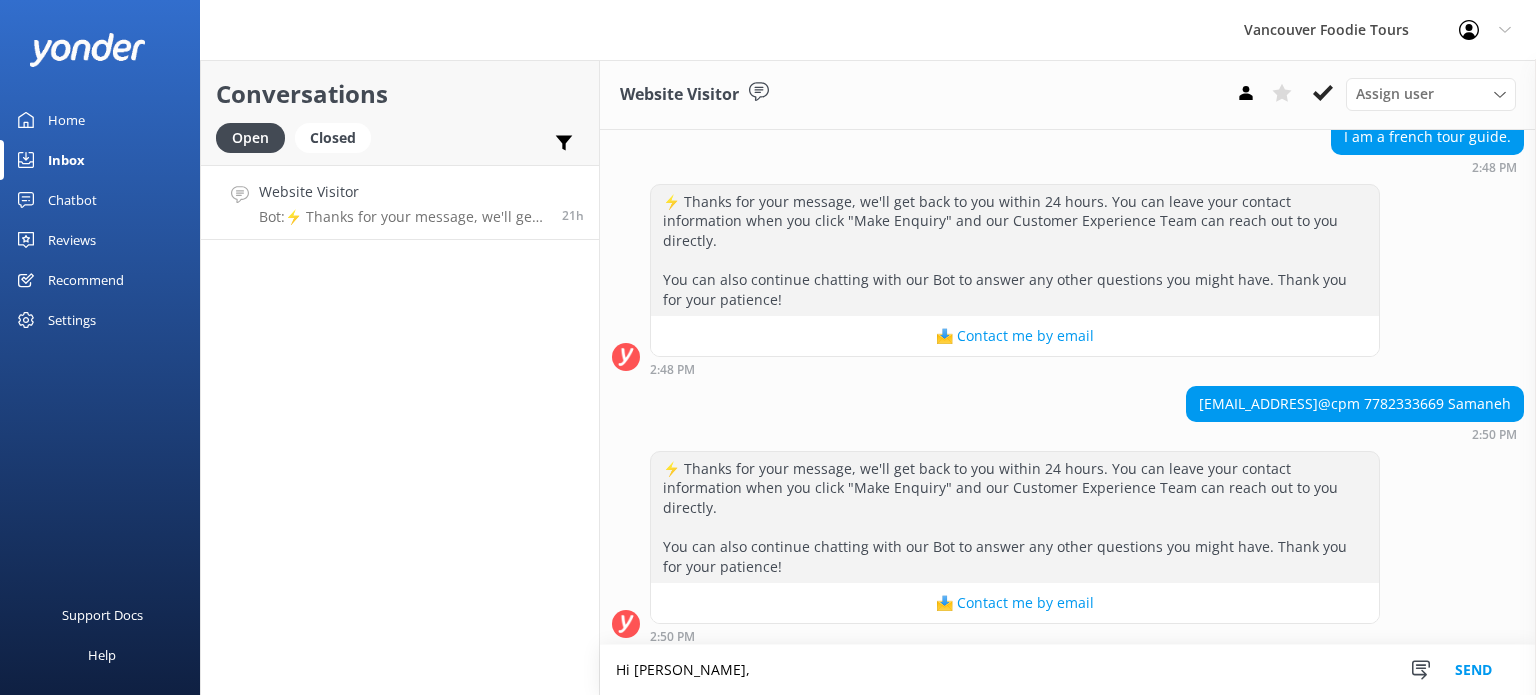 paste on "Thank you very much for your interest in joining us as a food tour guide and for submitting your application. At this time, we have filled all our positions for the upcoming peak season. We would be pleased to keep your application on file and consider it for the next season. Thank you again for reaching out." 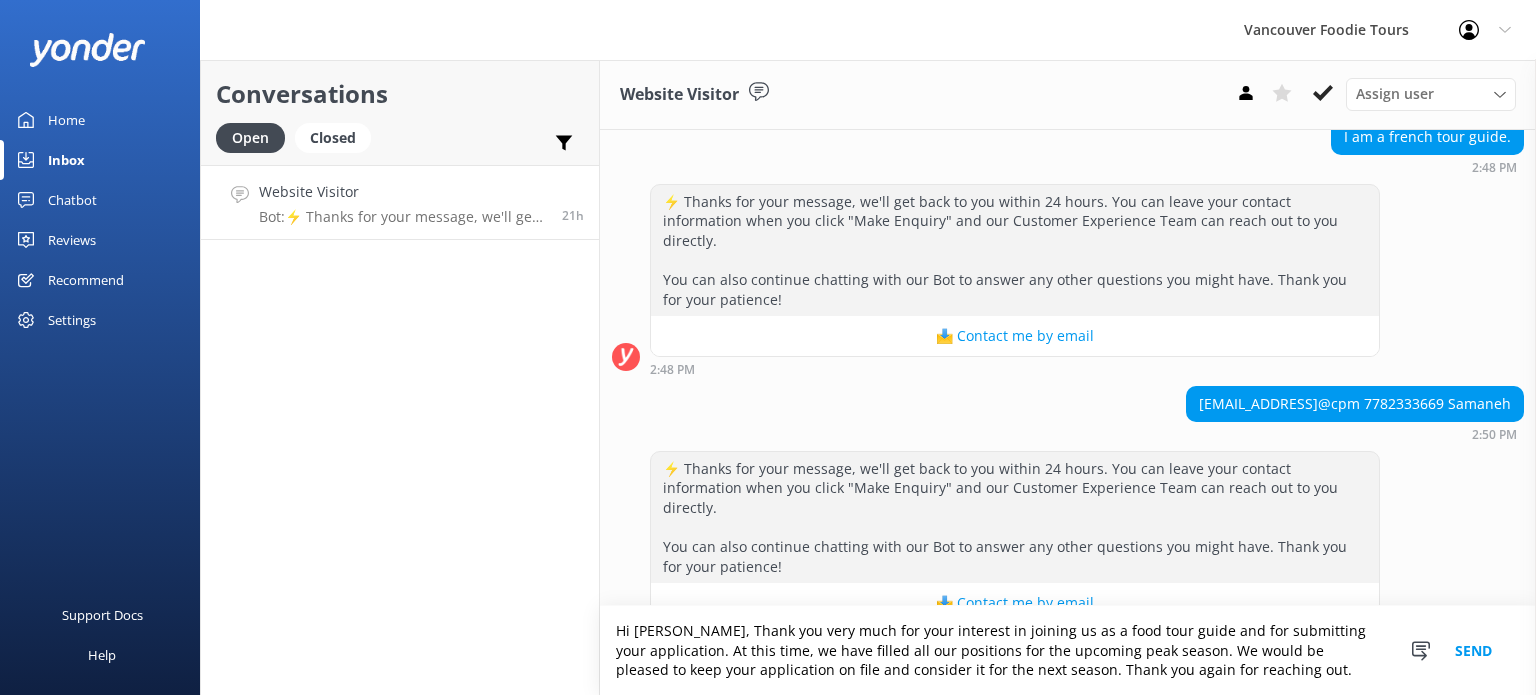 scroll, scrollTop: 1568, scrollLeft: 0, axis: vertical 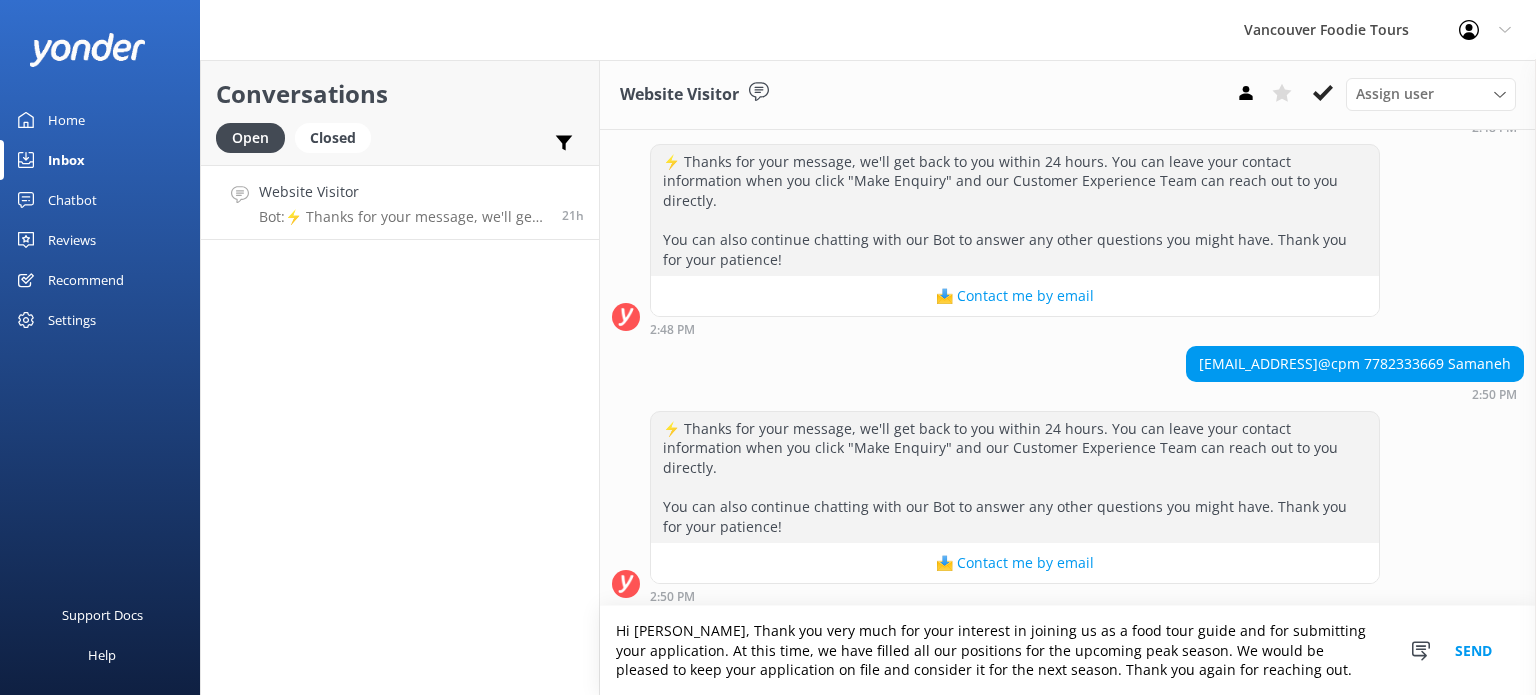 click on "Hi [PERSON_NAME], Thank you very much for your interest in joining us as a food tour guide and for submitting your application. At this time, we have filled all our positions for the upcoming peak season. We would be pleased to keep your application on file and consider it for the next season. Thank you again for reaching out." at bounding box center [1068, 650] 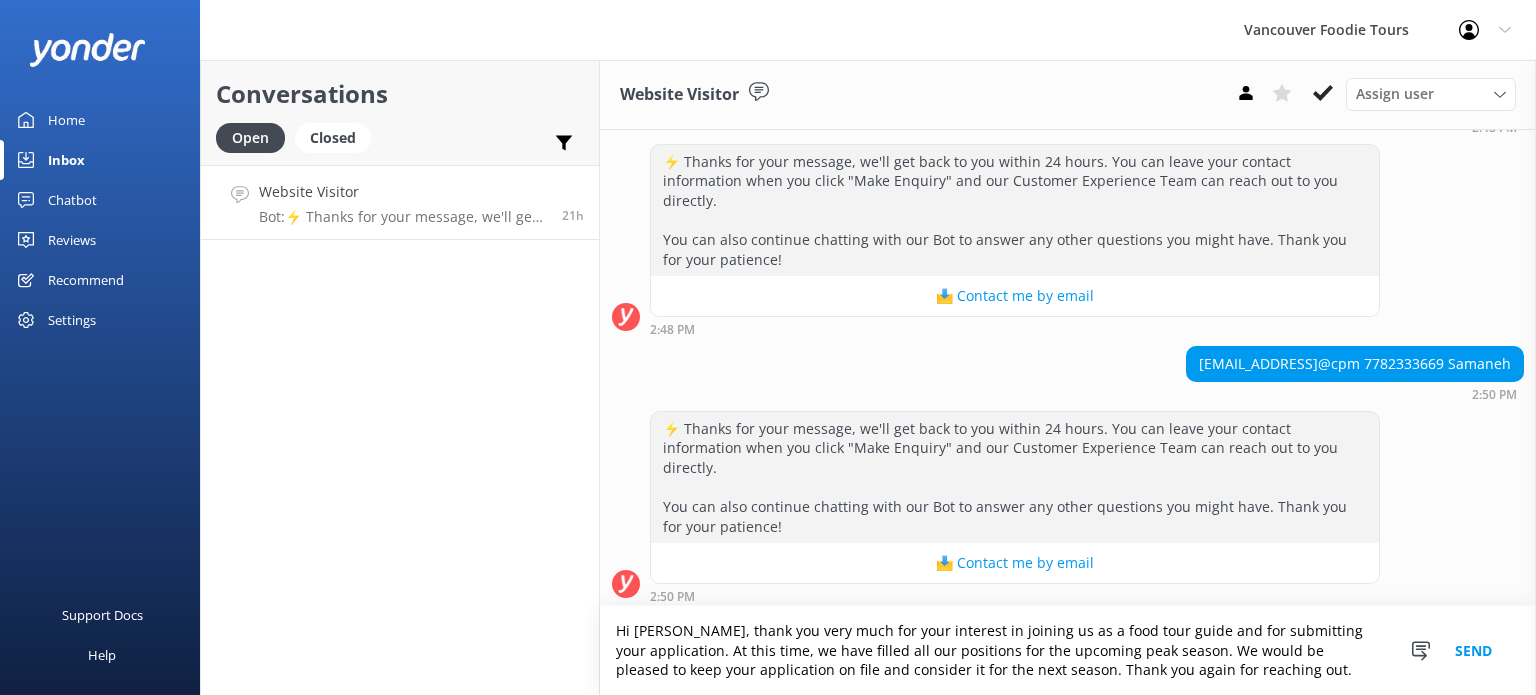 type on "Hi [PERSON_NAME], thank you very much for your interest in joining us as a food tour guide and for submitting your application. At this time, we have filled all our positions for the upcoming peak season. We would be pleased to keep your application on file and consider it for the next season. Thank you again for reaching out." 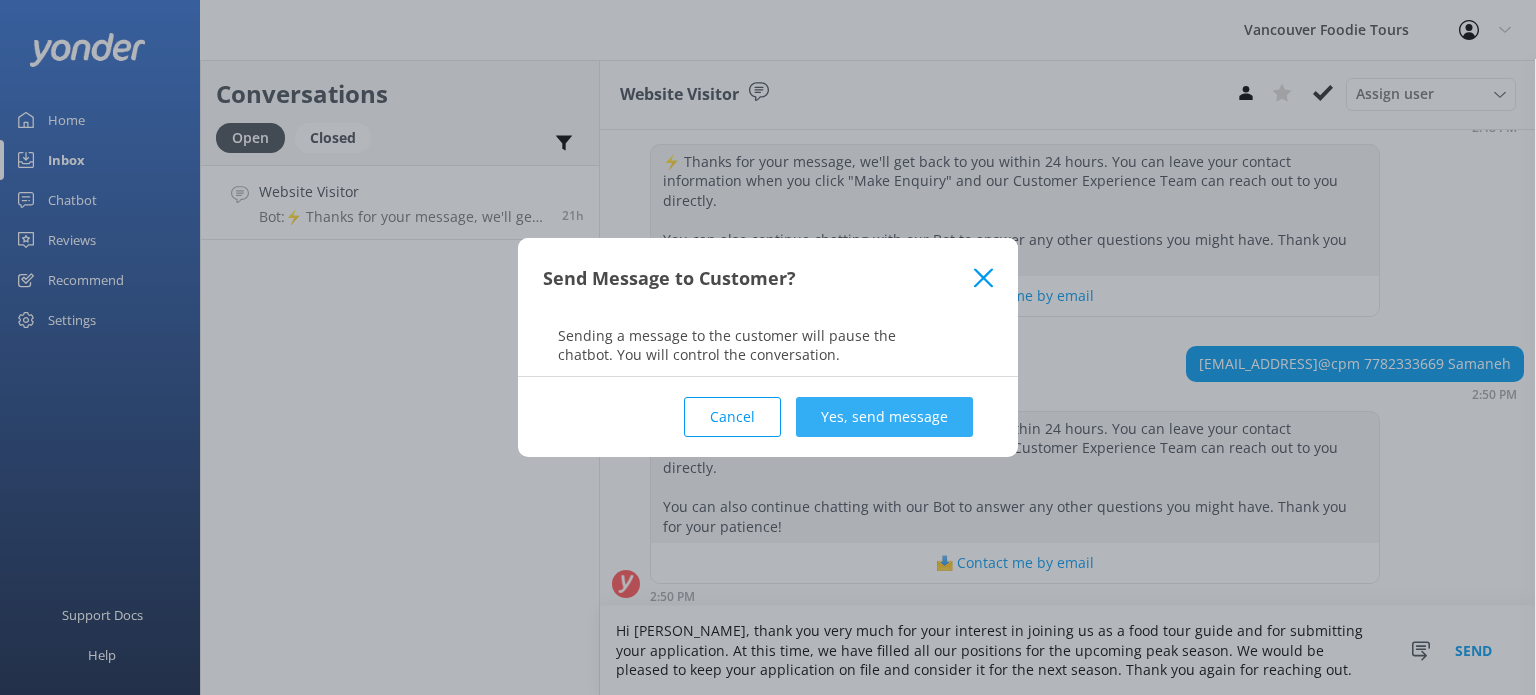 click on "Yes, send message" at bounding box center (884, 417) 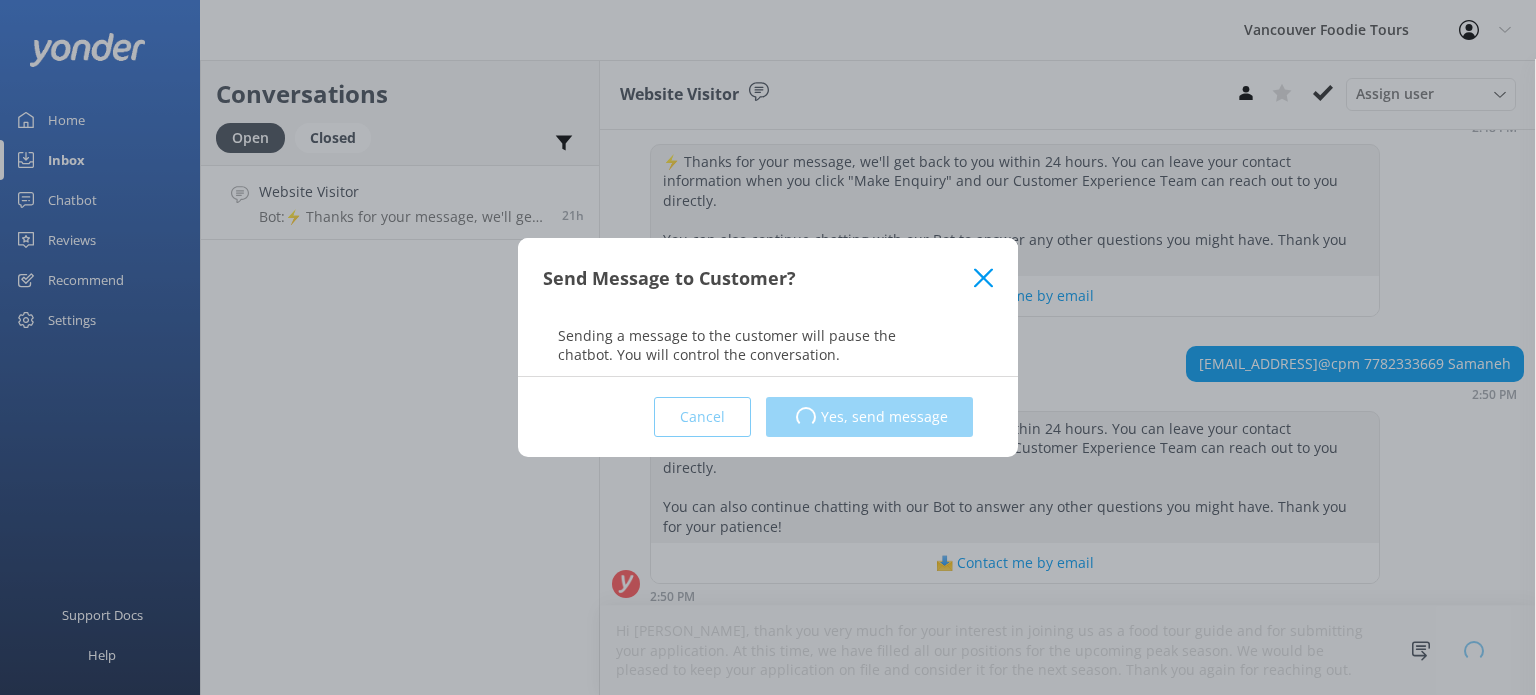 type 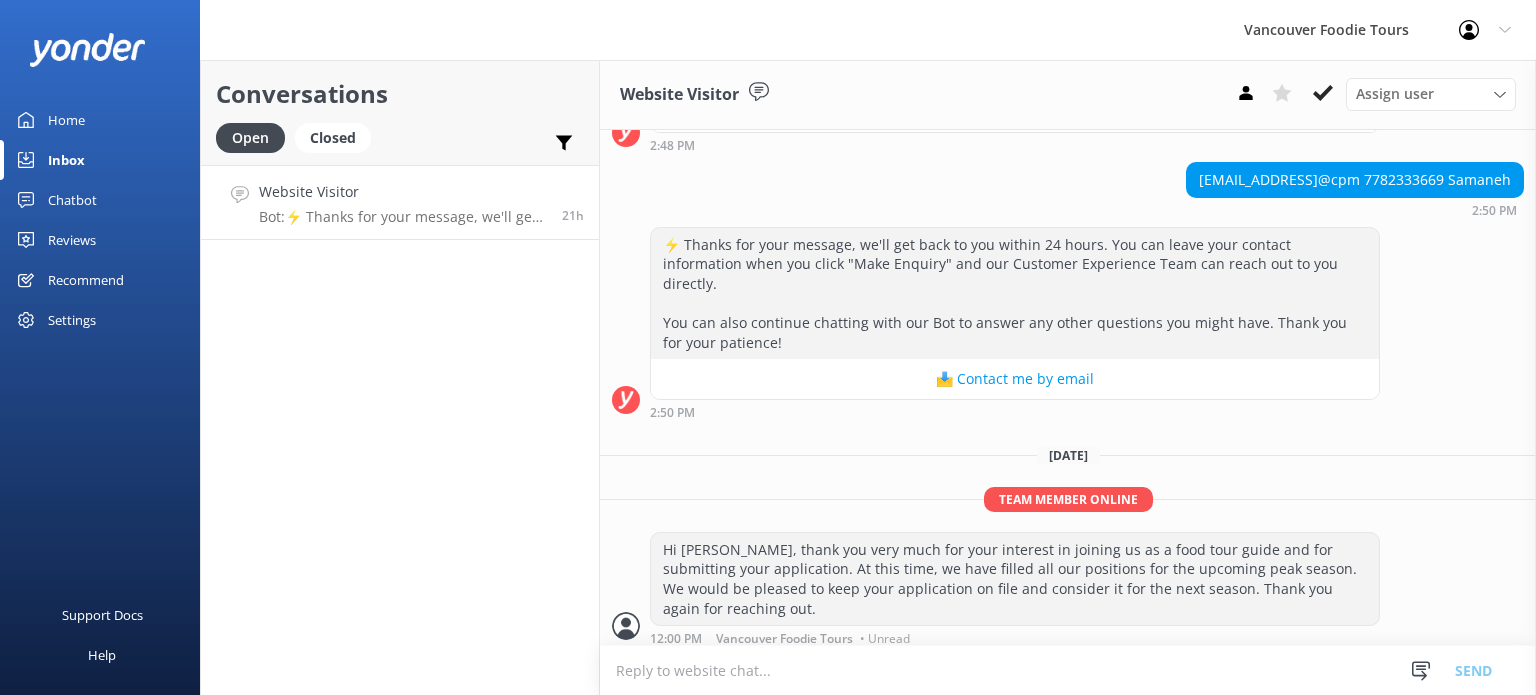 scroll, scrollTop: 1754, scrollLeft: 0, axis: vertical 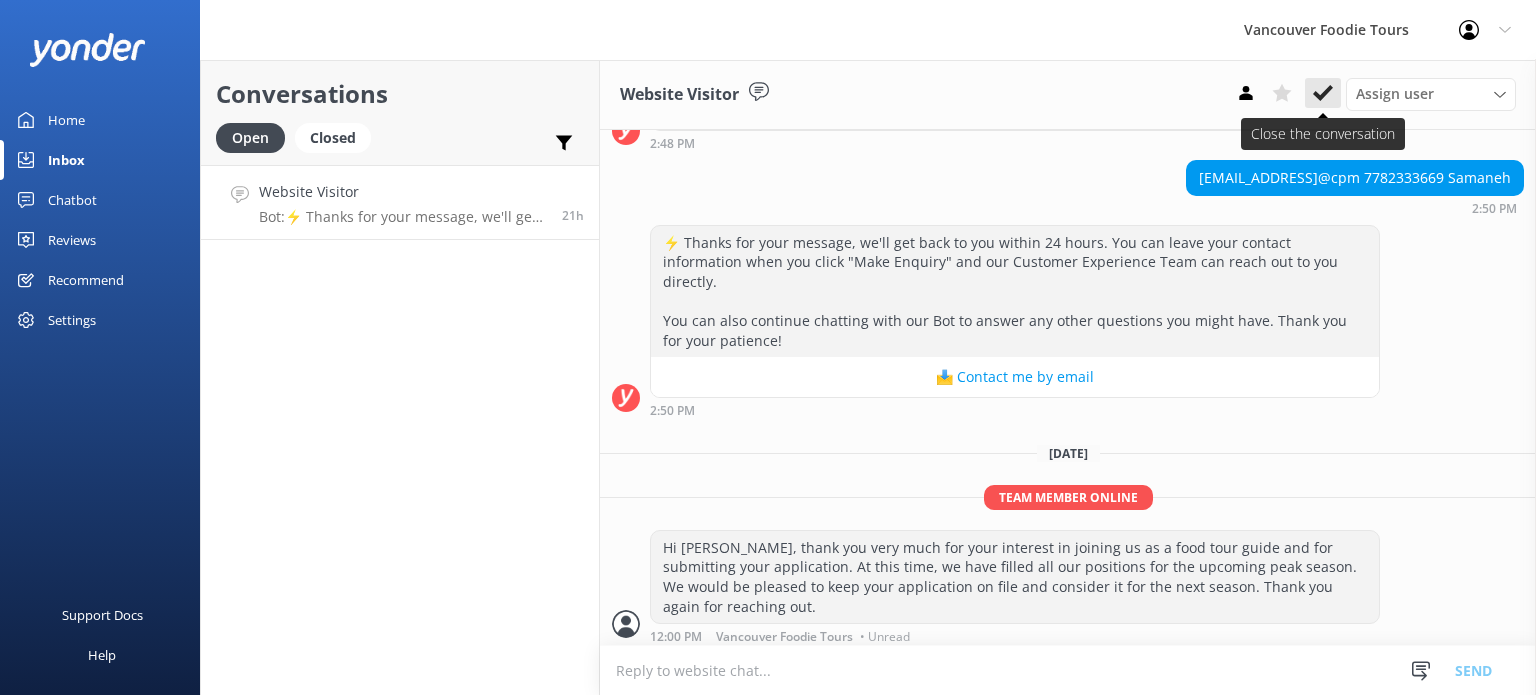 click 